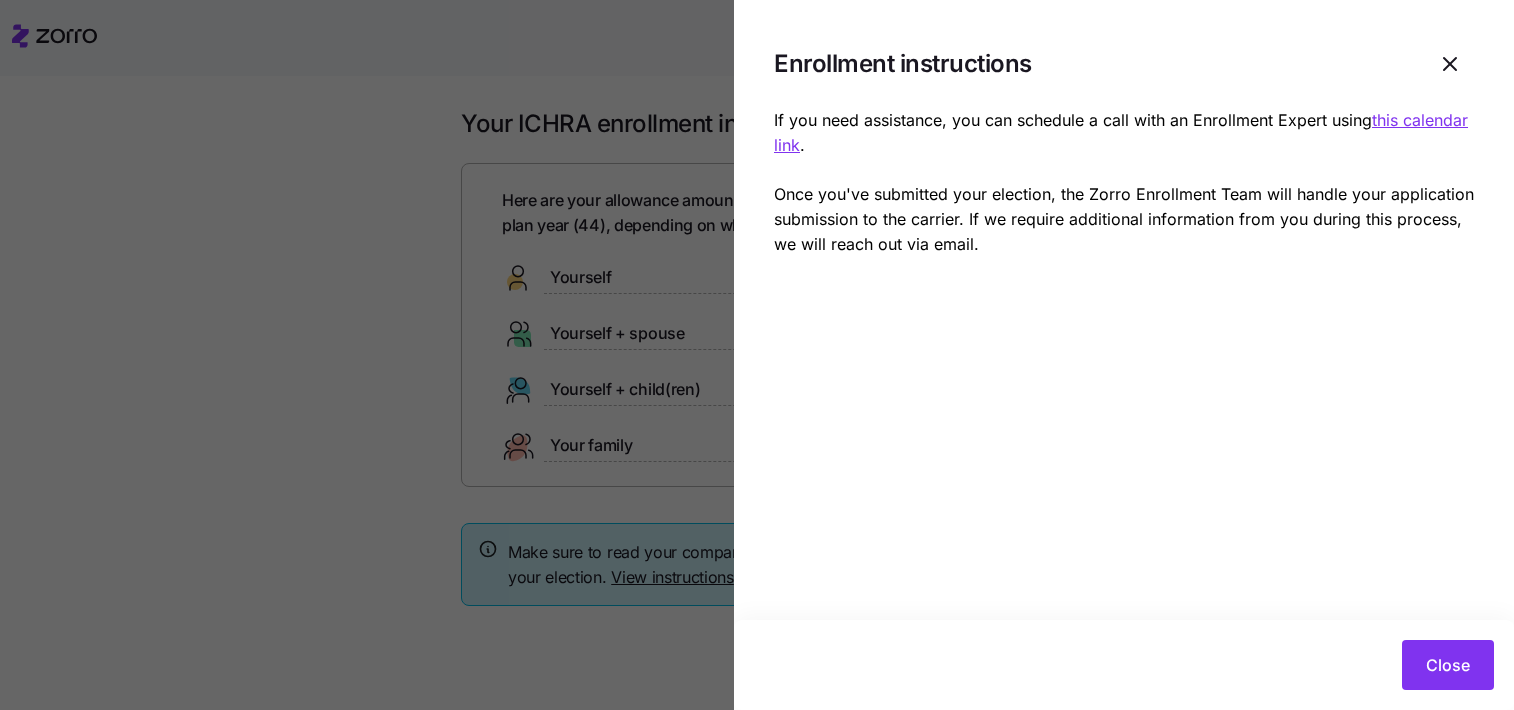 scroll, scrollTop: 0, scrollLeft: 0, axis: both 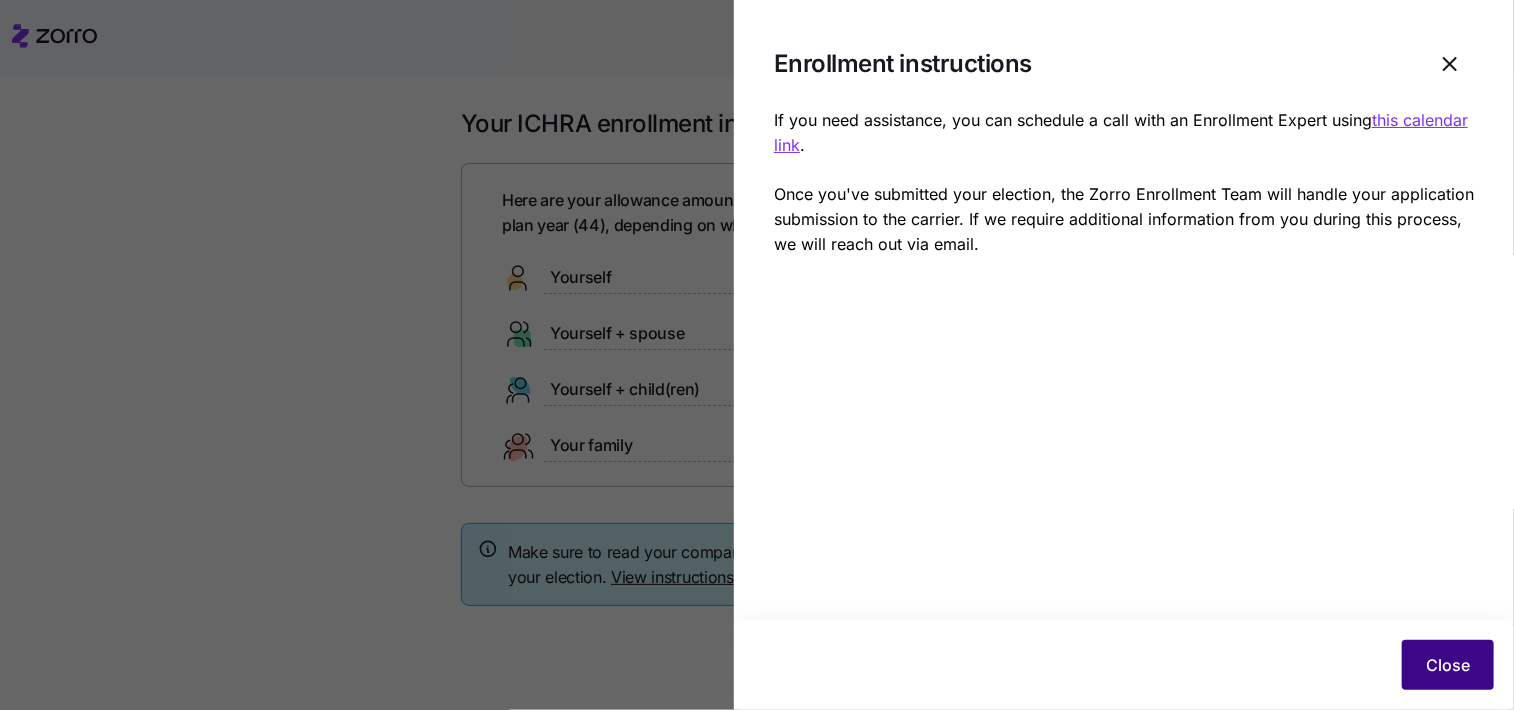 click on "Close" at bounding box center [1448, 665] 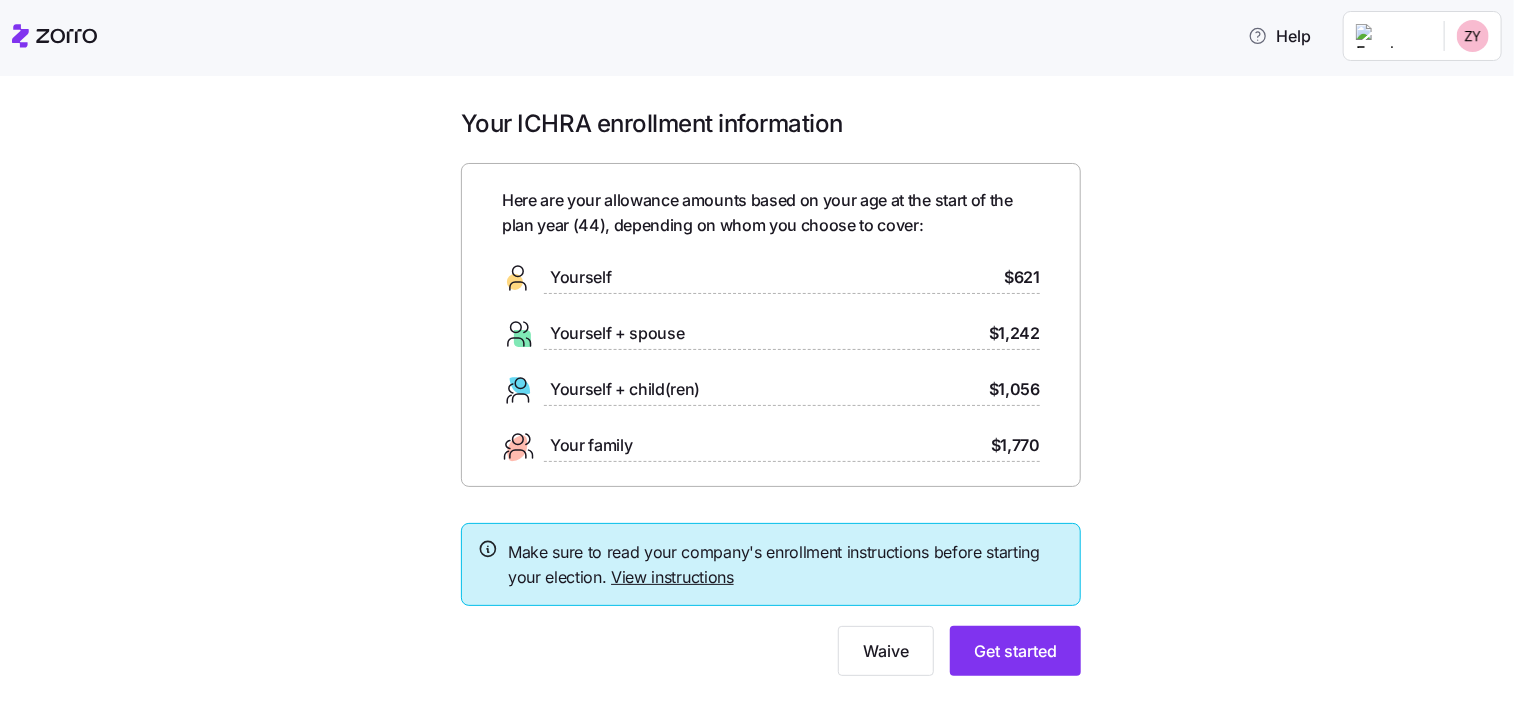 click on "Your ICHRA enrollment information Here are your allowance amounts based on your age at the start of the plan year ( [AGE] ), depending on whom you choose to cover: Yourself $[NUMBER] Yourself + spouse $[NUMBER] Yourself + child(ren) $[NUMBER] Your family $[NUMBER] Make sure to read your company's enrollment instructions before starting your election.   View instructions Waive Get started" at bounding box center [771, 404] 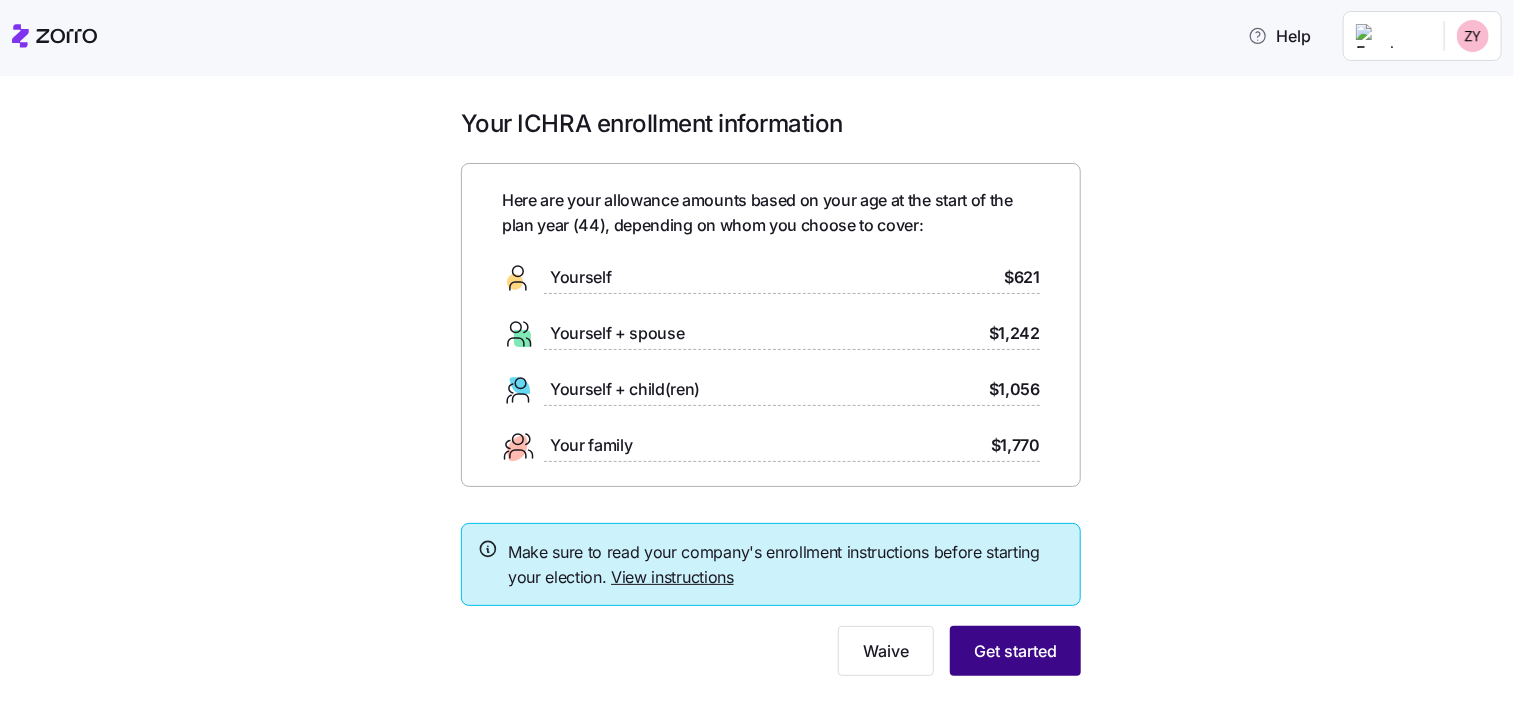 click on "Get started" at bounding box center (1015, 651) 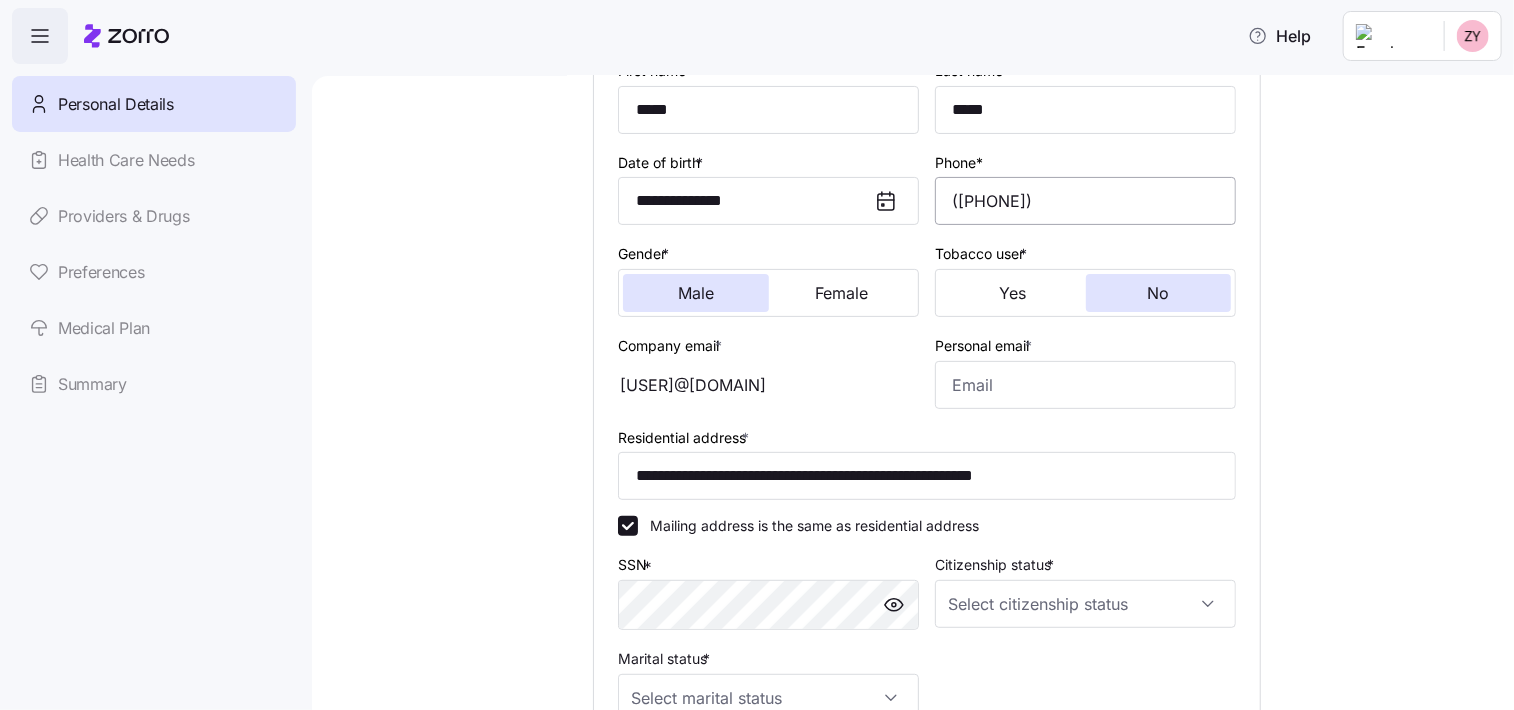scroll, scrollTop: 200, scrollLeft: 0, axis: vertical 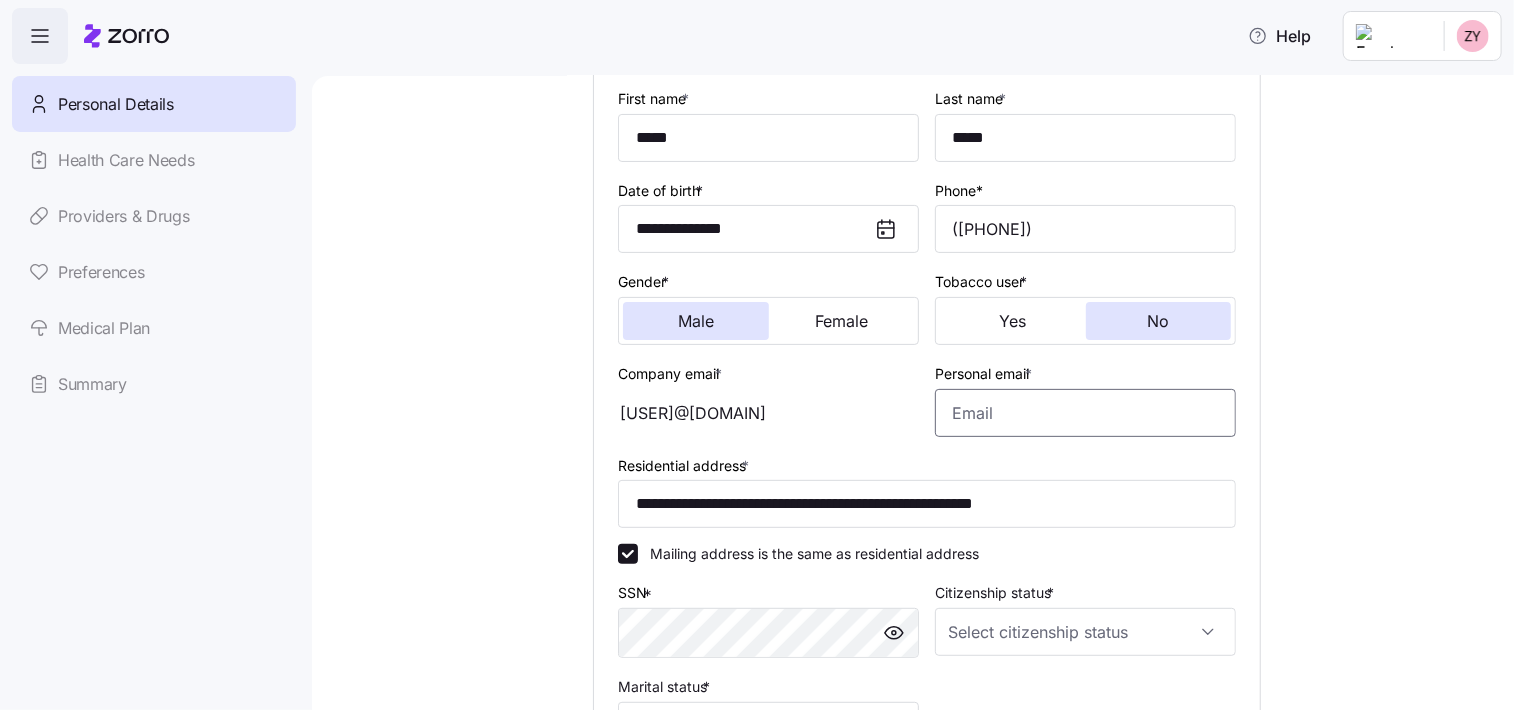 click on "Personal email  *" at bounding box center (1085, 413) 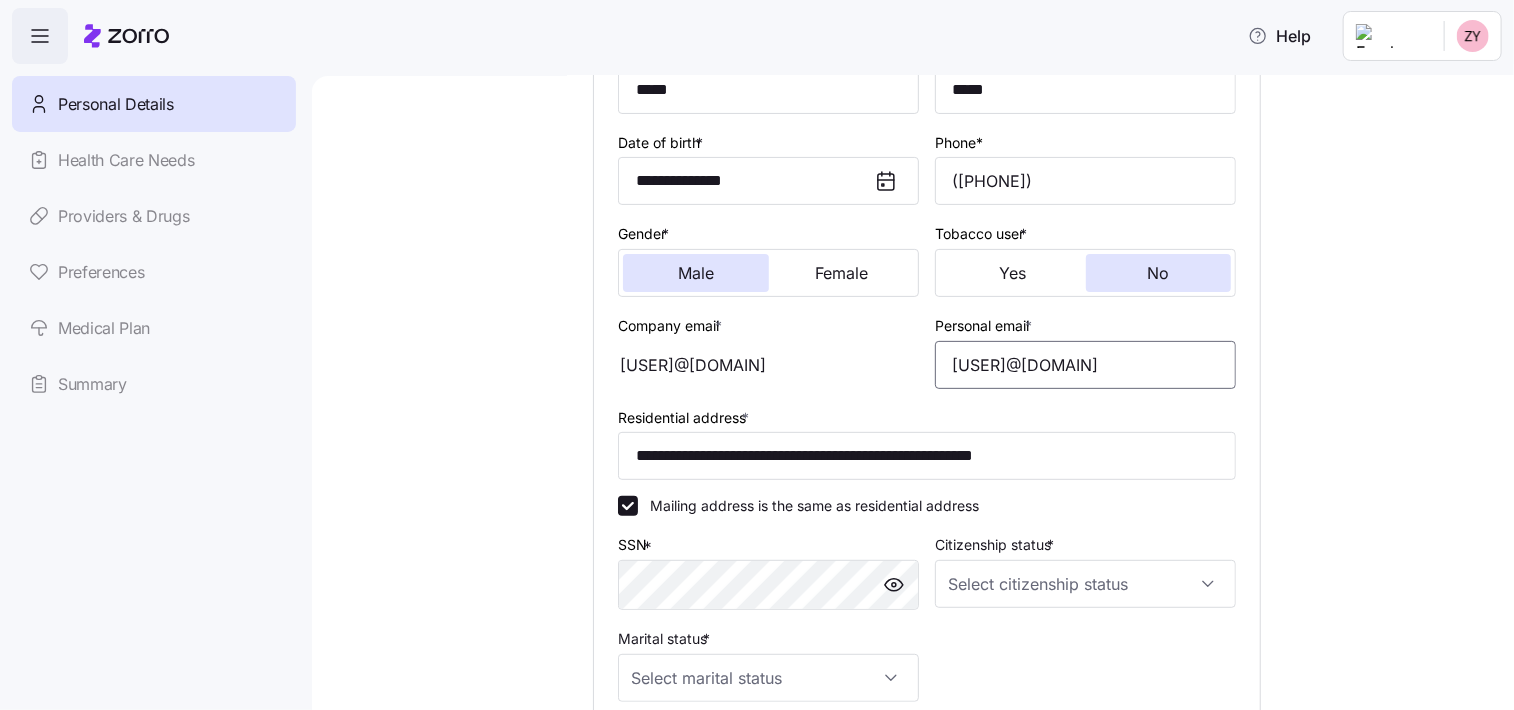 scroll, scrollTop: 200, scrollLeft: 0, axis: vertical 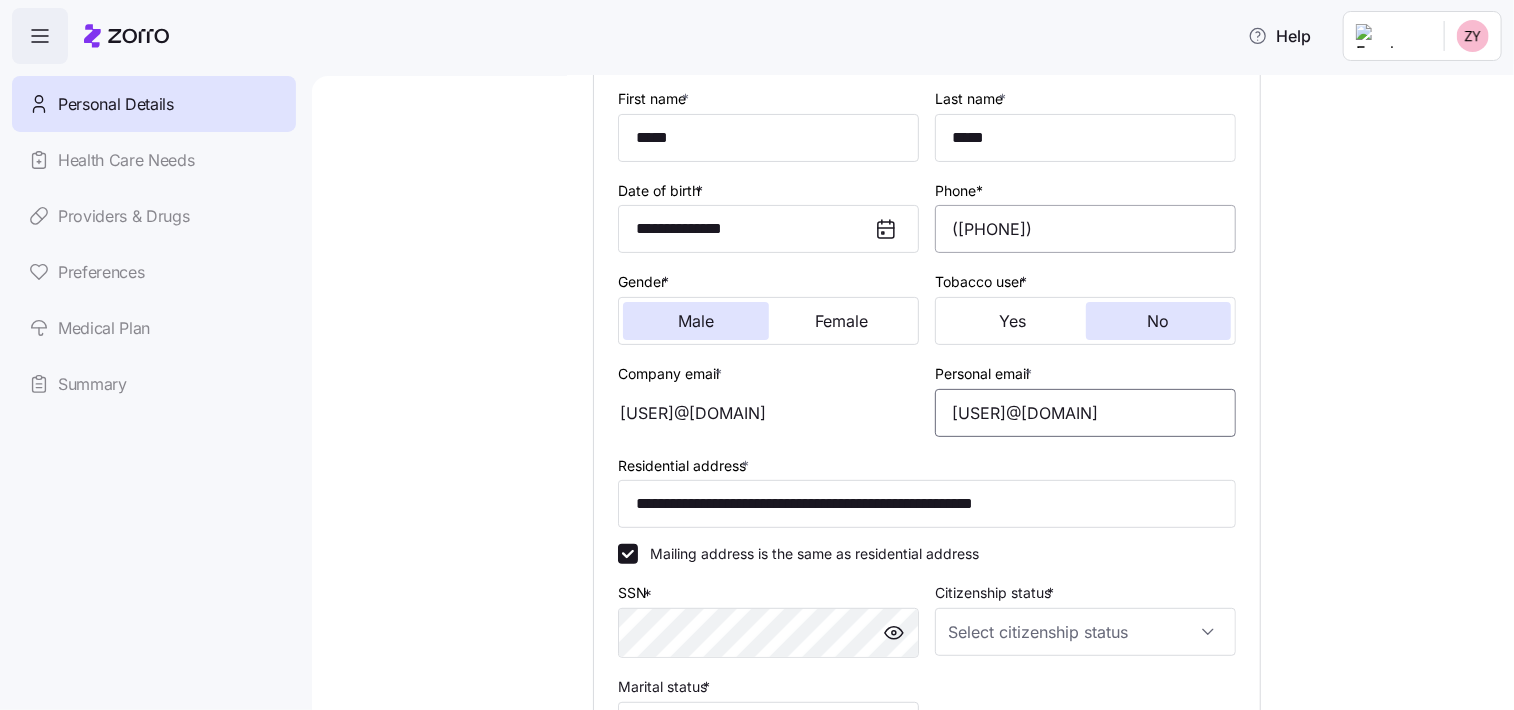 type on "[USER]@[DOMAIN]" 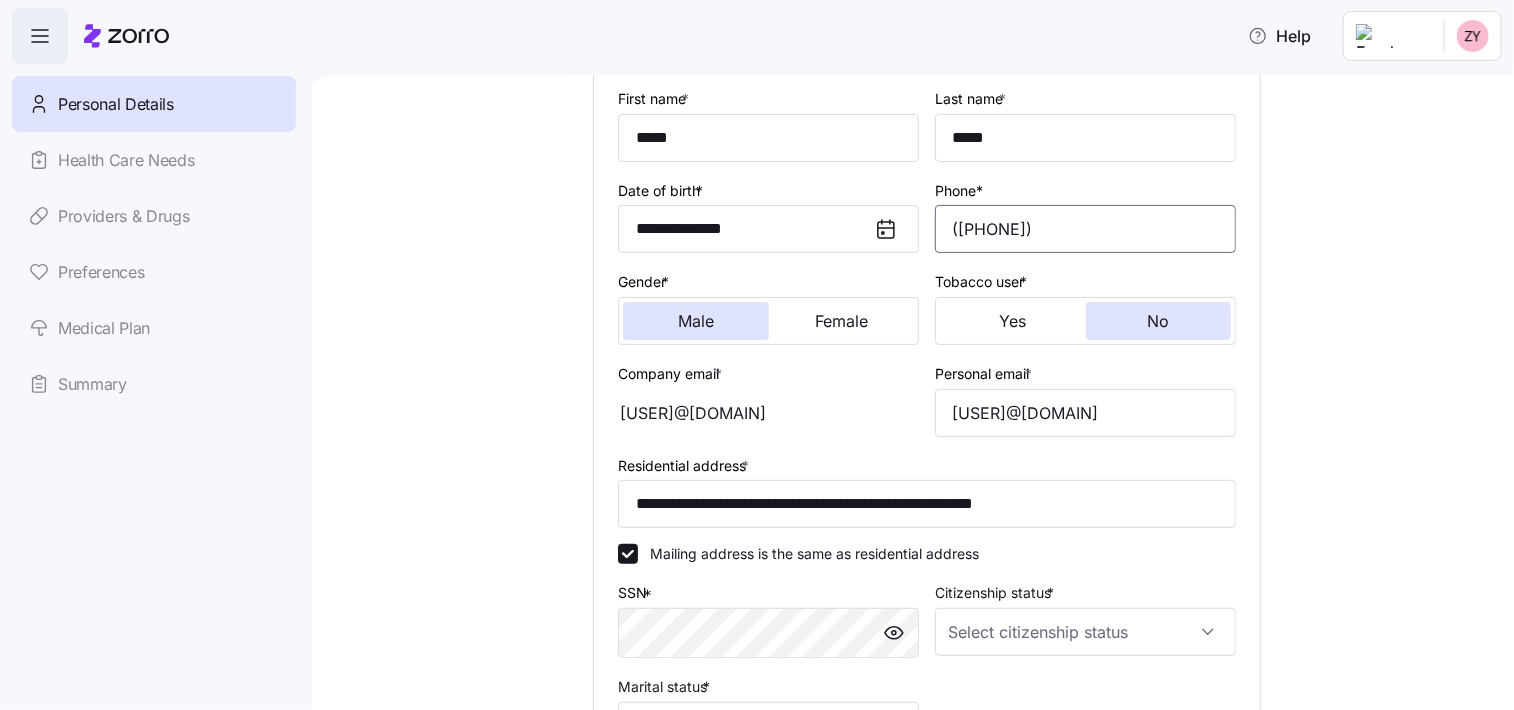 drag, startPoint x: 1096, startPoint y: 218, endPoint x: 934, endPoint y: 225, distance: 162.15117 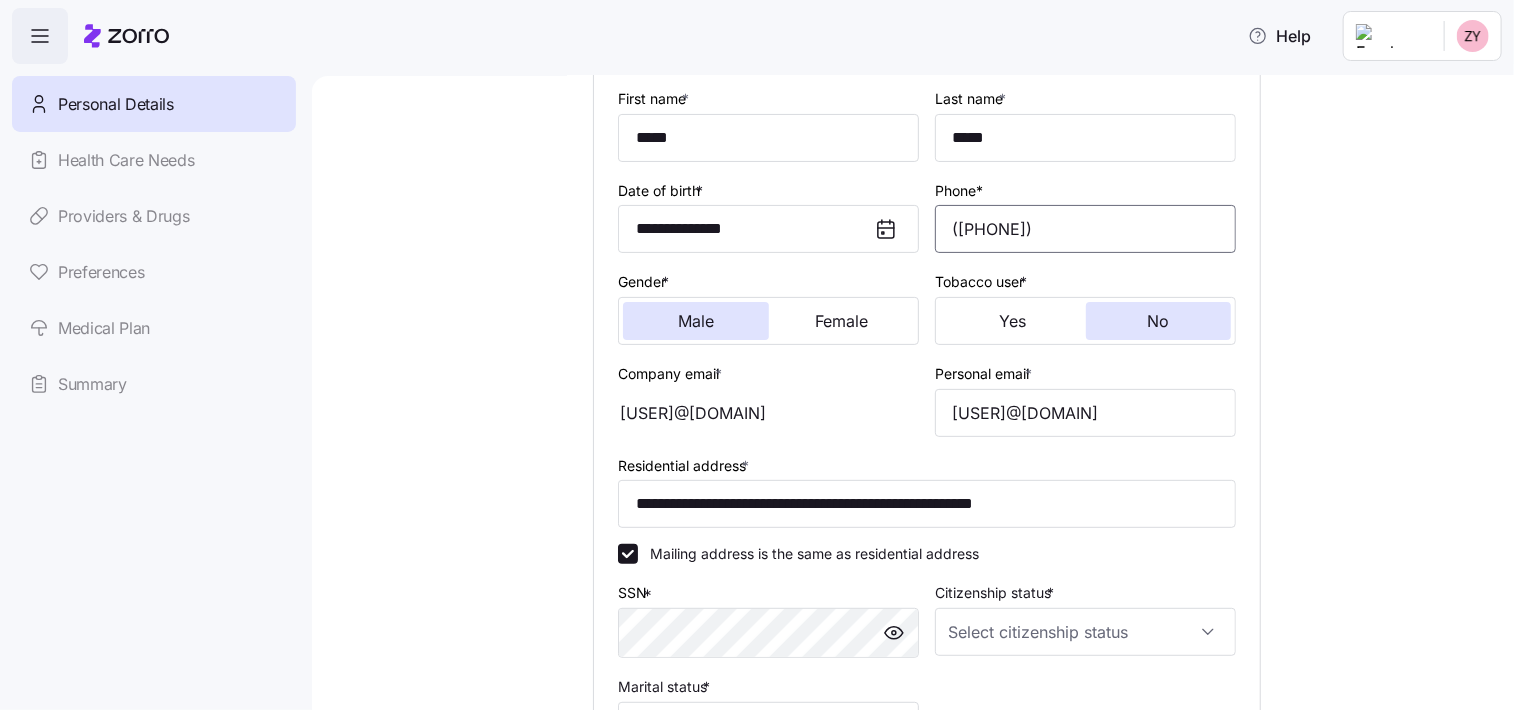 drag, startPoint x: 1114, startPoint y: 227, endPoint x: 884, endPoint y: 232, distance: 230.05434 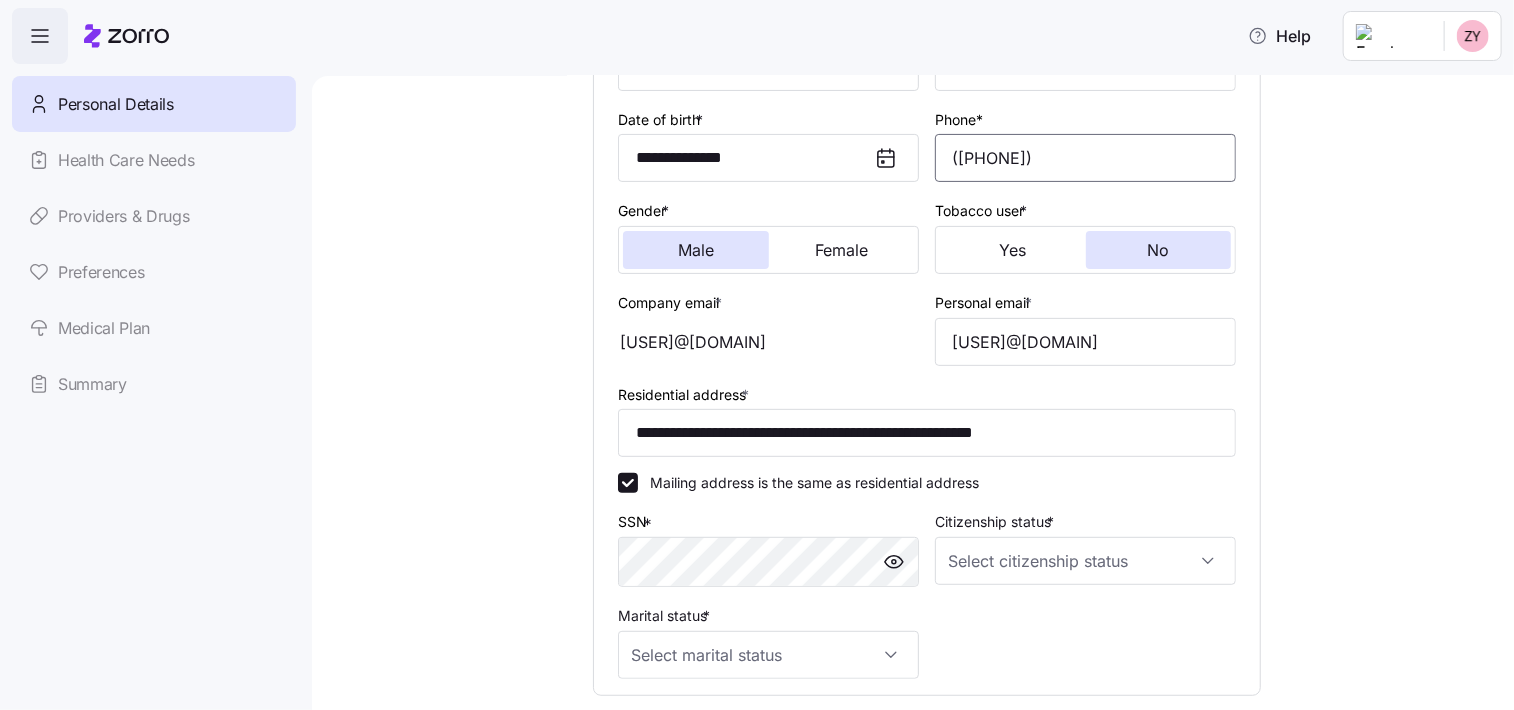 scroll, scrollTop: 300, scrollLeft: 0, axis: vertical 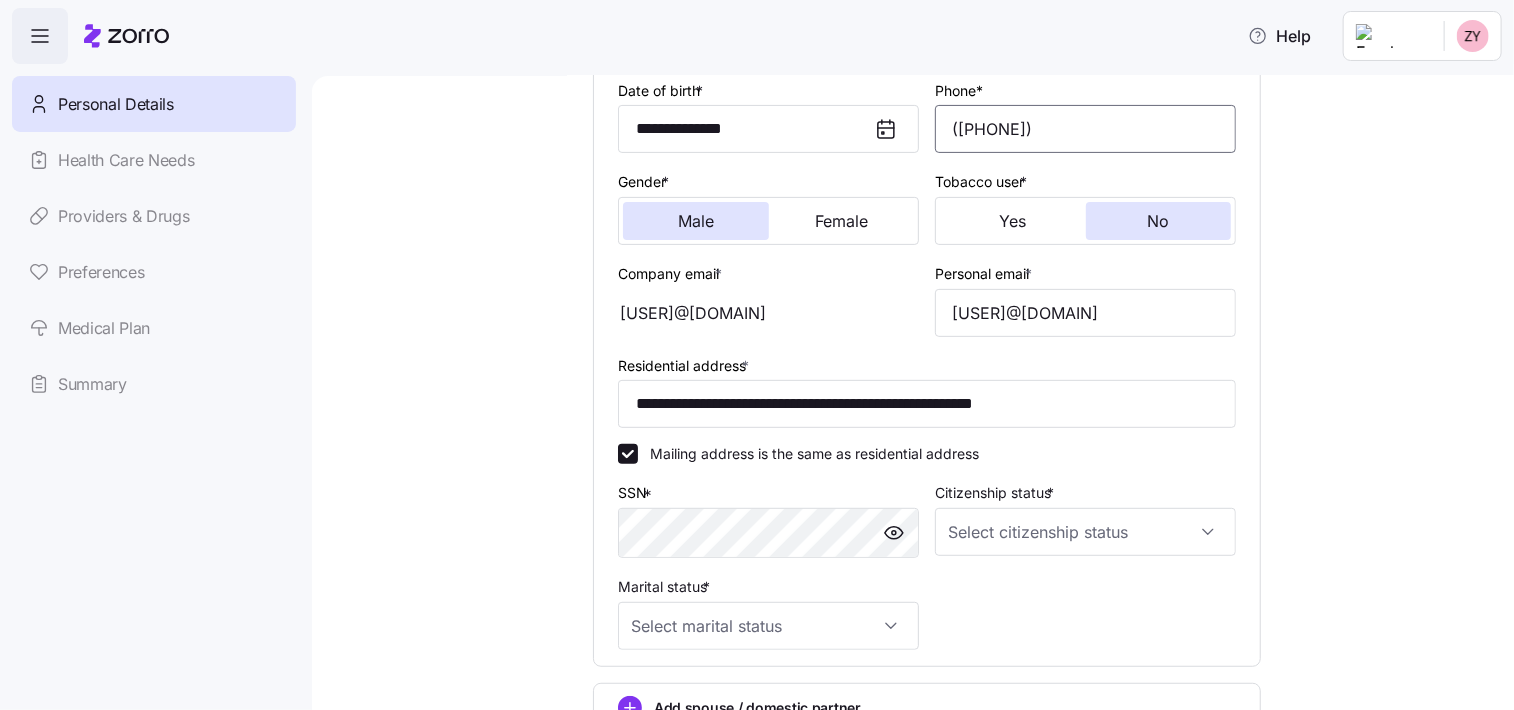 type on "([PHONE])" 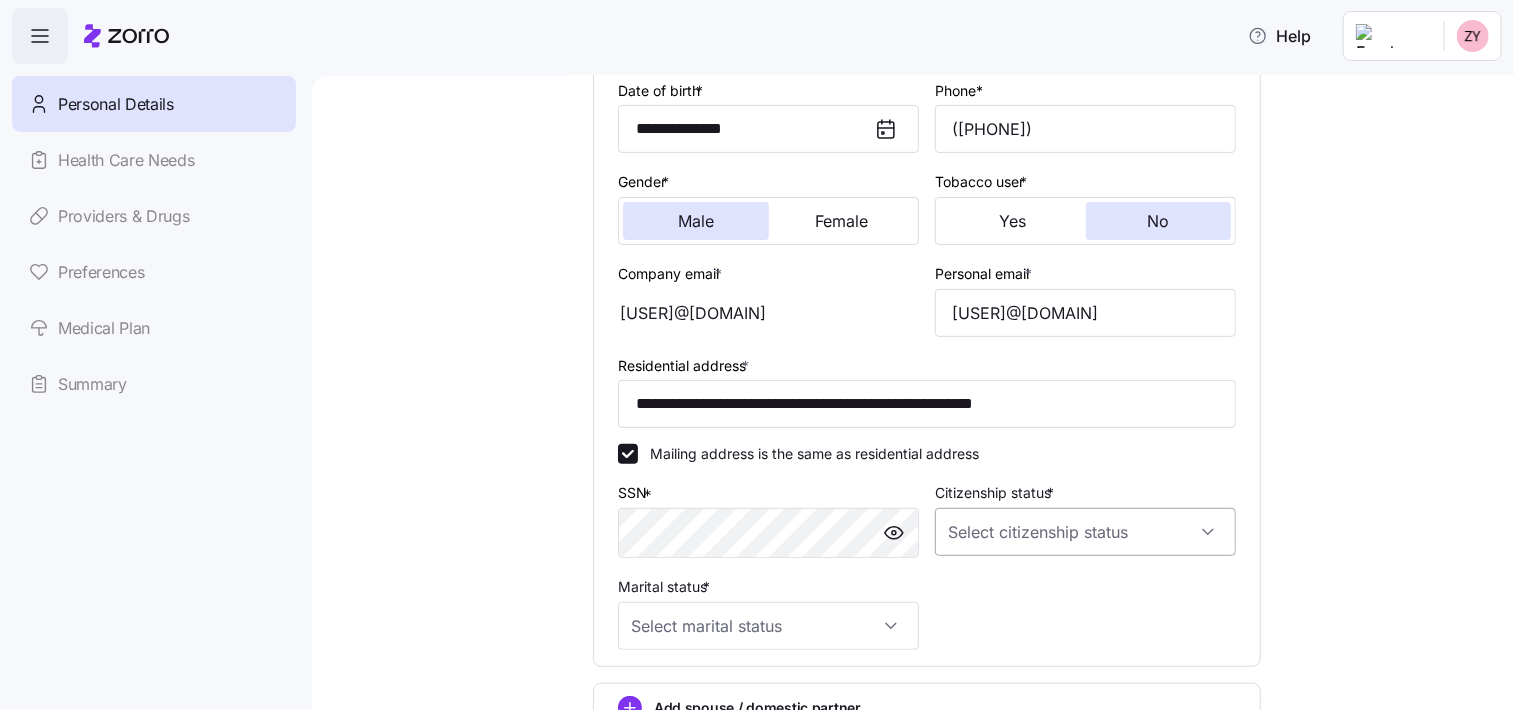 click on "Citizenship status  *" at bounding box center [1085, 532] 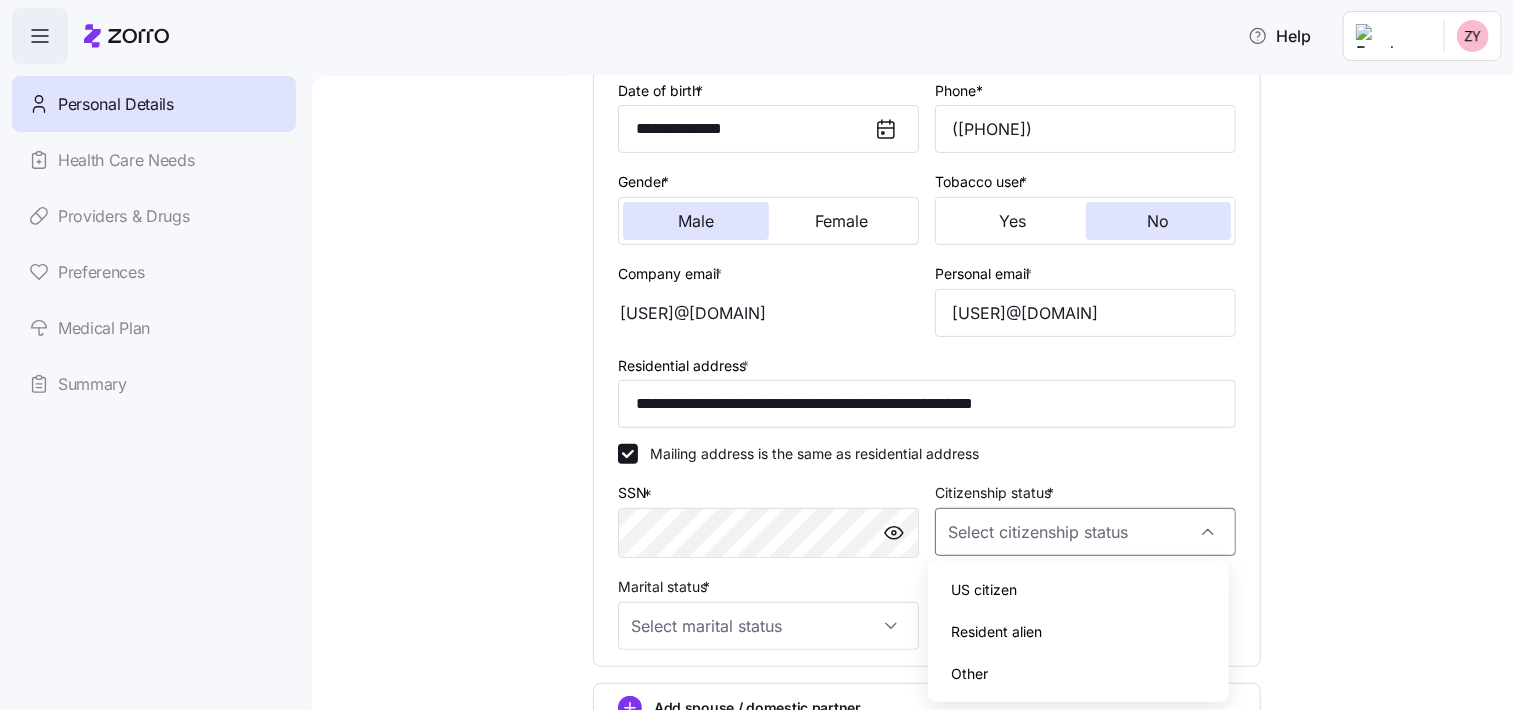 click on "US citizen" at bounding box center [1078, 590] 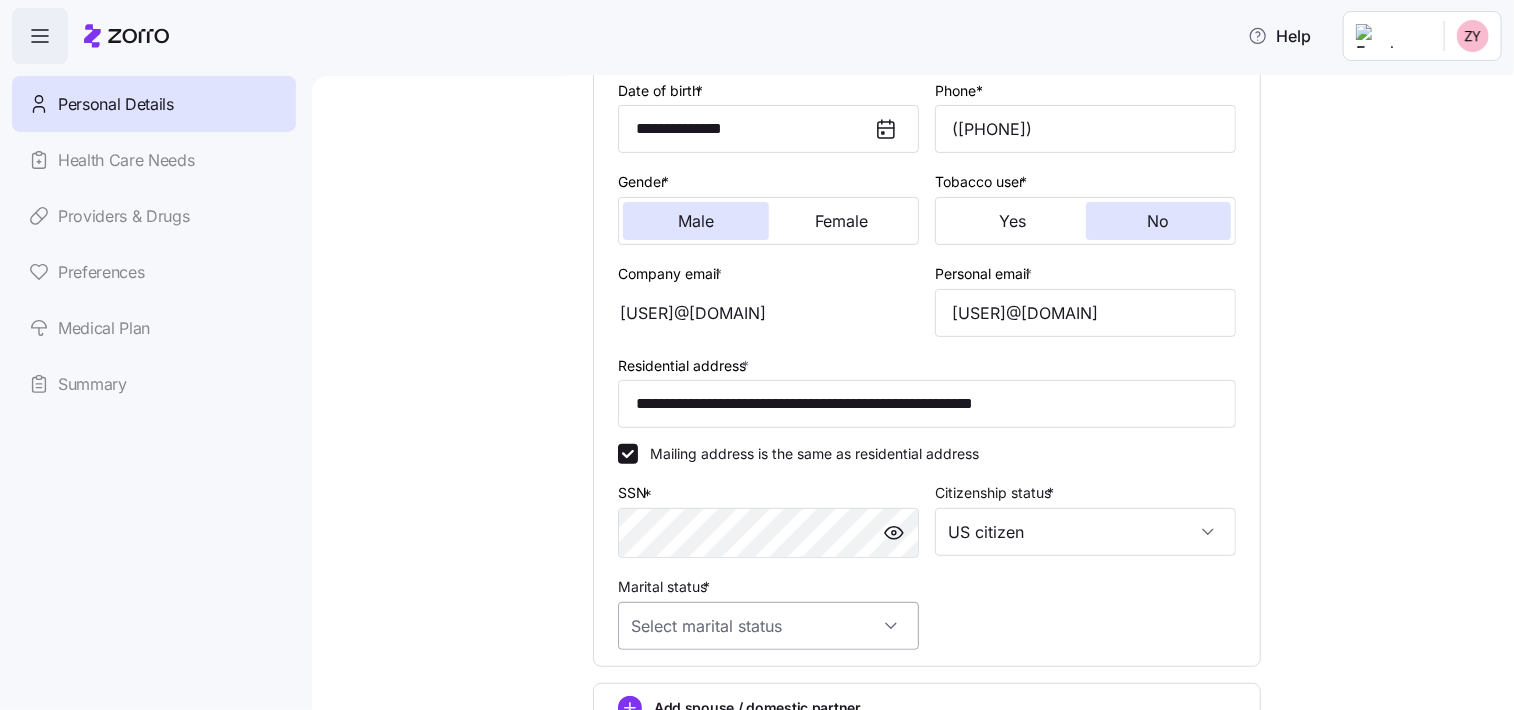 click on "Marital status  *" at bounding box center (768, 626) 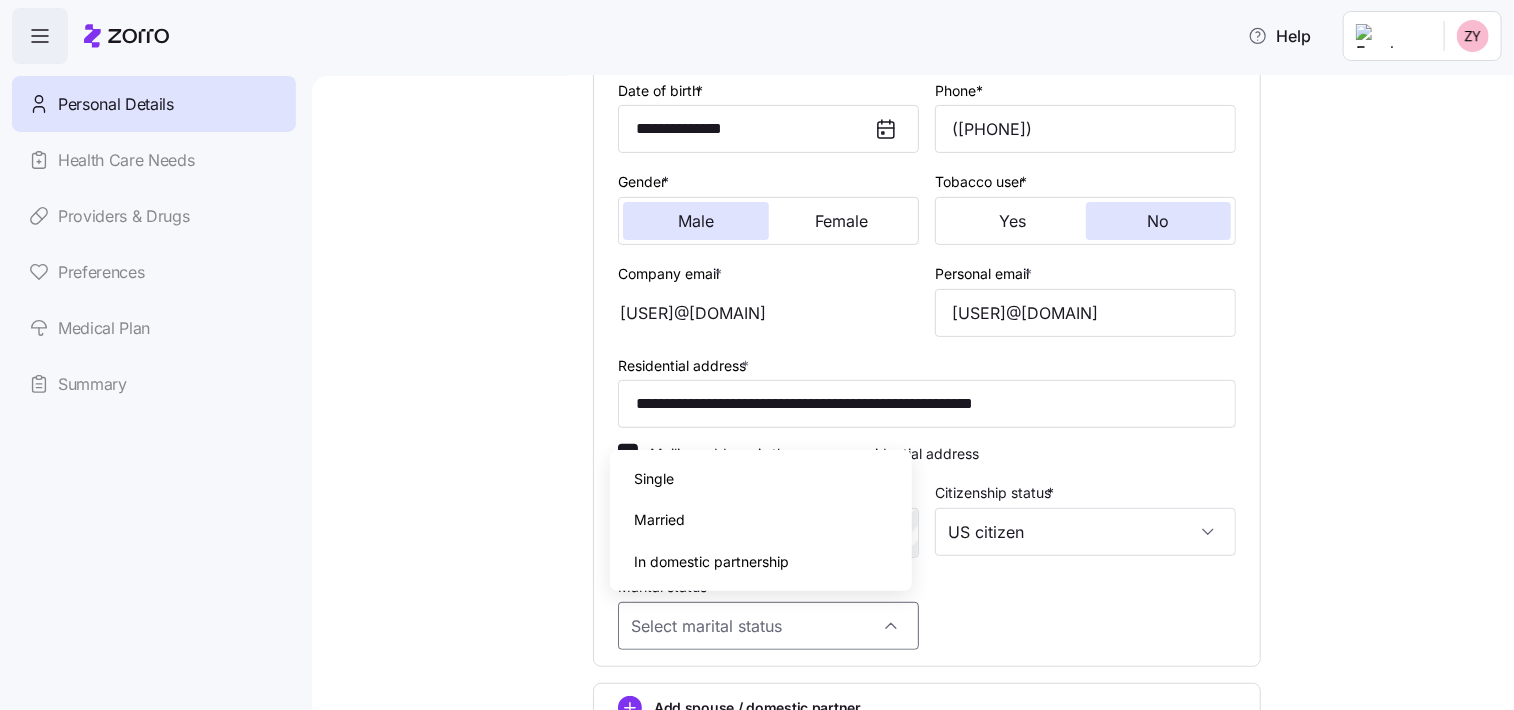click on "Married" at bounding box center (659, 520) 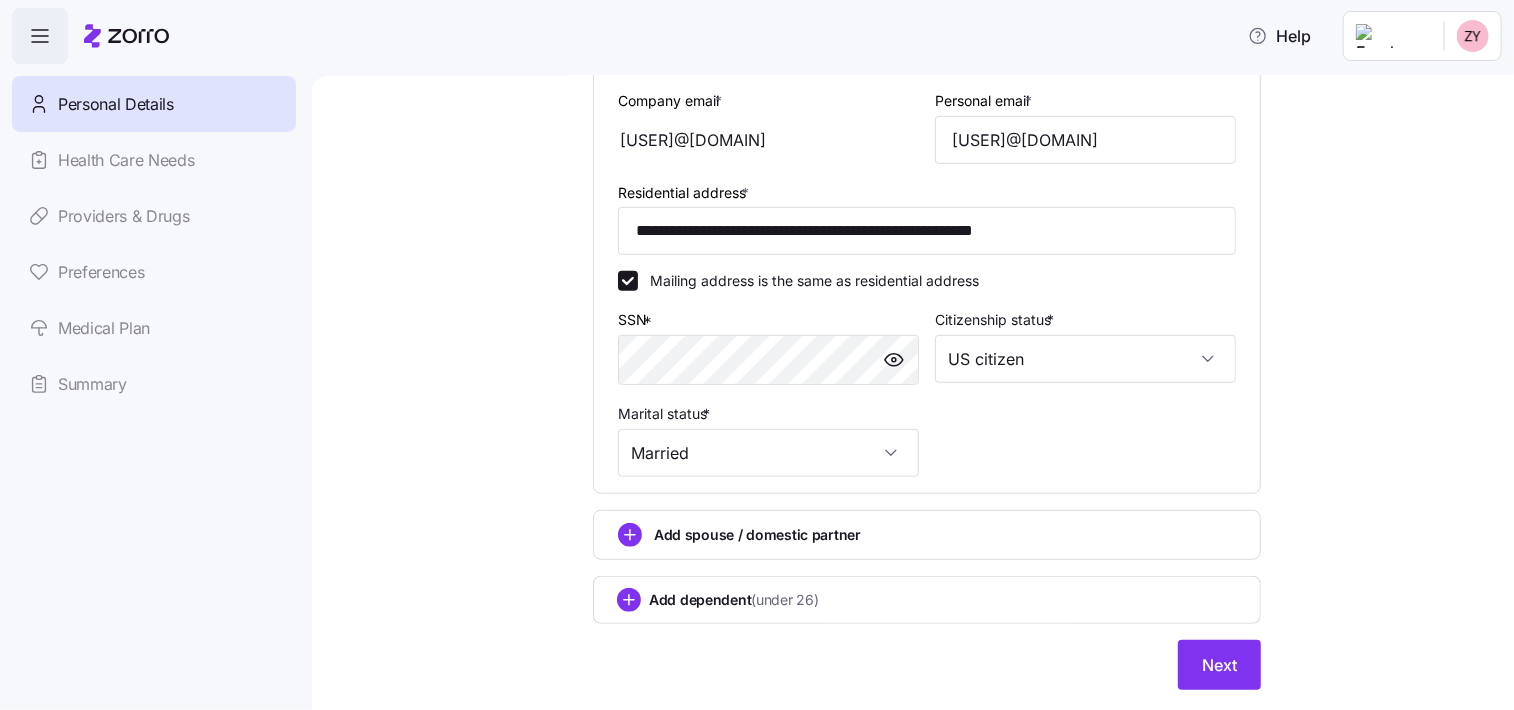 scroll, scrollTop: 520, scrollLeft: 0, axis: vertical 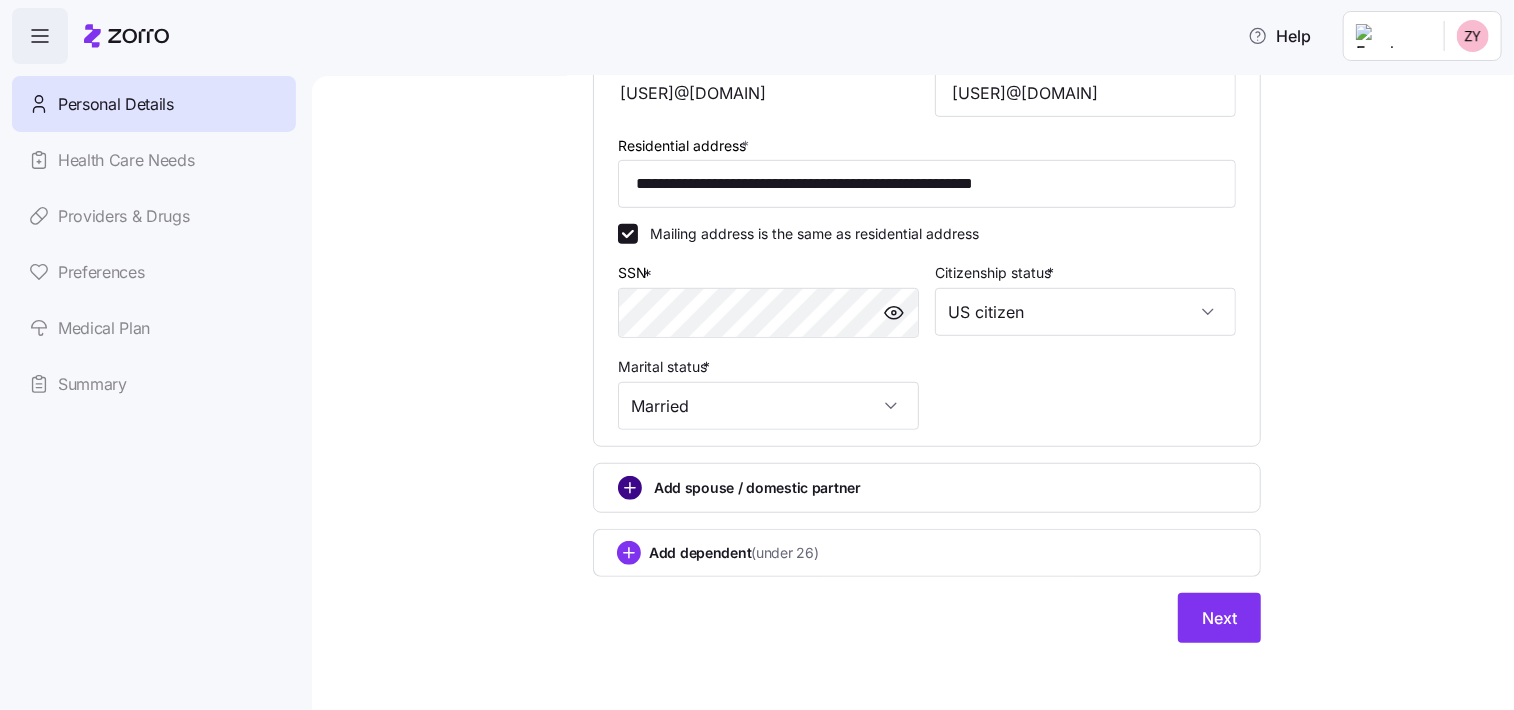 click 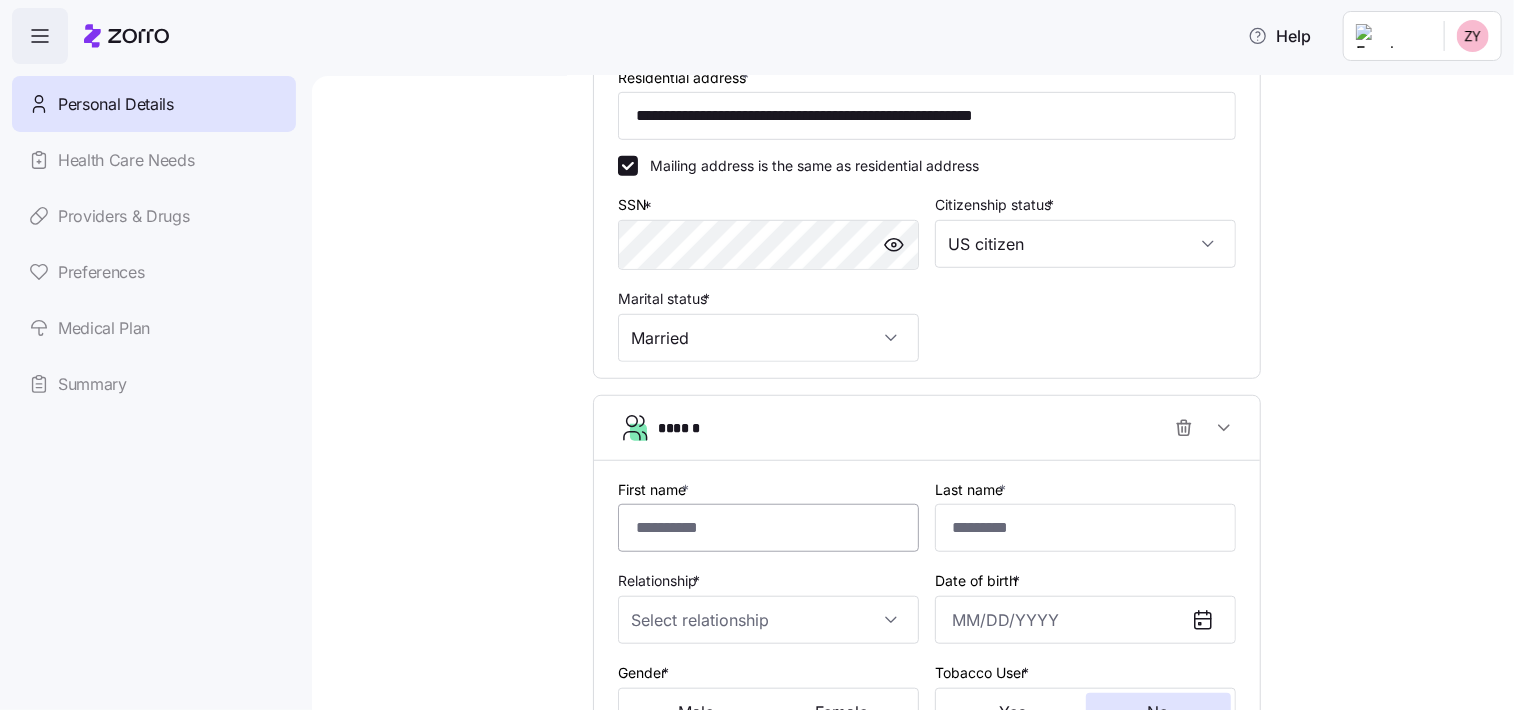 scroll, scrollTop: 620, scrollLeft: 0, axis: vertical 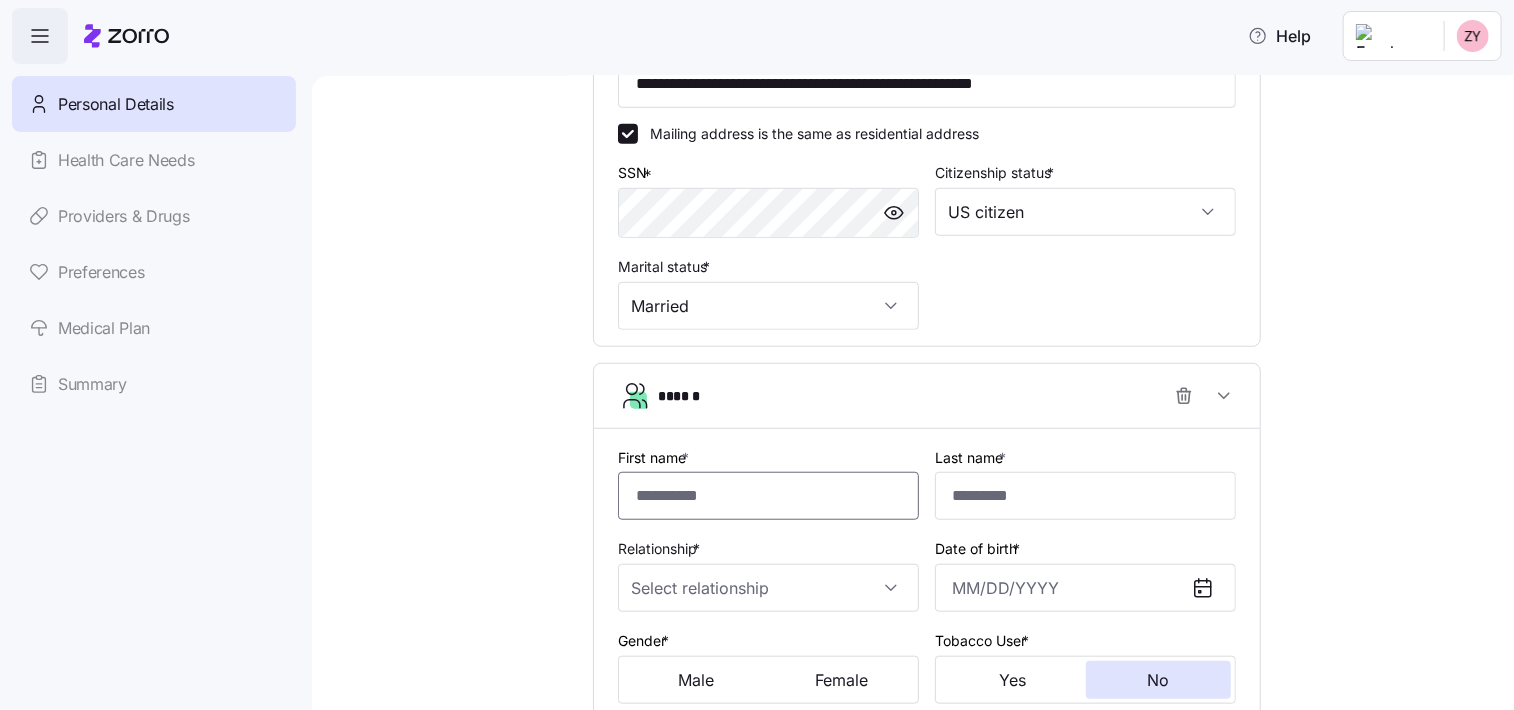 click on "First name  *" at bounding box center [768, 496] 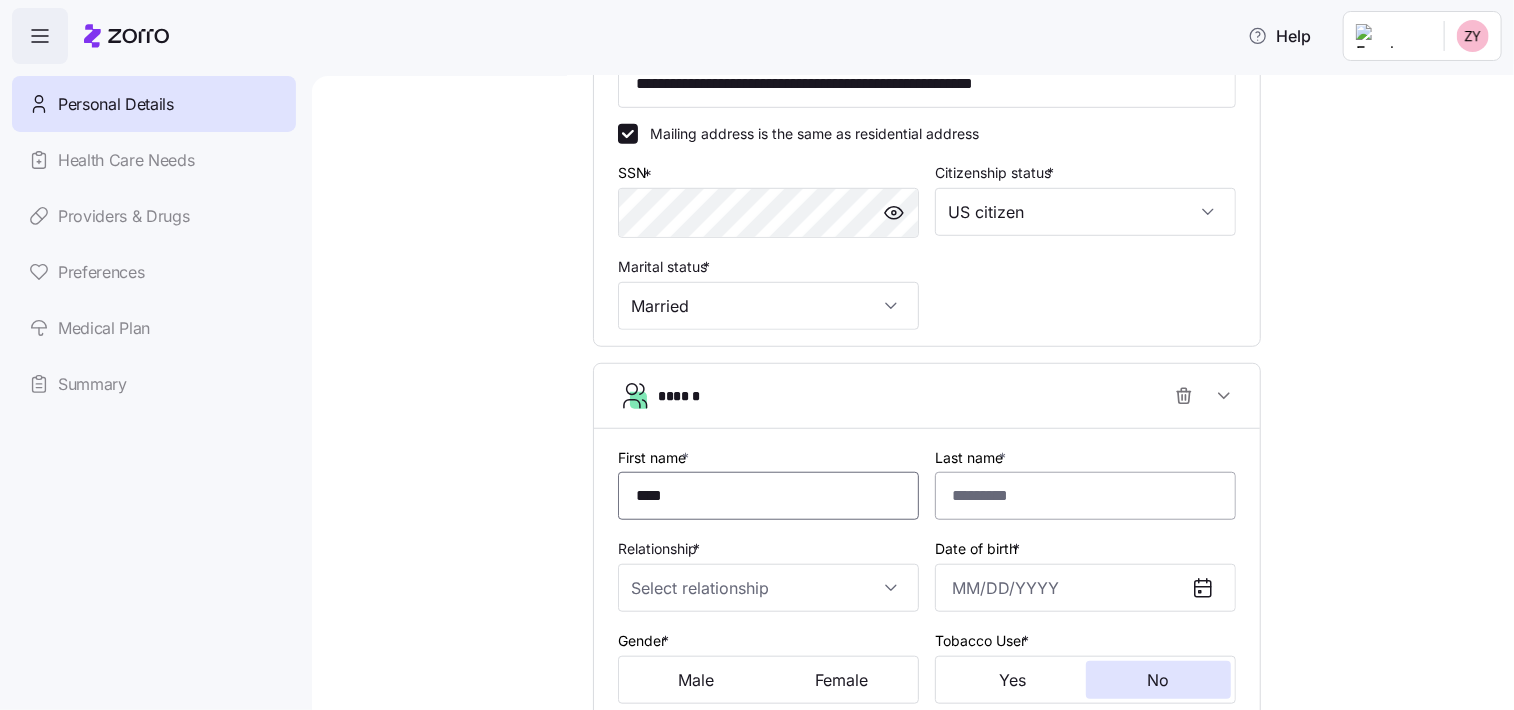 type on "****" 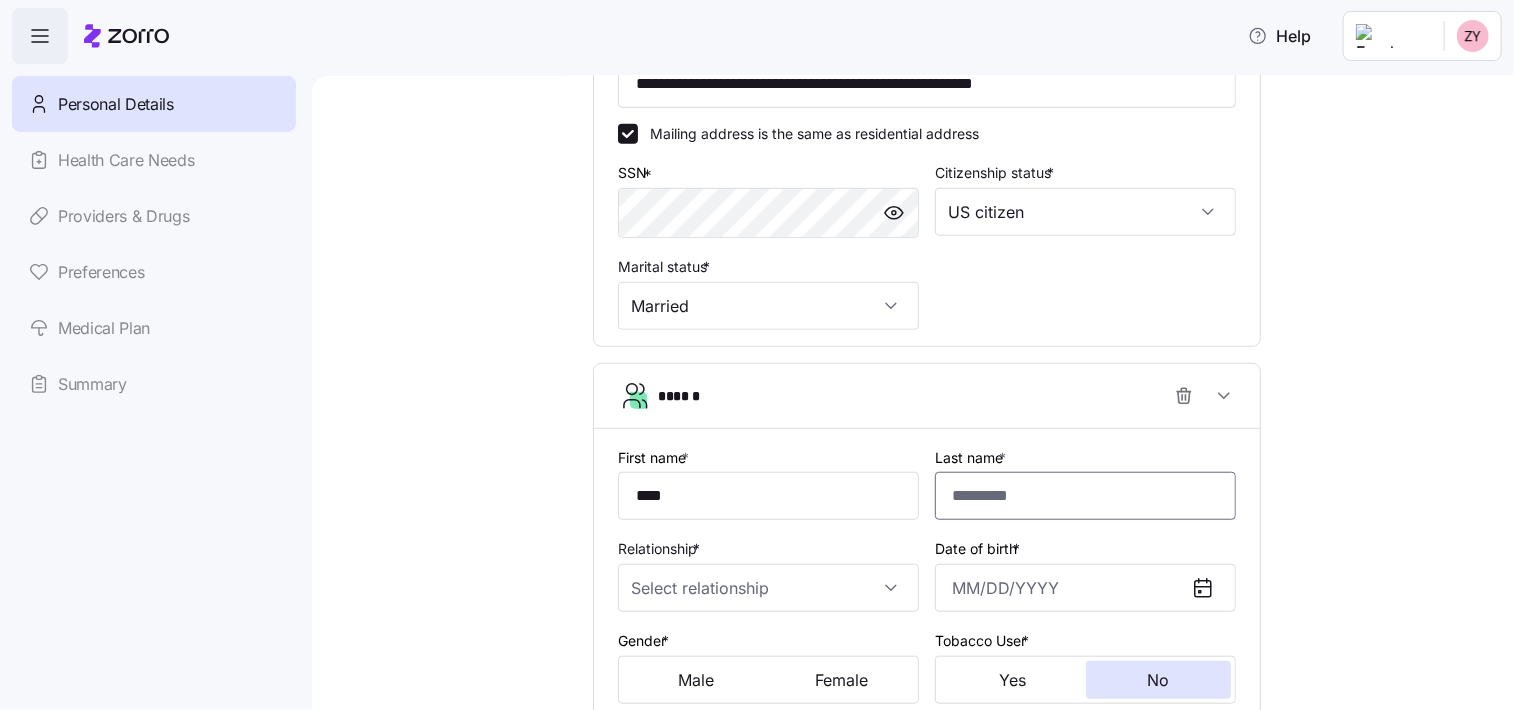 click on "Last name  *" at bounding box center (1085, 496) 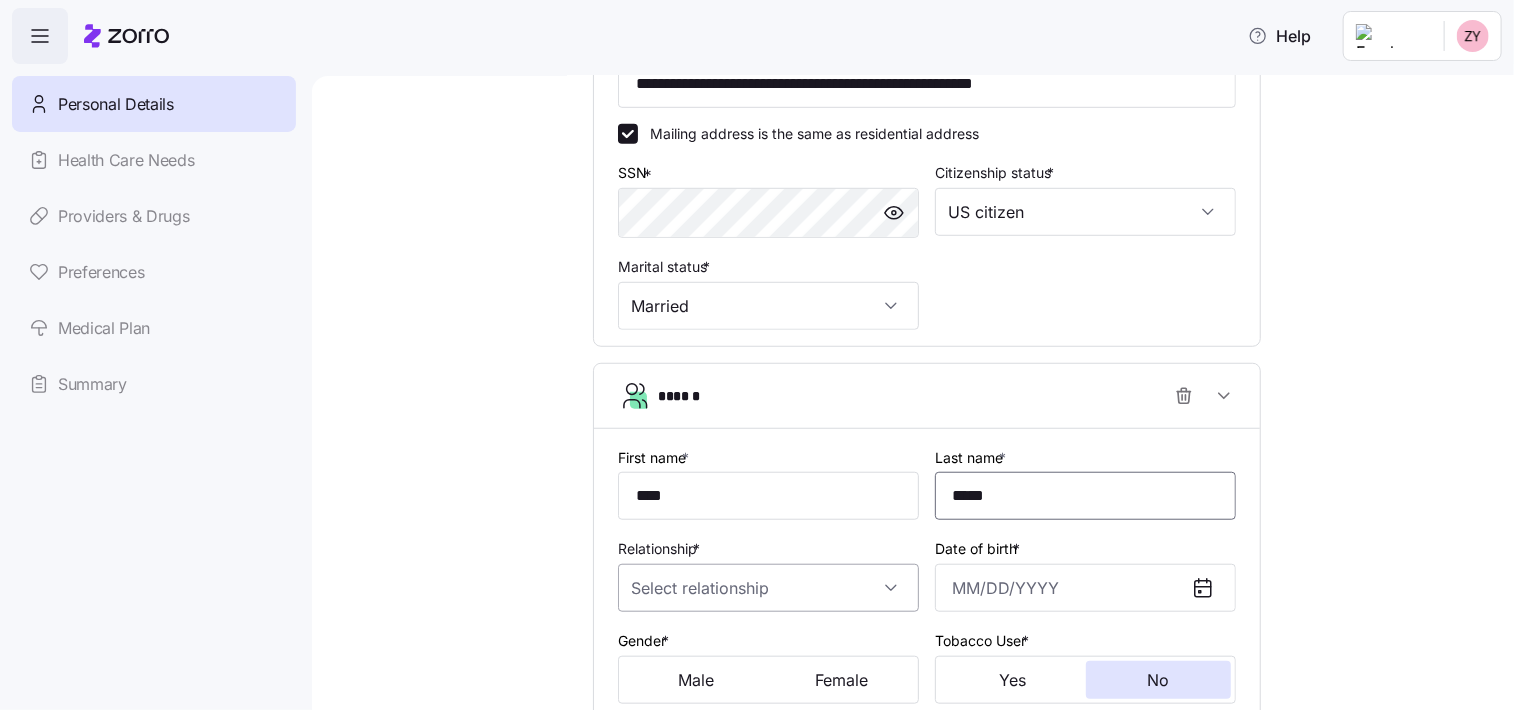 type on "*****" 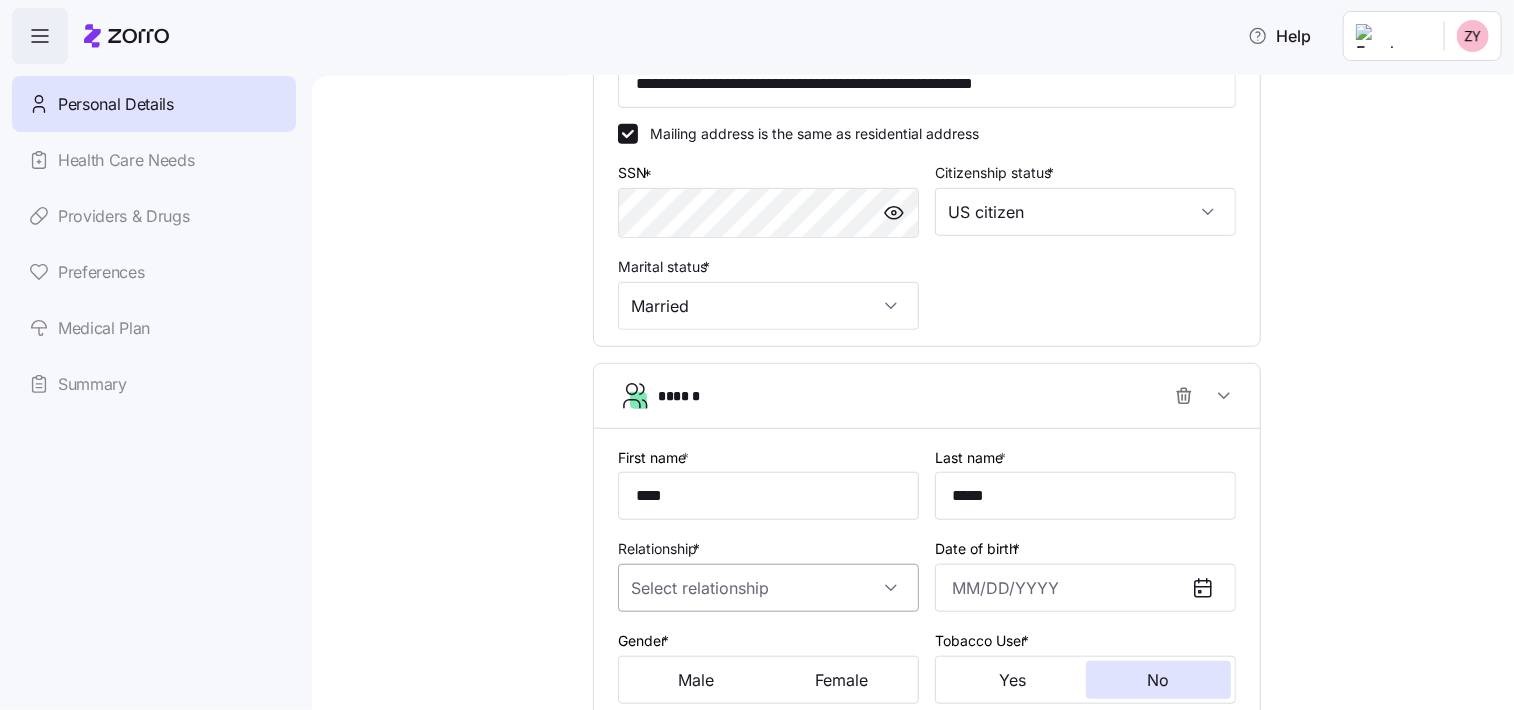 click on "Relationship  *" at bounding box center [768, 588] 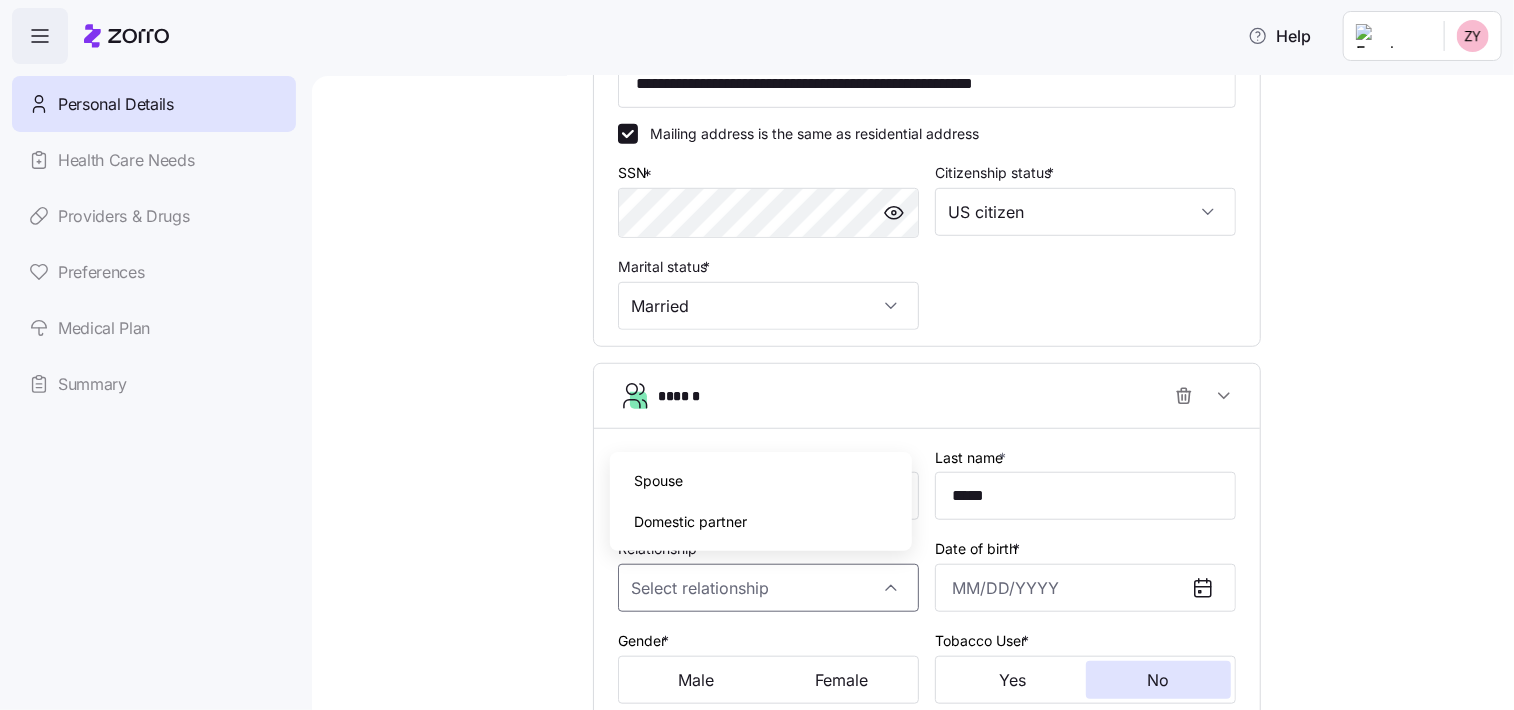 click on "Spouse" at bounding box center [658, 481] 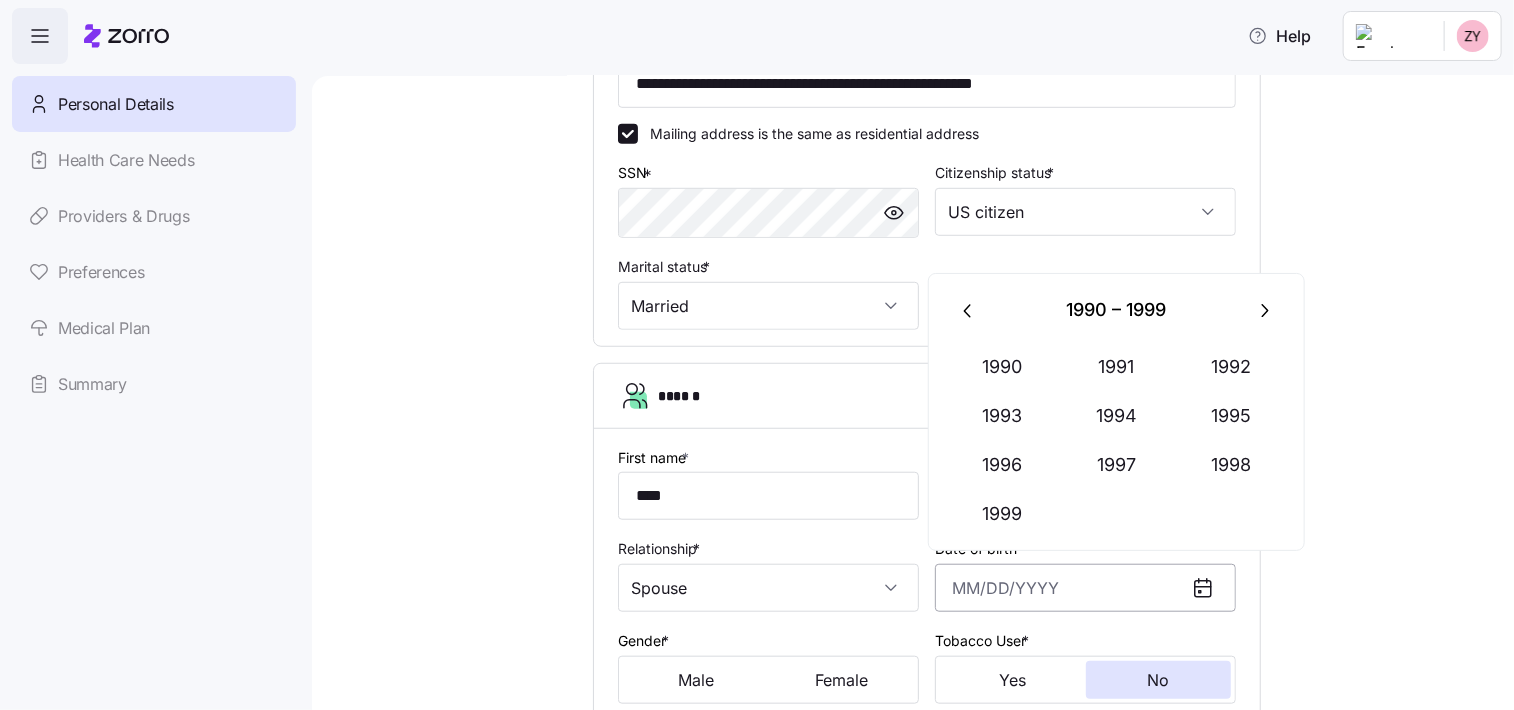 click on "Date of birth  *" at bounding box center (1085, 588) 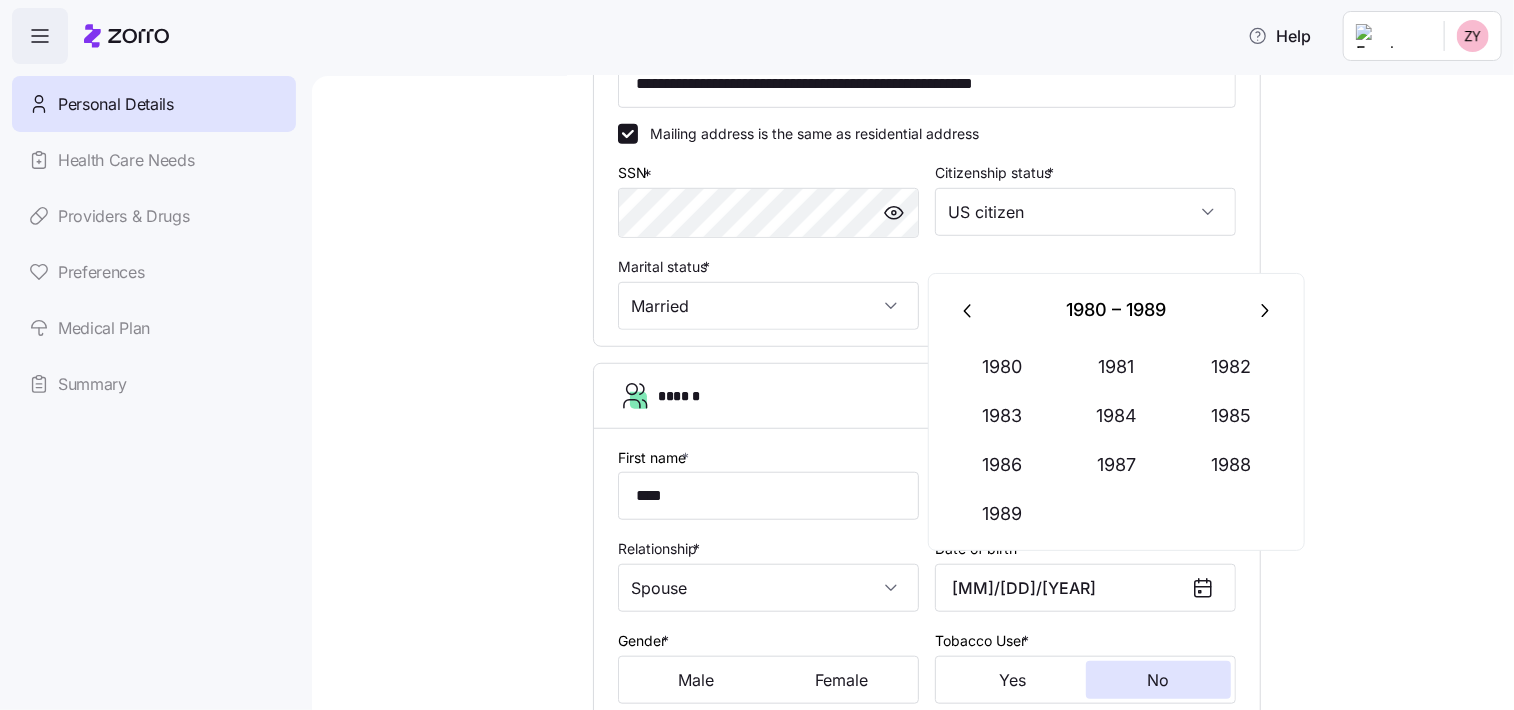 type on "[MONTH] [DAY], [YEAR]" 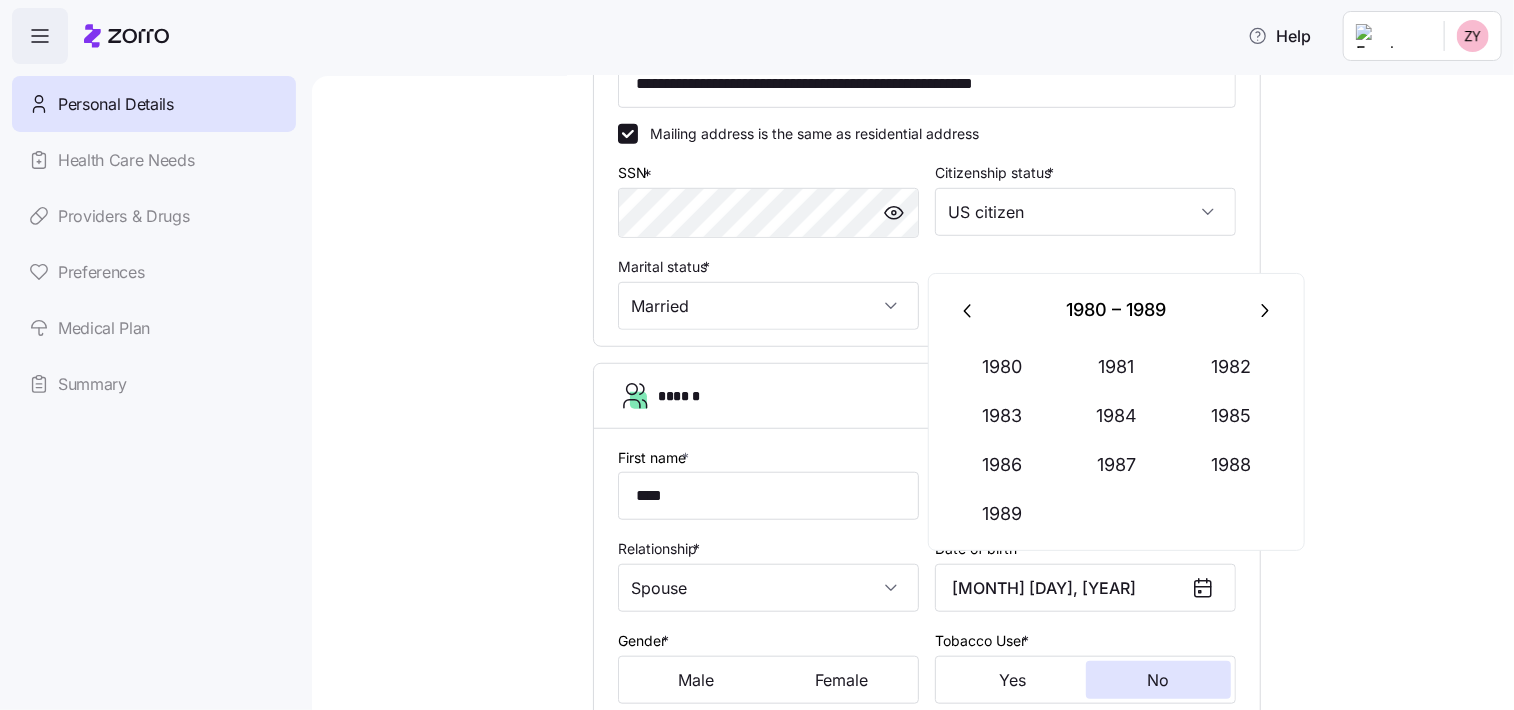 click on "Tobacco User  * Yes No" at bounding box center [1085, 666] 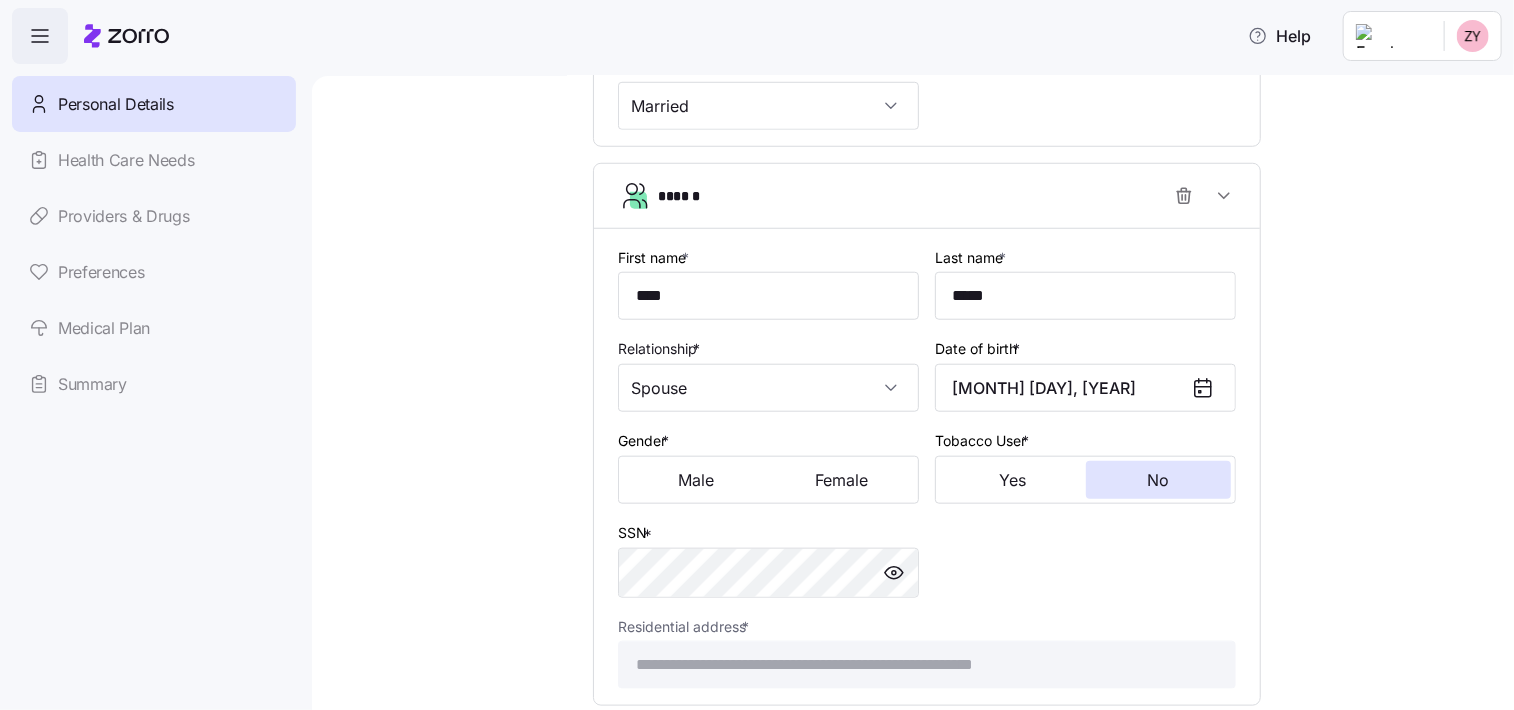 scroll, scrollTop: 820, scrollLeft: 0, axis: vertical 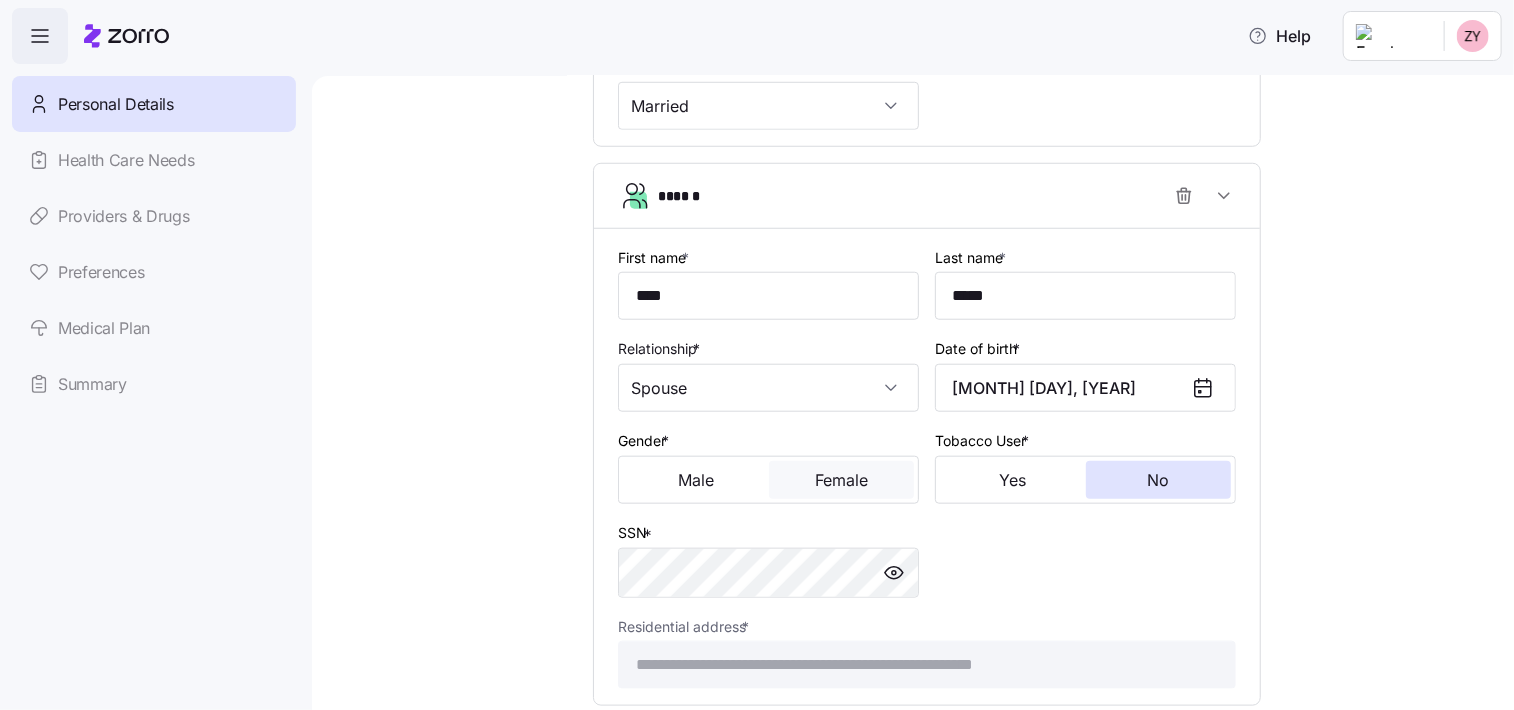 click on "Female" at bounding box center (841, 480) 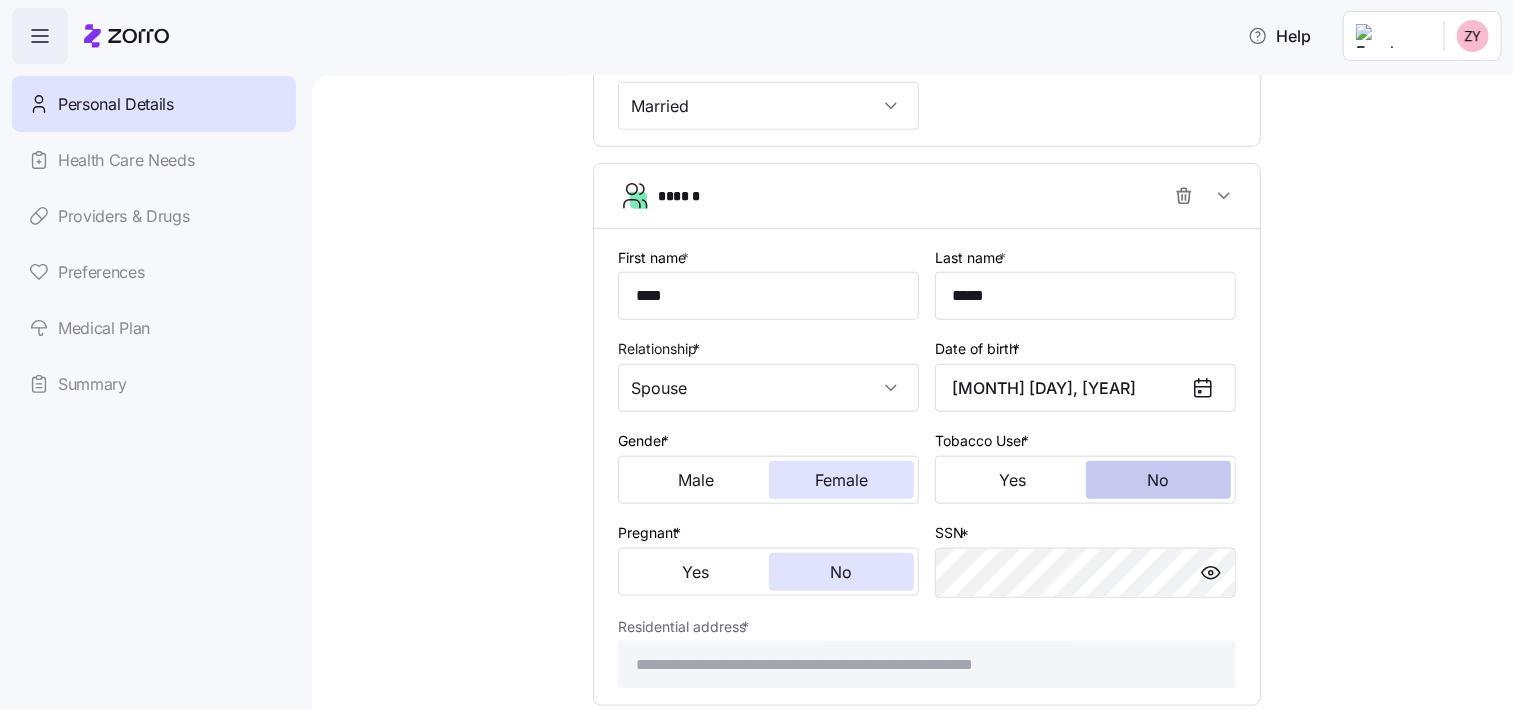 click on "No" at bounding box center [1159, 480] 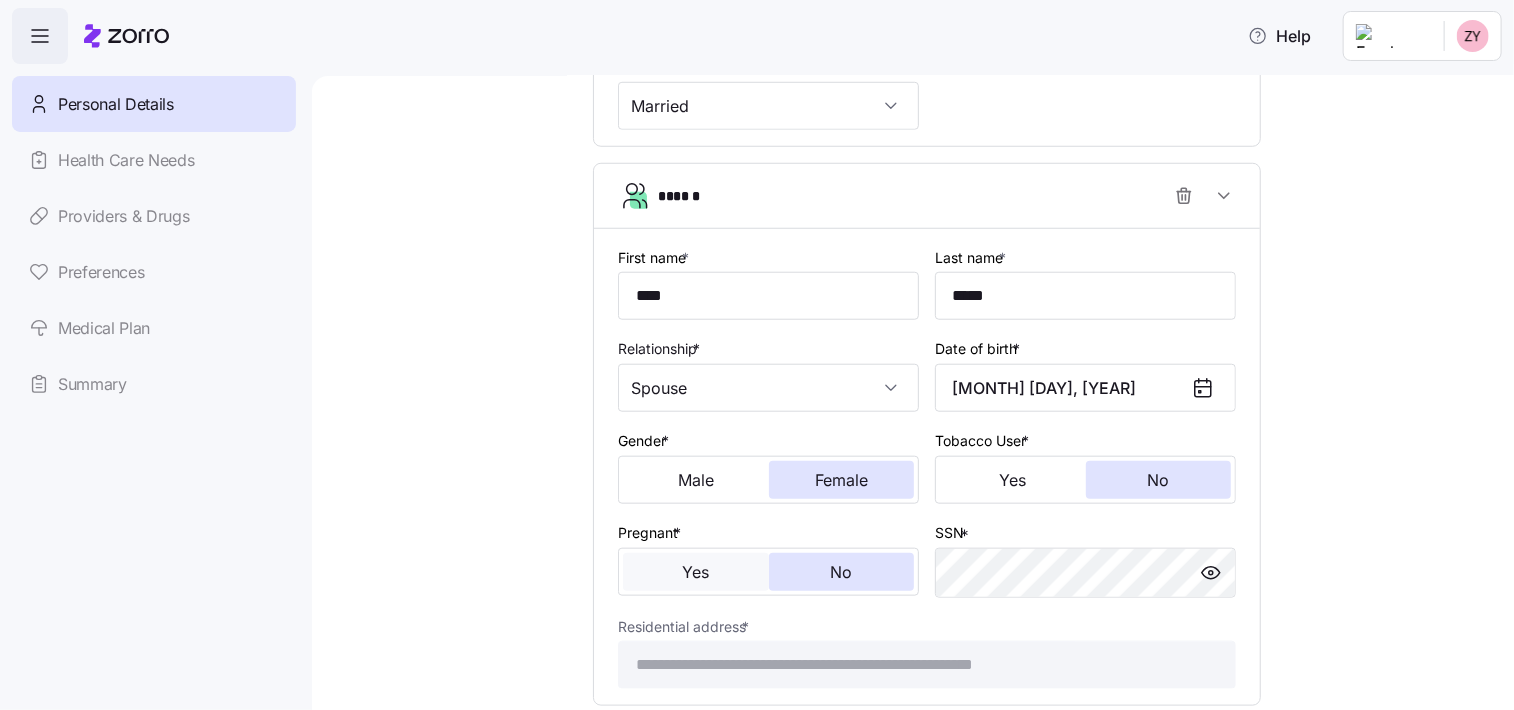 click on "Yes" at bounding box center [695, 572] 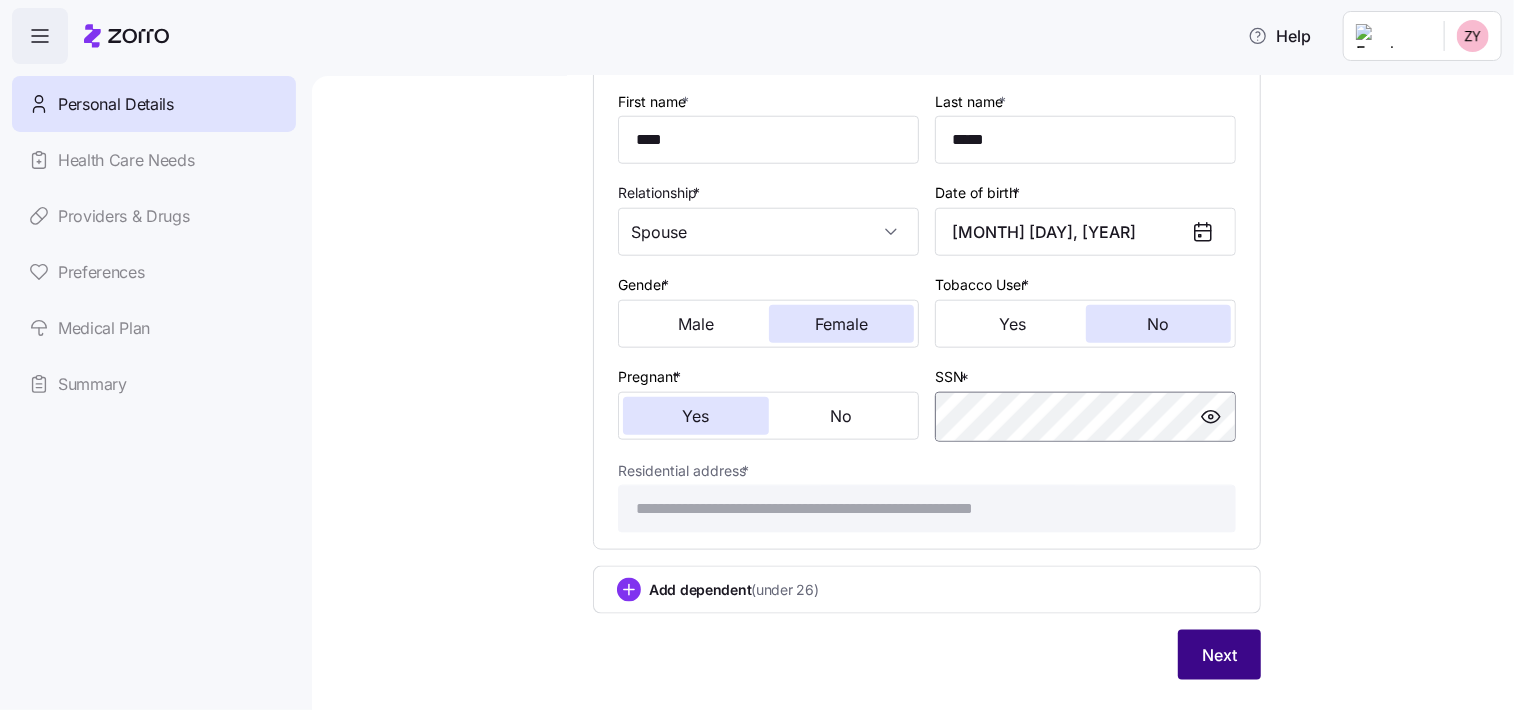 scroll, scrollTop: 1012, scrollLeft: 0, axis: vertical 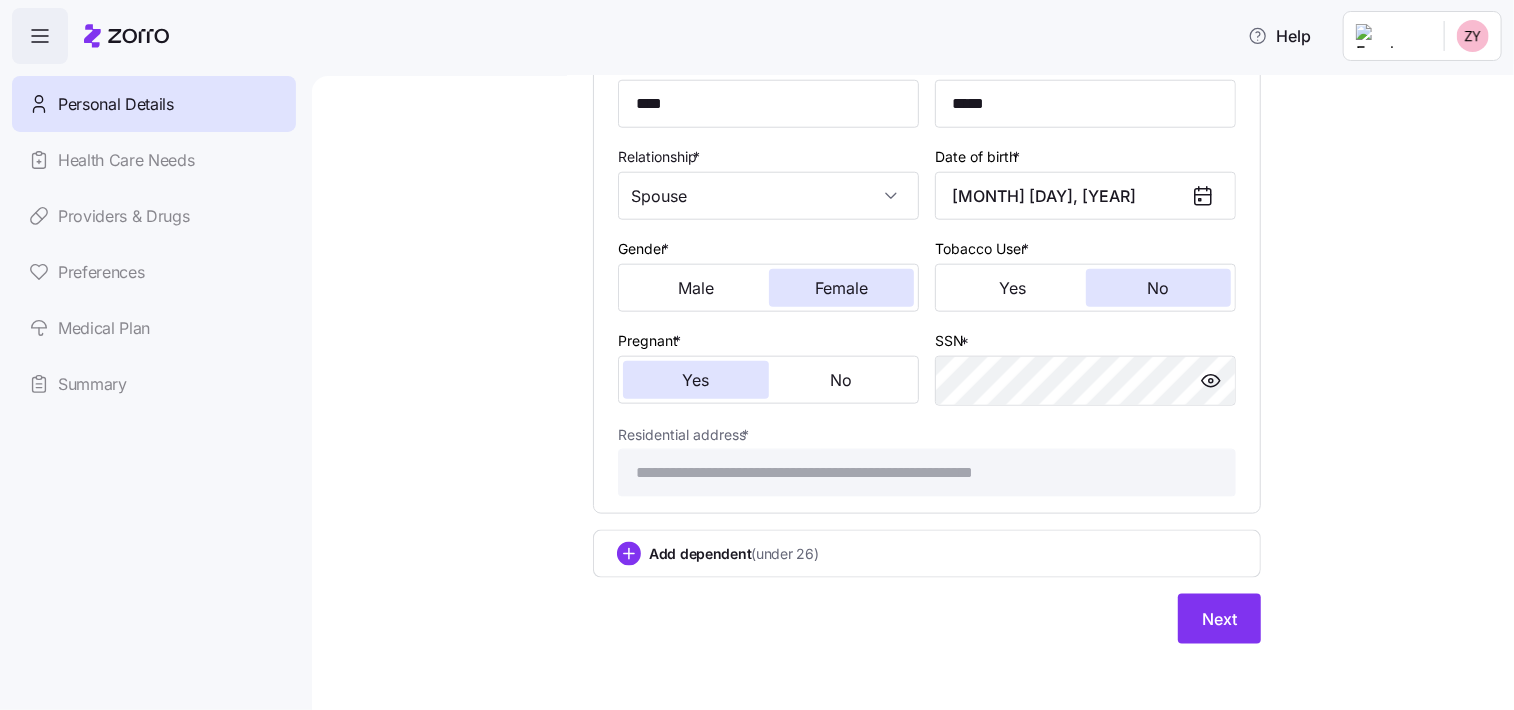 click 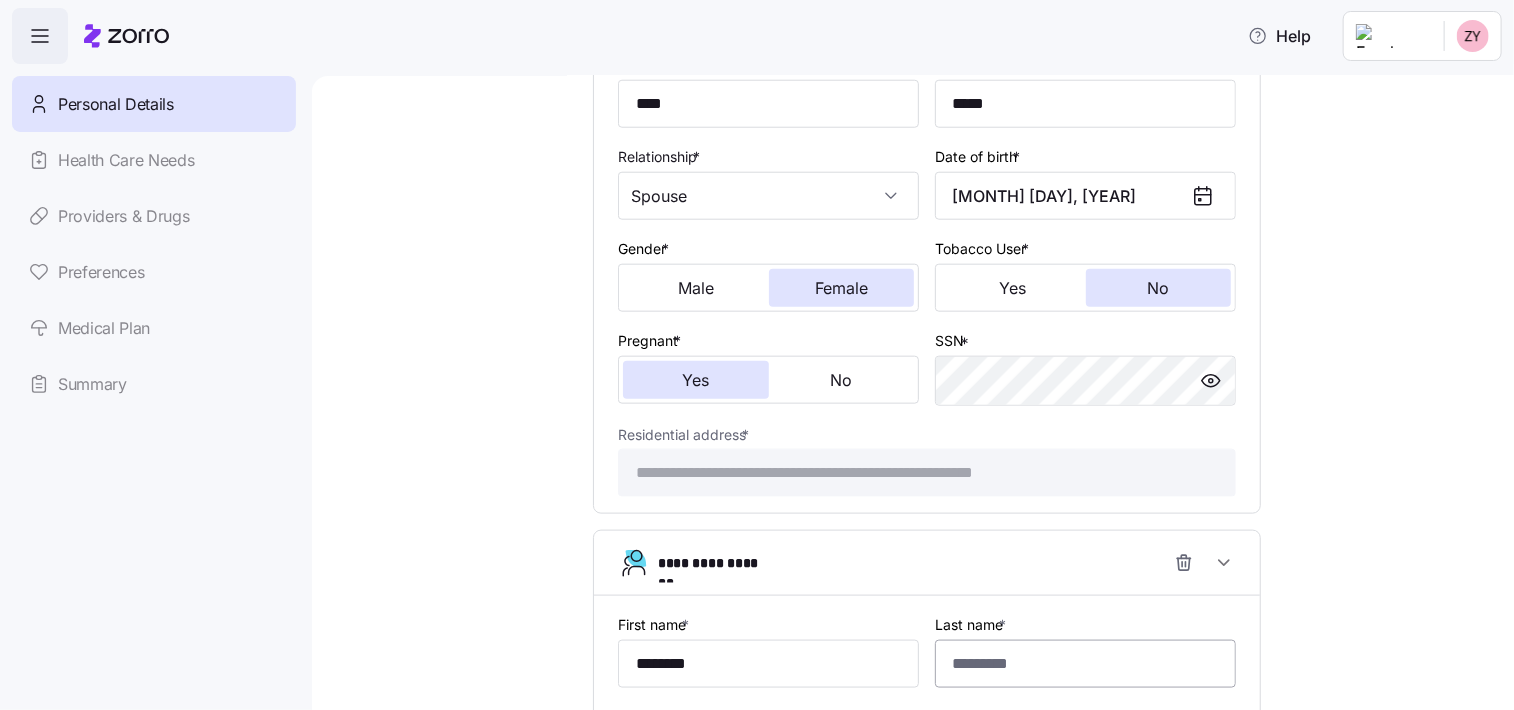 type on "********" 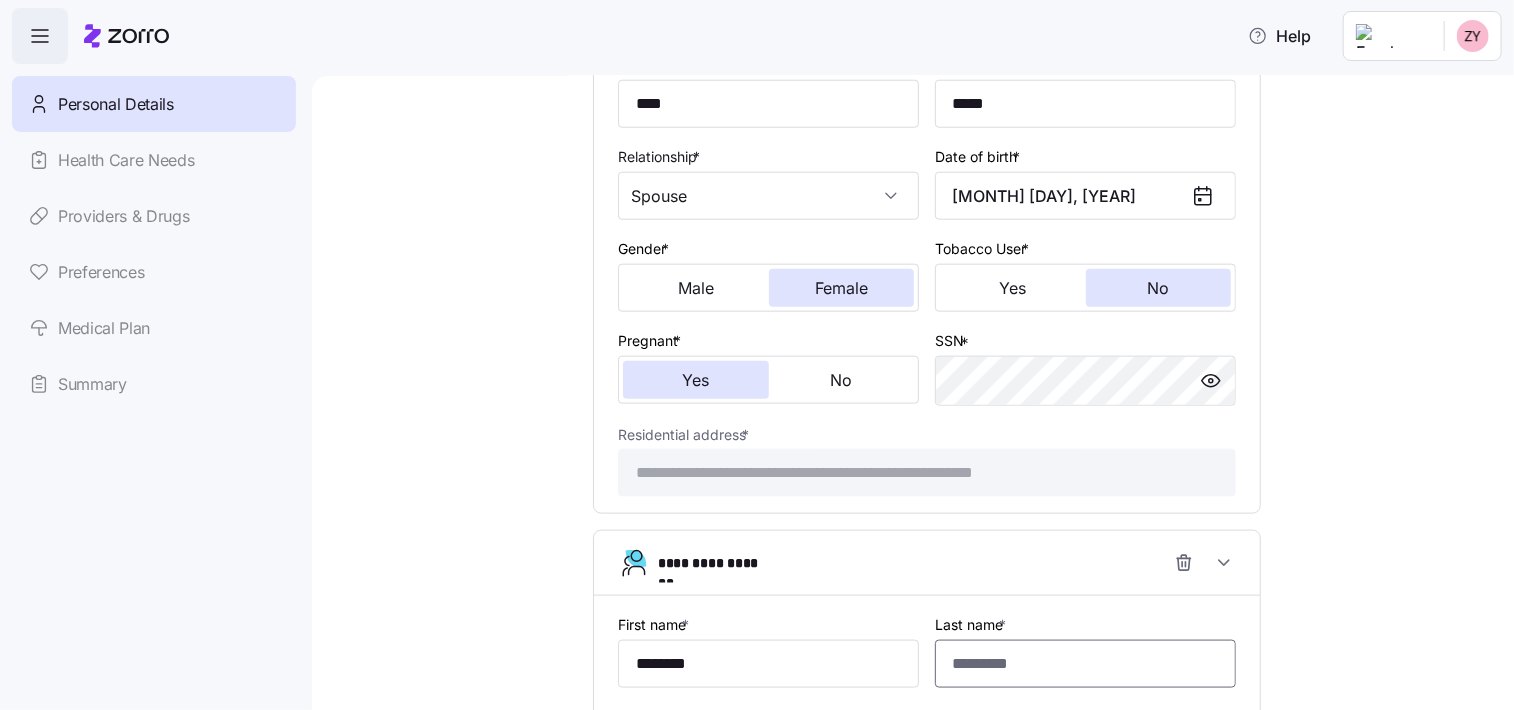 click on "Last name  *" at bounding box center (1085, 664) 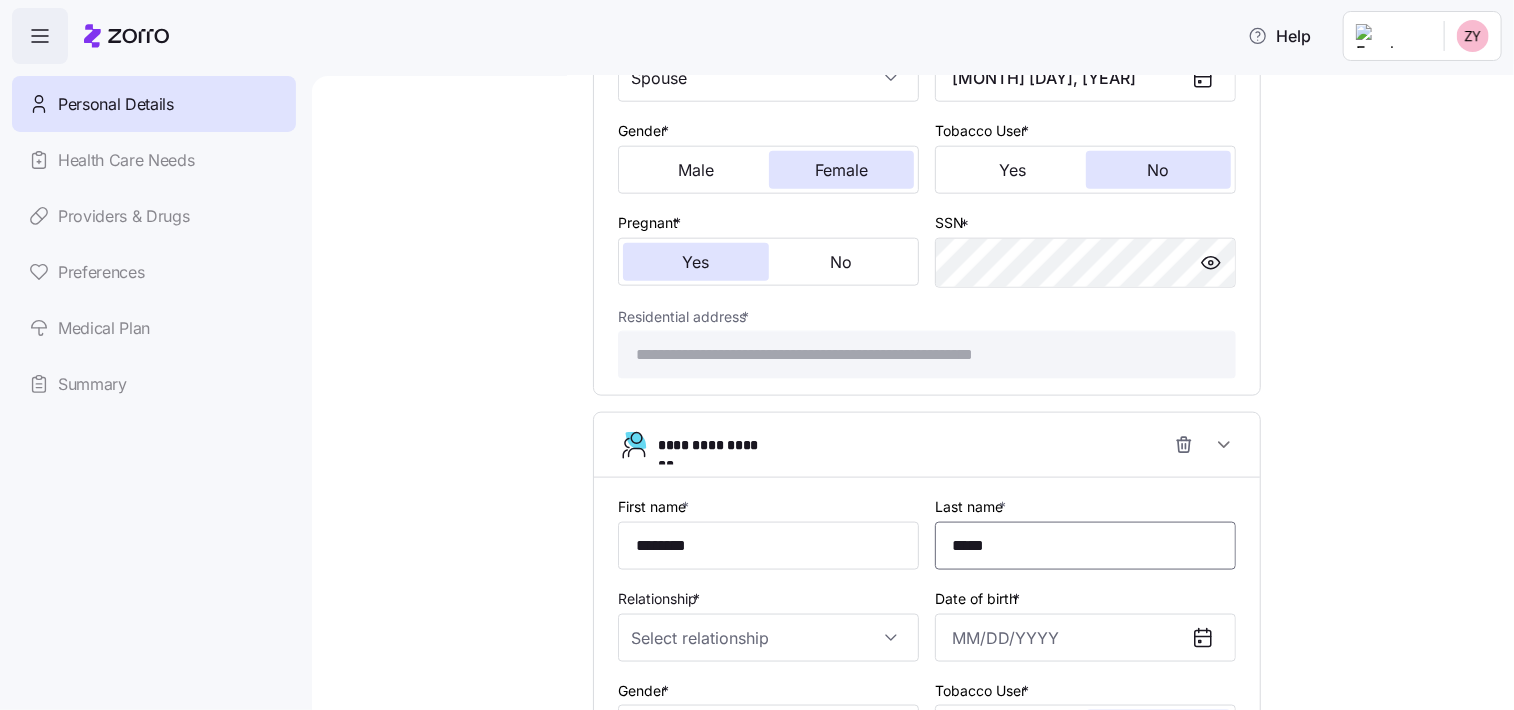 scroll, scrollTop: 1212, scrollLeft: 0, axis: vertical 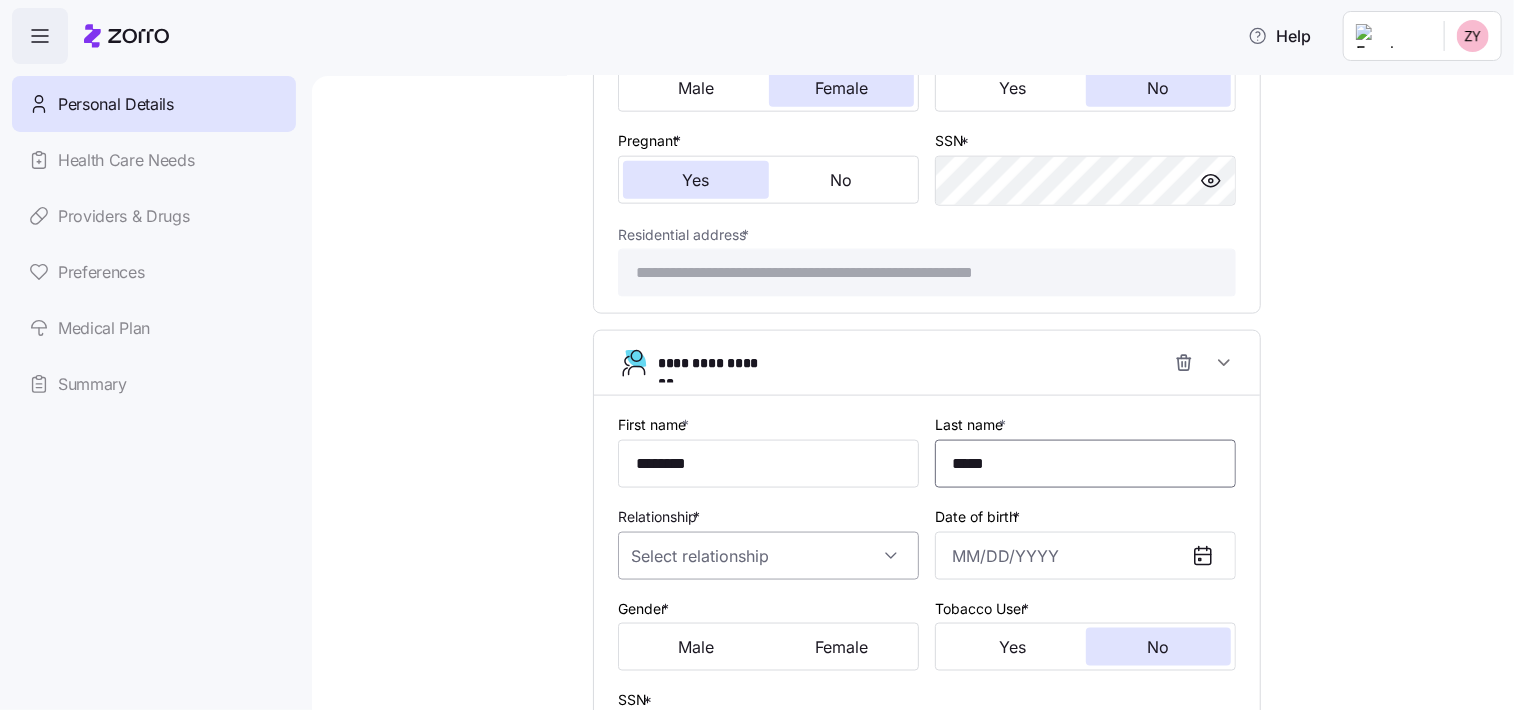 type on "*****" 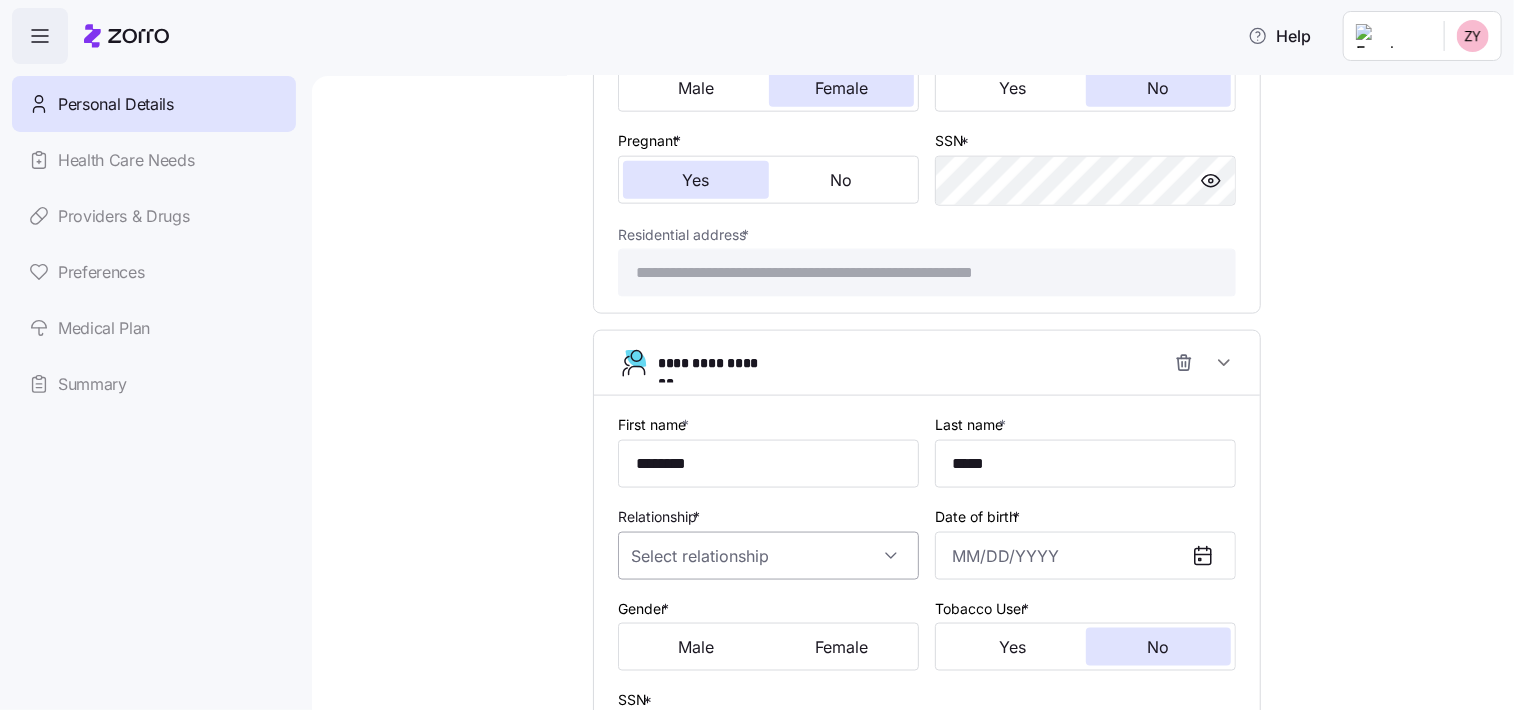 click on "Relationship  *" at bounding box center (768, 556) 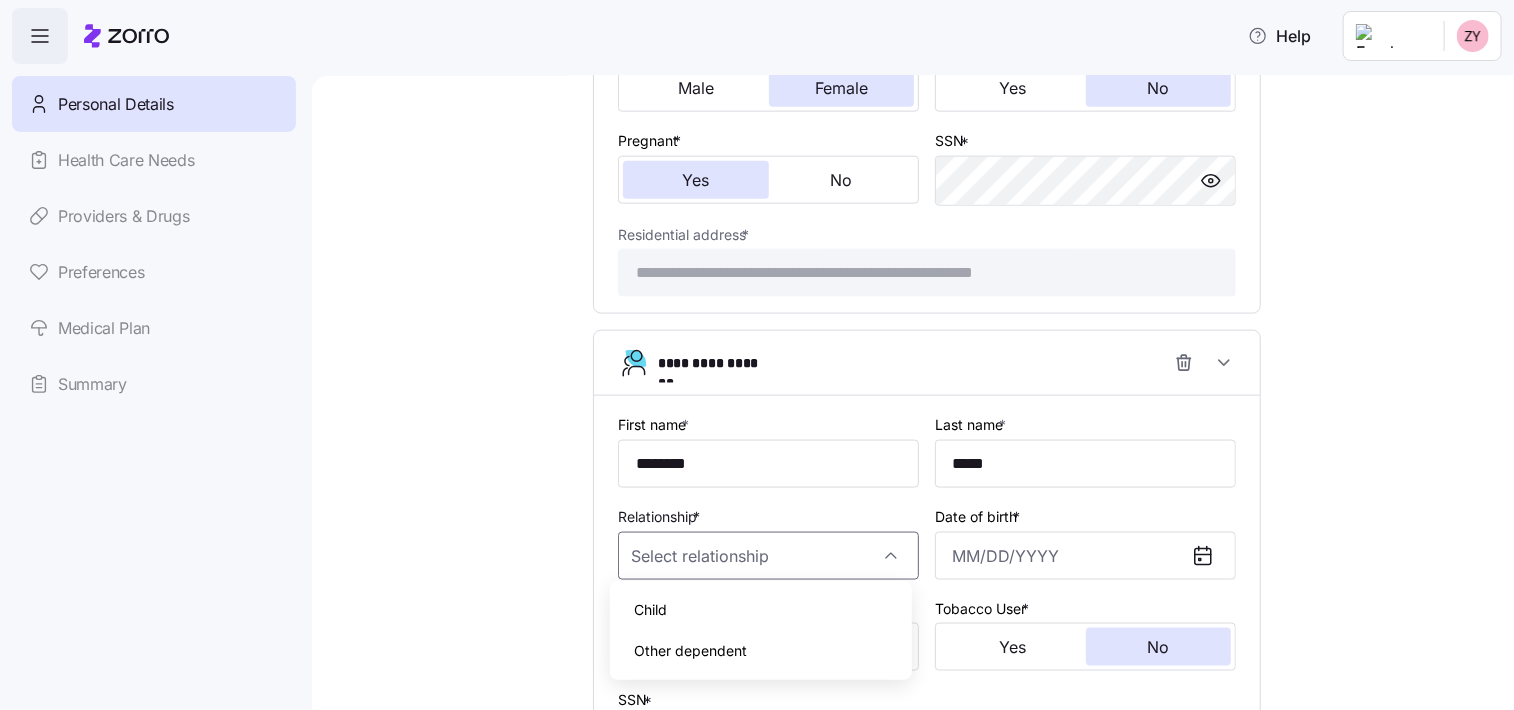 click on "Child" at bounding box center [650, 610] 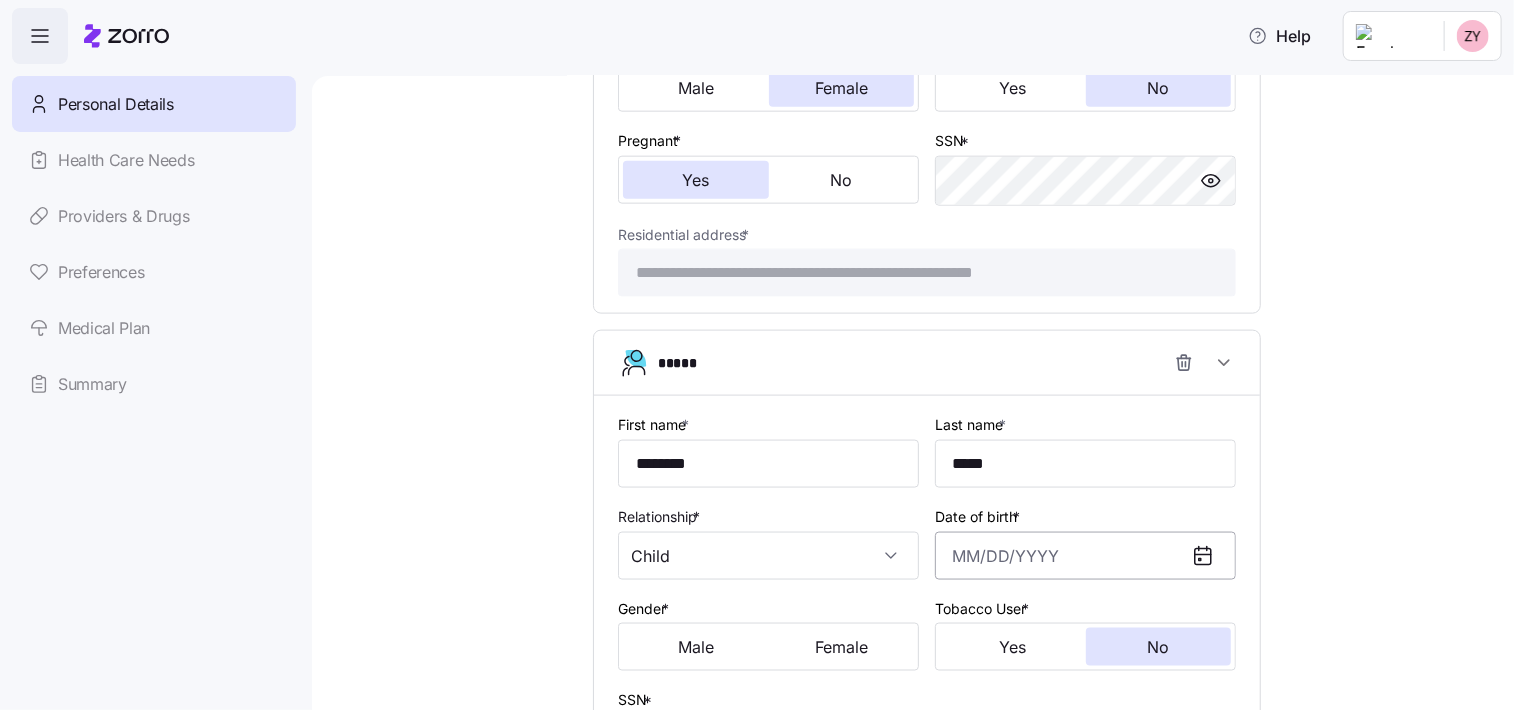 click on "Date of birth  *" at bounding box center [1085, 556] 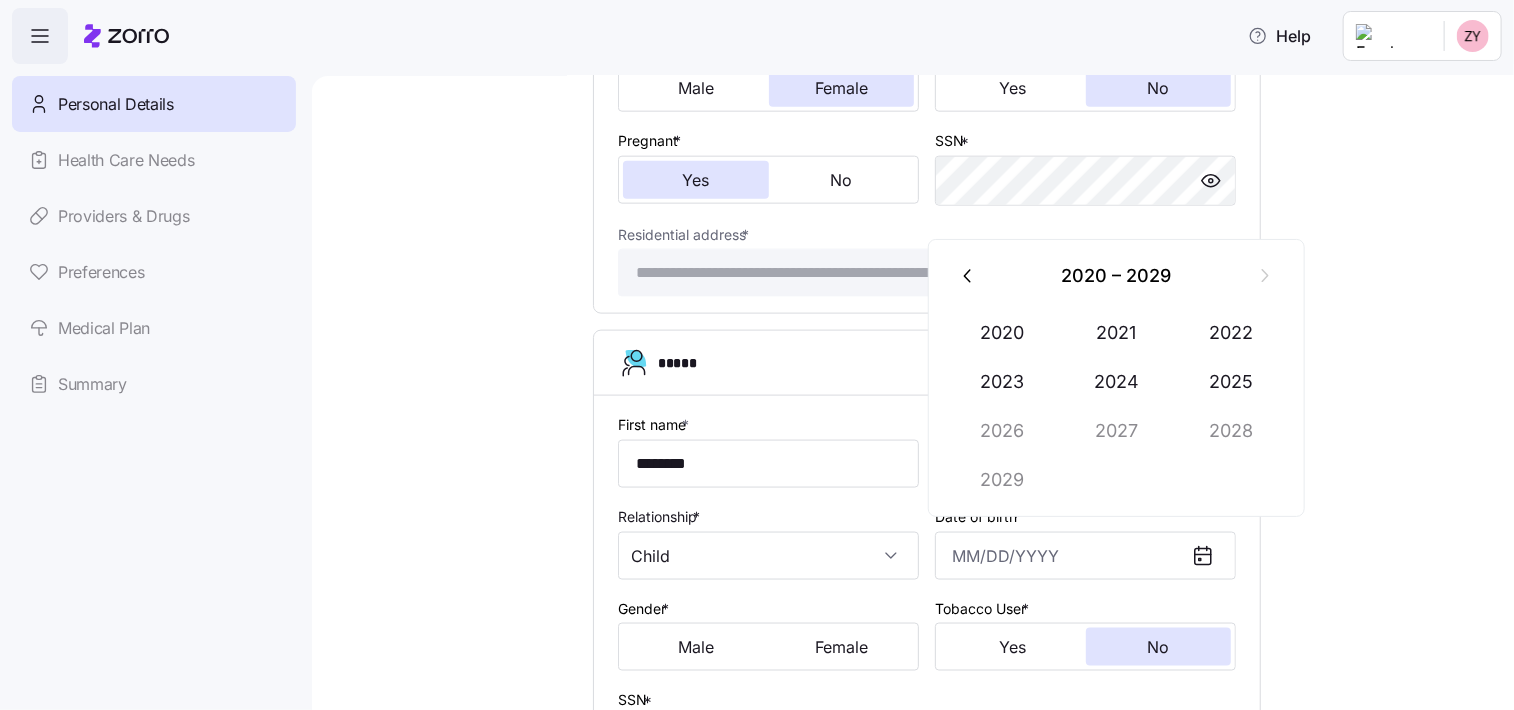 click 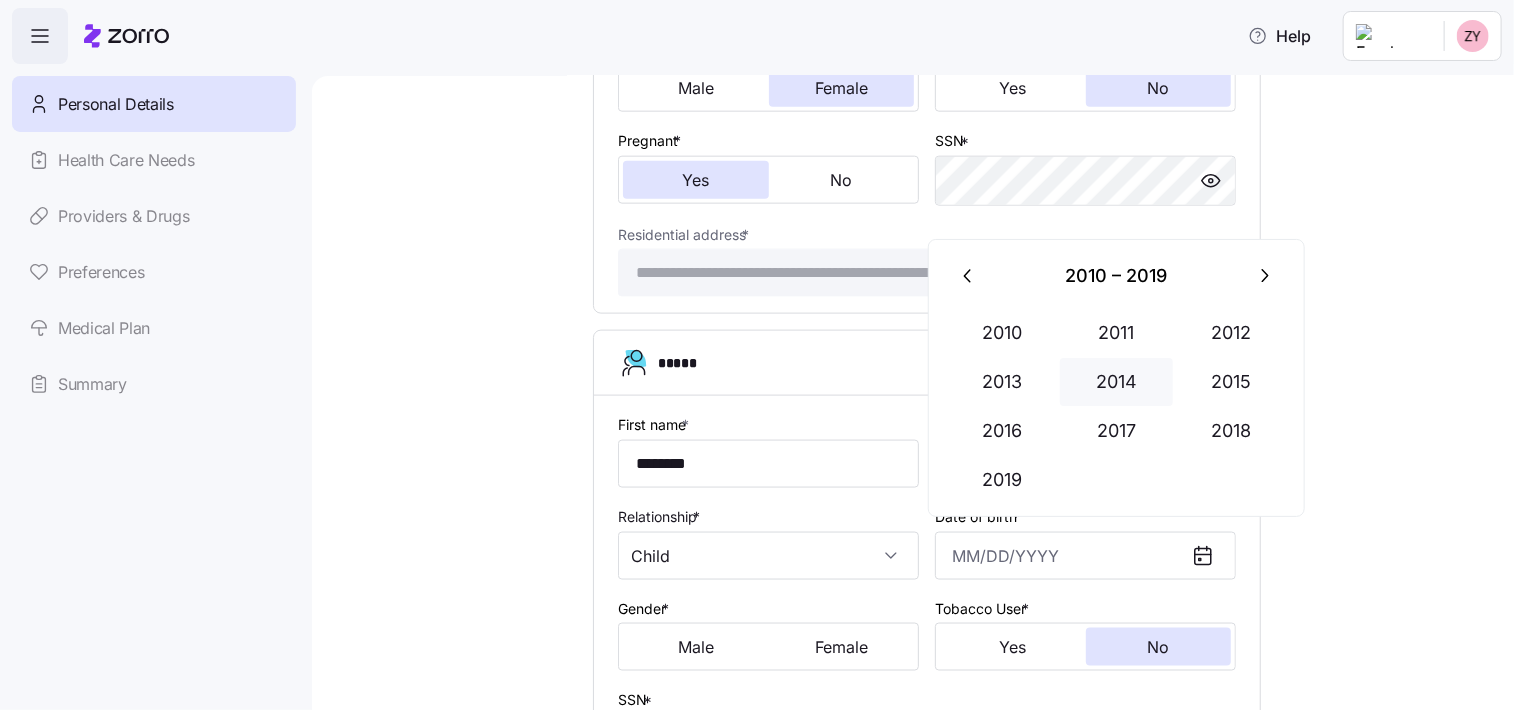 click on "2014" at bounding box center (1117, 382) 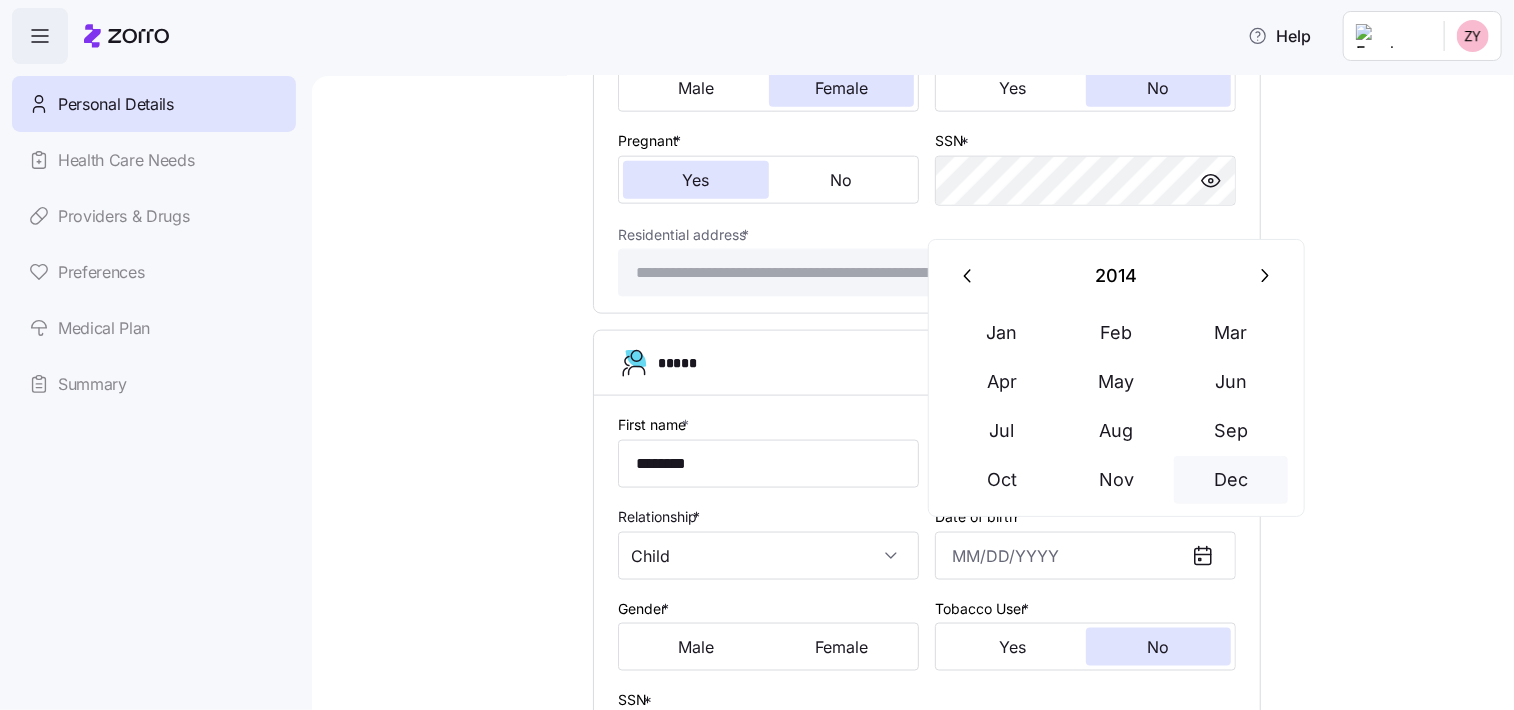 click on "Dec" at bounding box center [1231, 480] 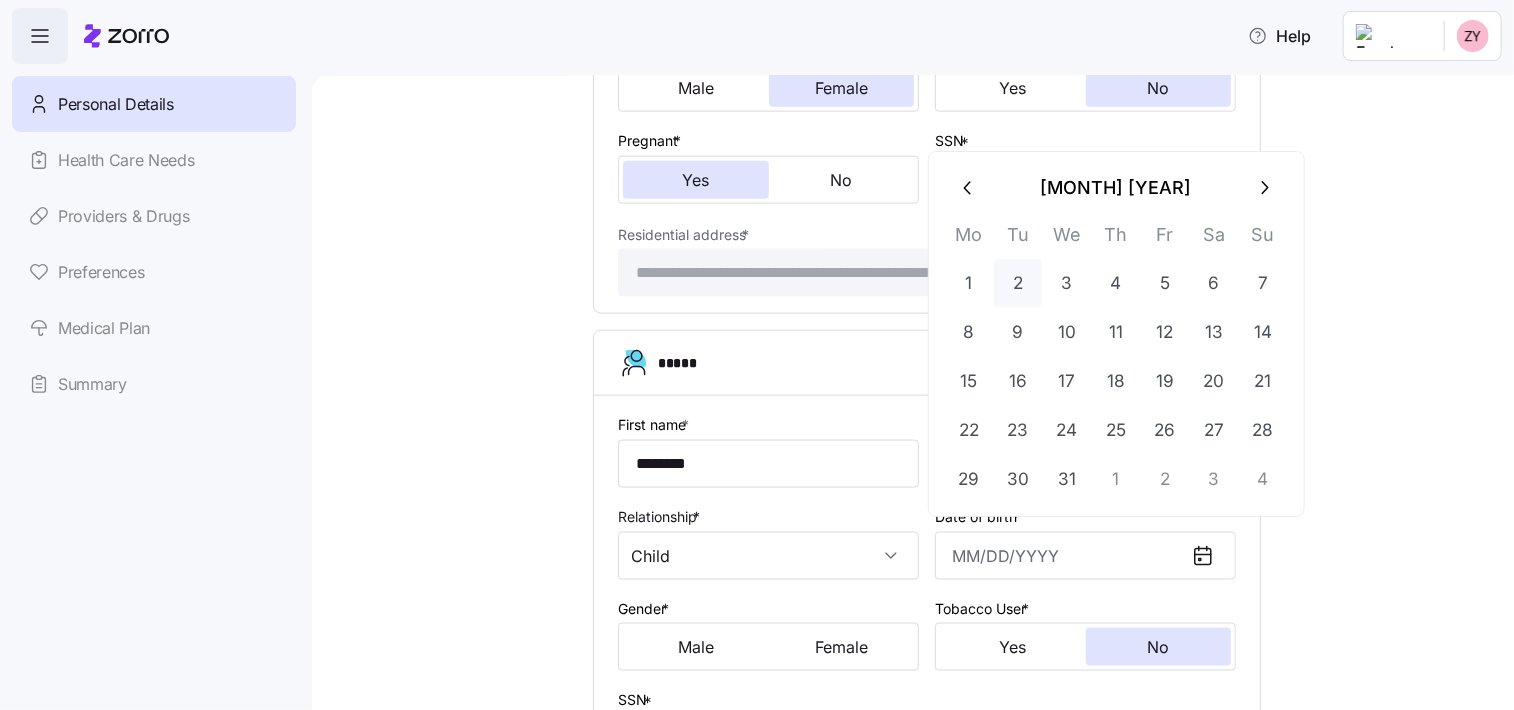 click on "2" at bounding box center [1018, 283] 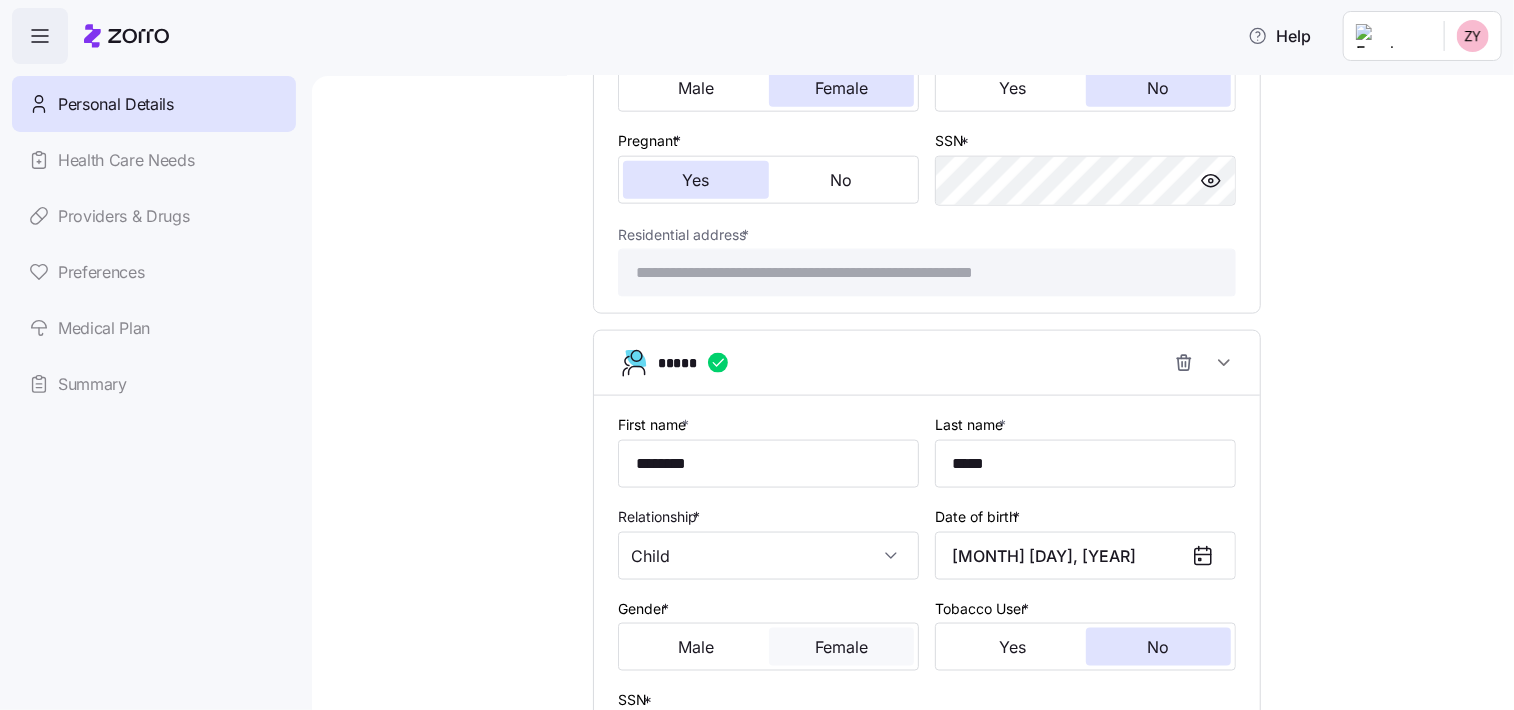 click on "Female" at bounding box center [842, 647] 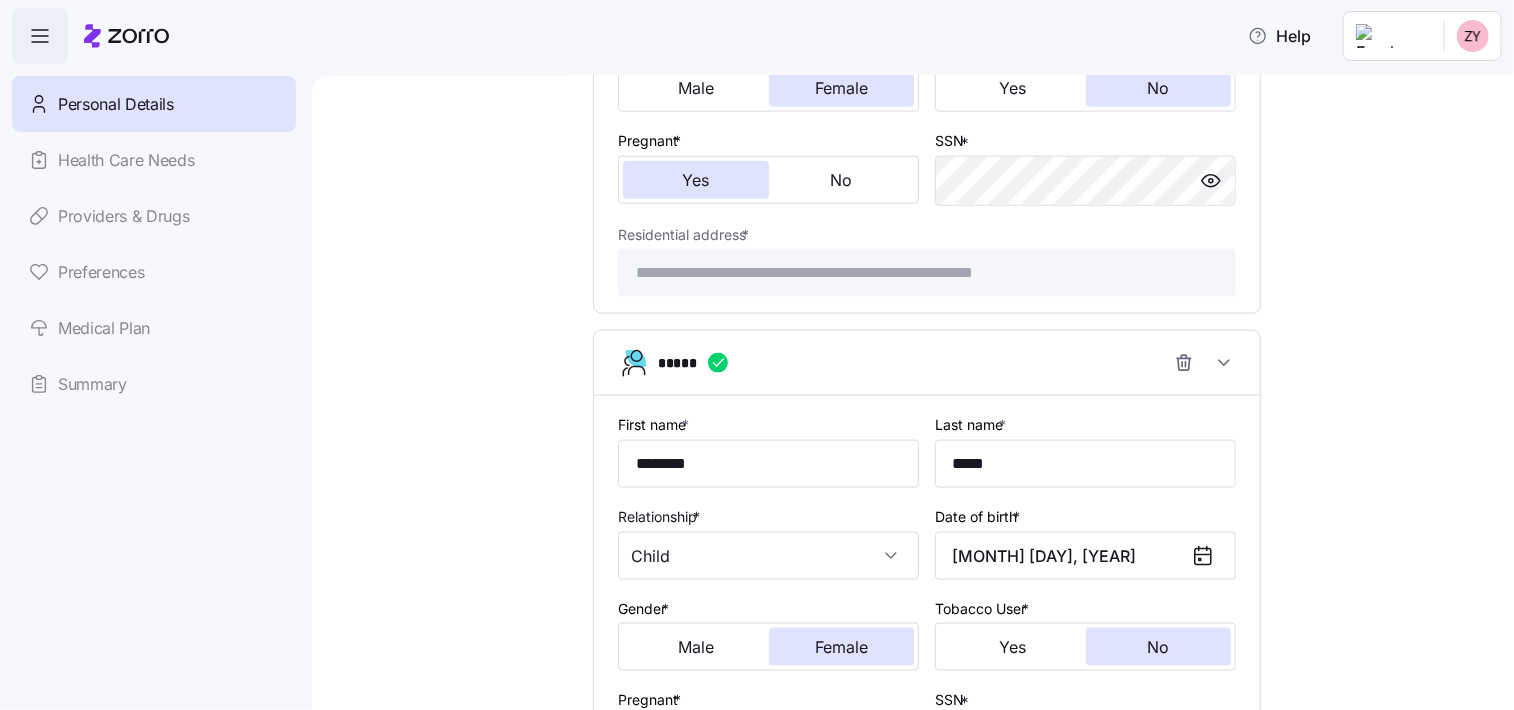 scroll, scrollTop: 1412, scrollLeft: 0, axis: vertical 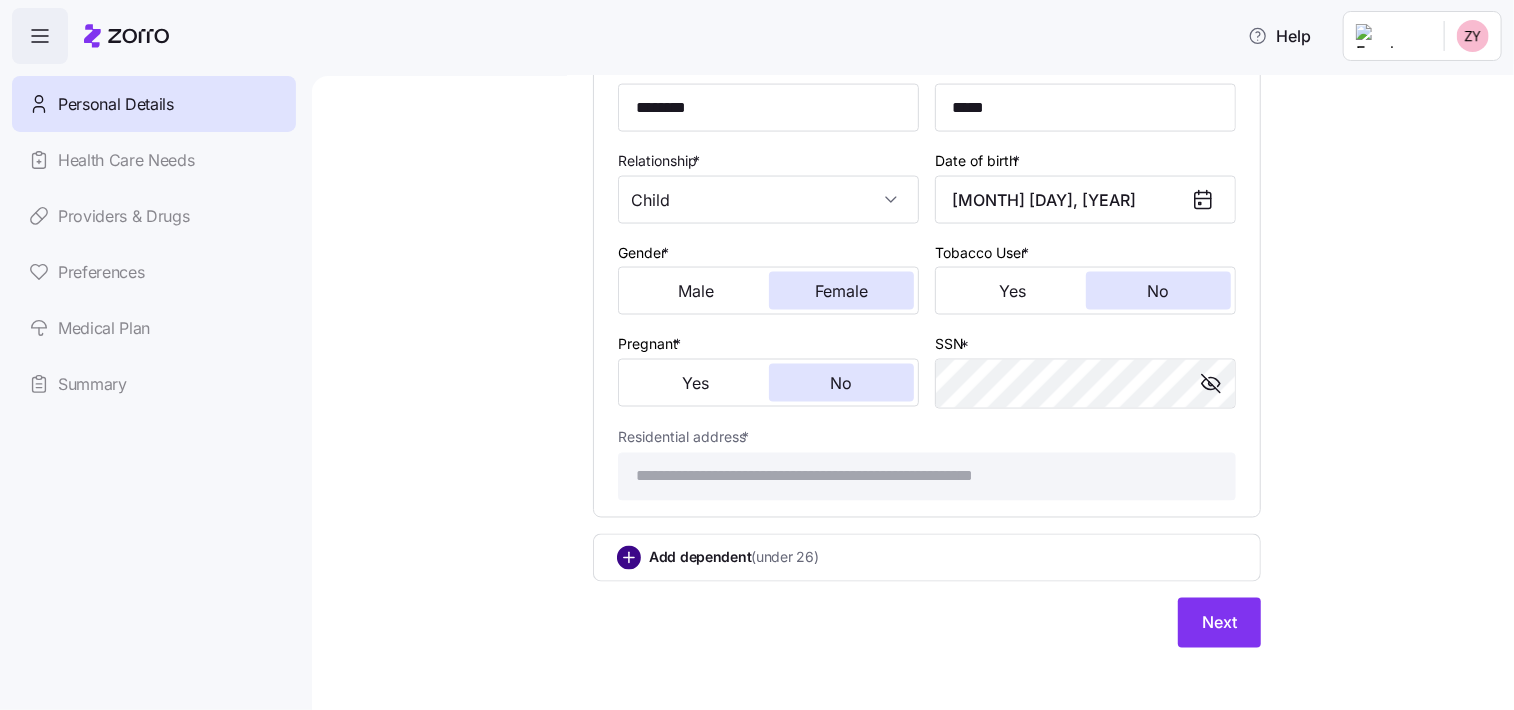 click 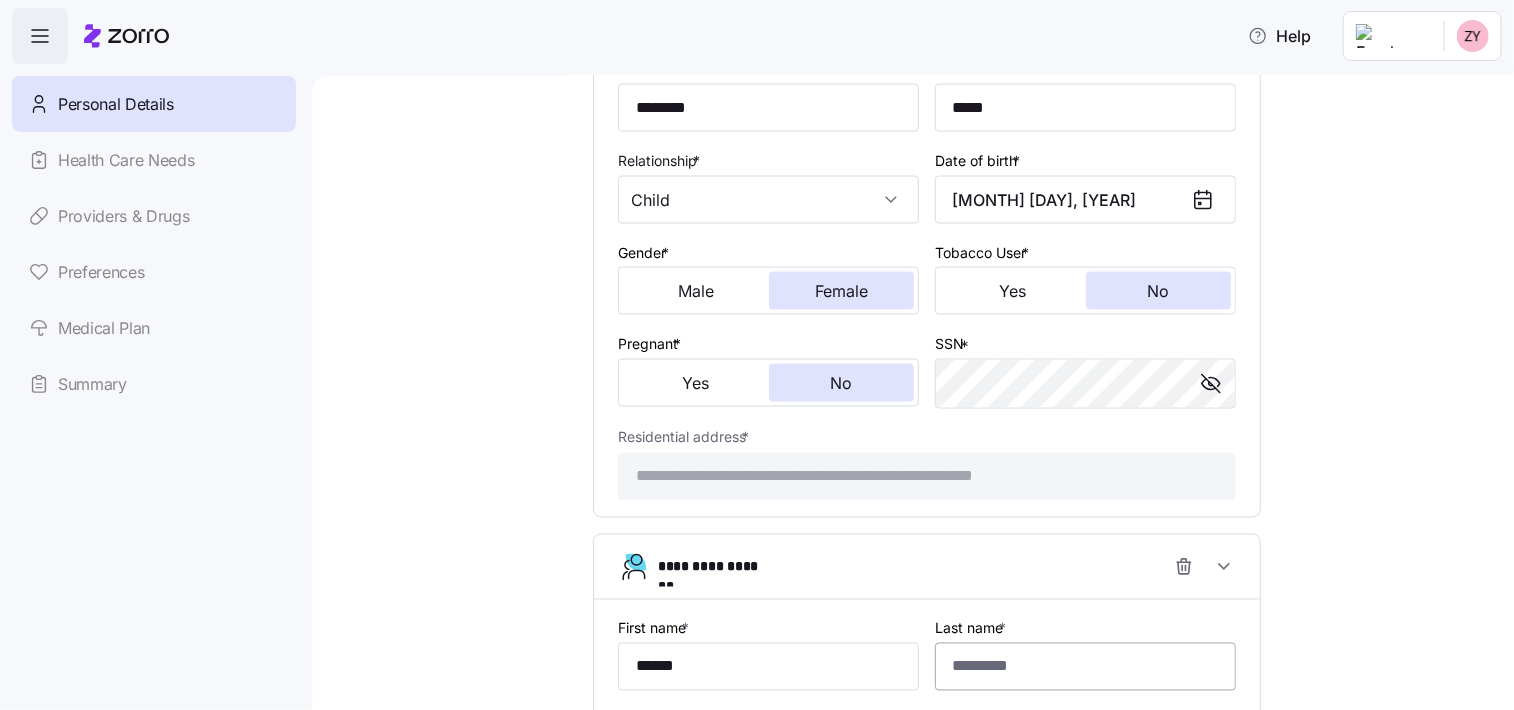 type on "******" 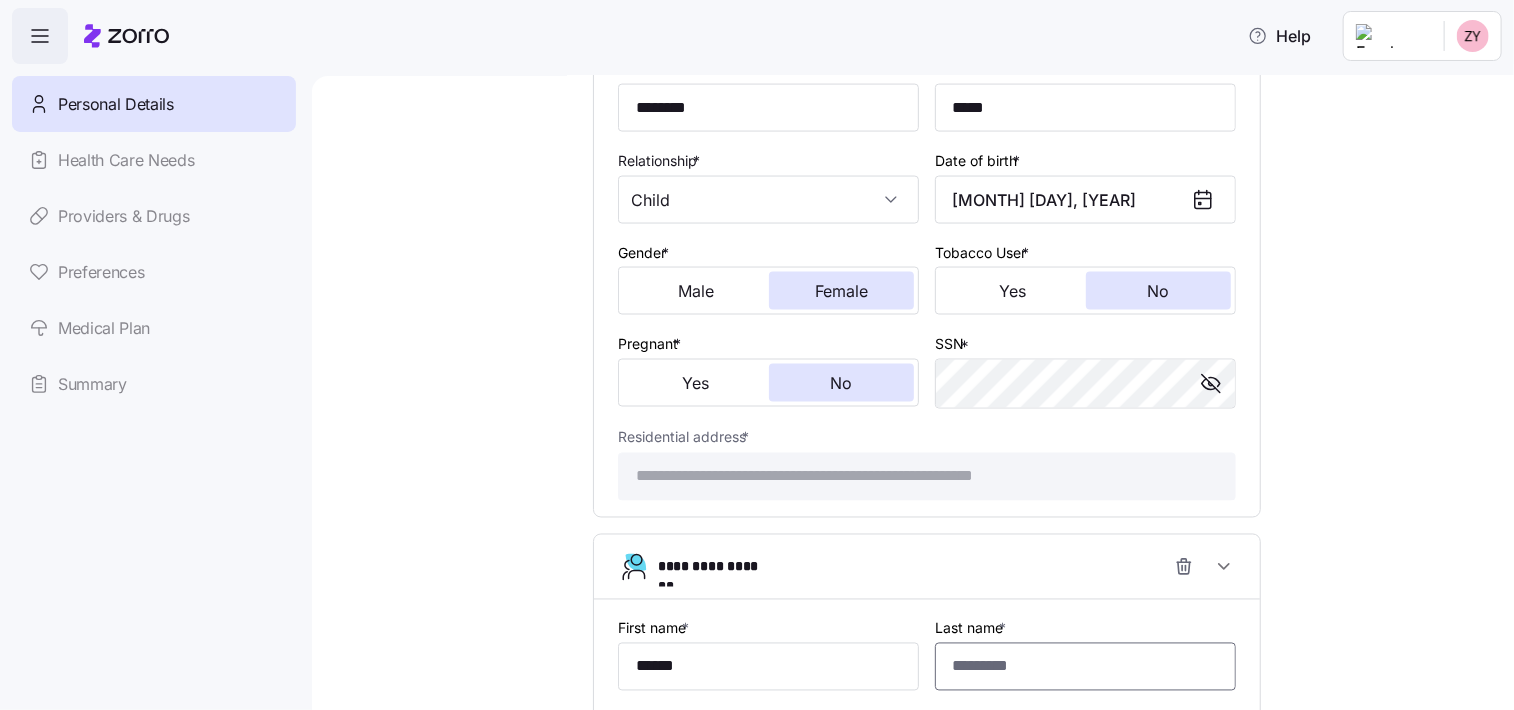 click on "Last name  *" at bounding box center [1085, 667] 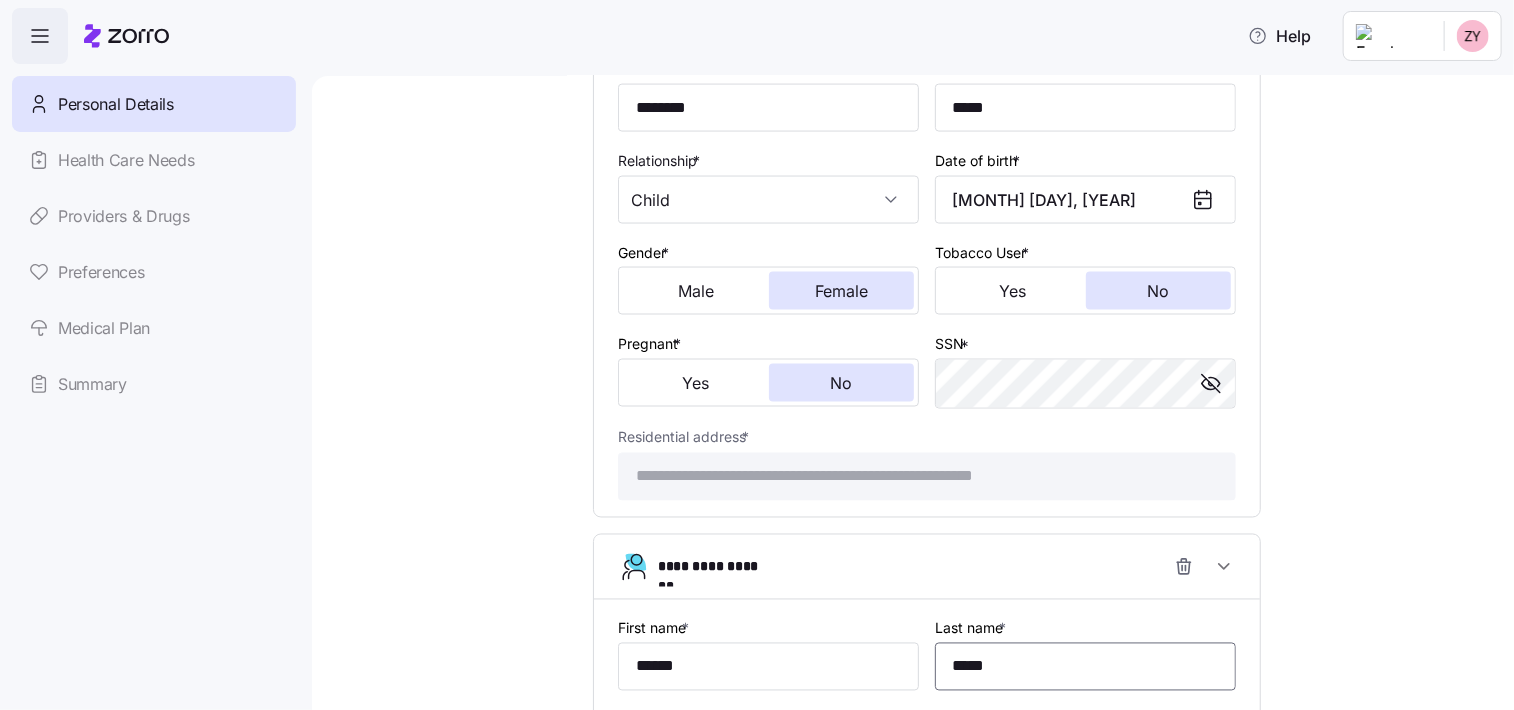 type on "*****" 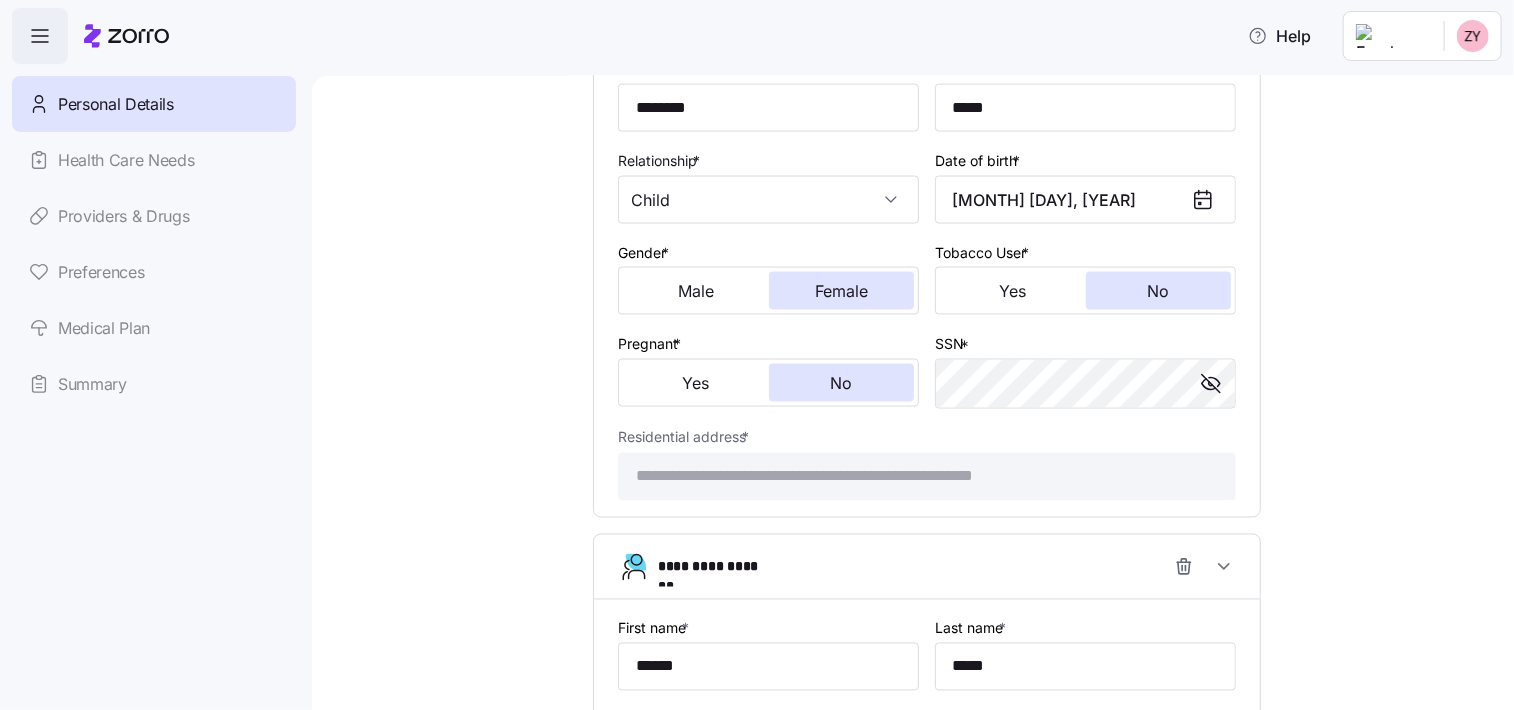 click on "First name  * [FIRST] Last name  * [LAST] Relationship  * Date of birth  * Gender  * Male Female Tobacco User  * Yes No SSN  * Residential address  * [ADDRESS]" at bounding box center (927, 838) 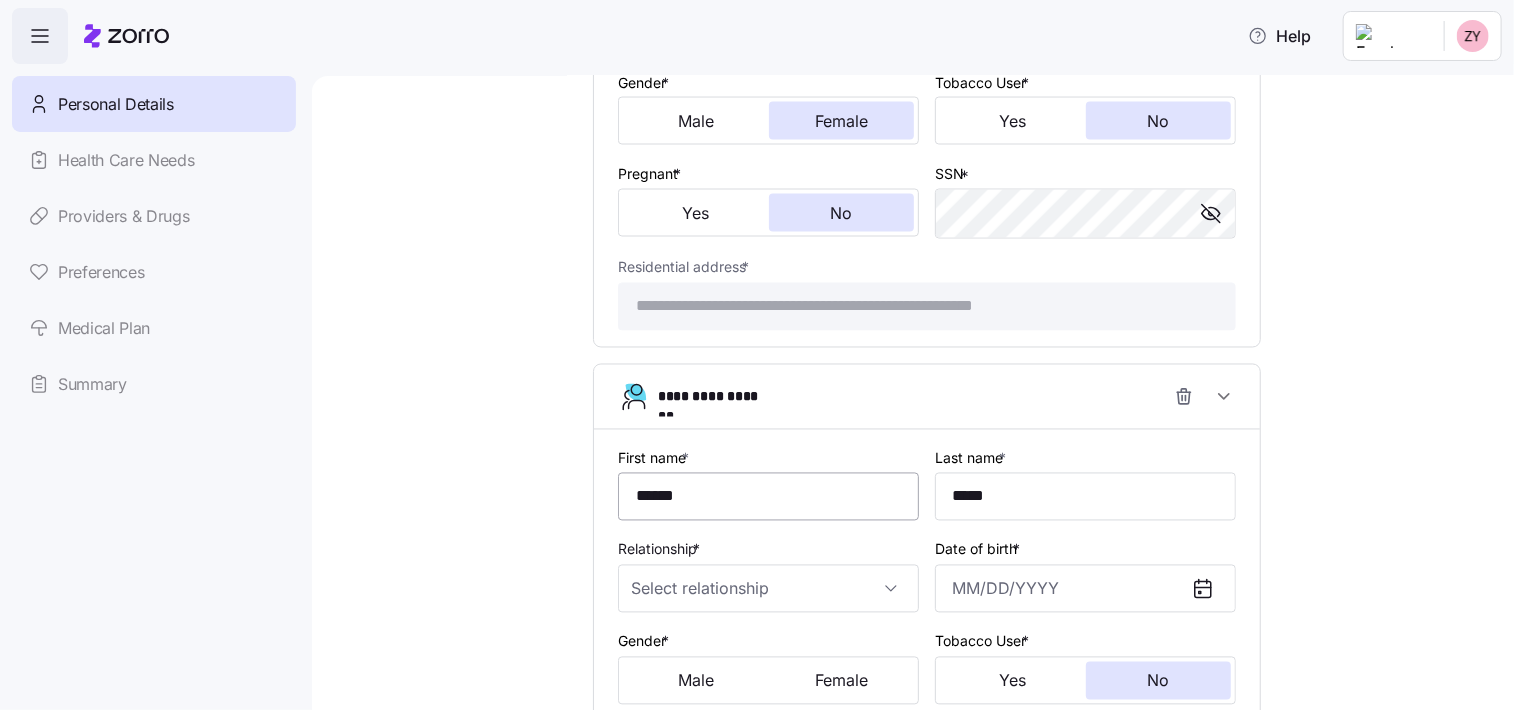 scroll, scrollTop: 1768, scrollLeft: 0, axis: vertical 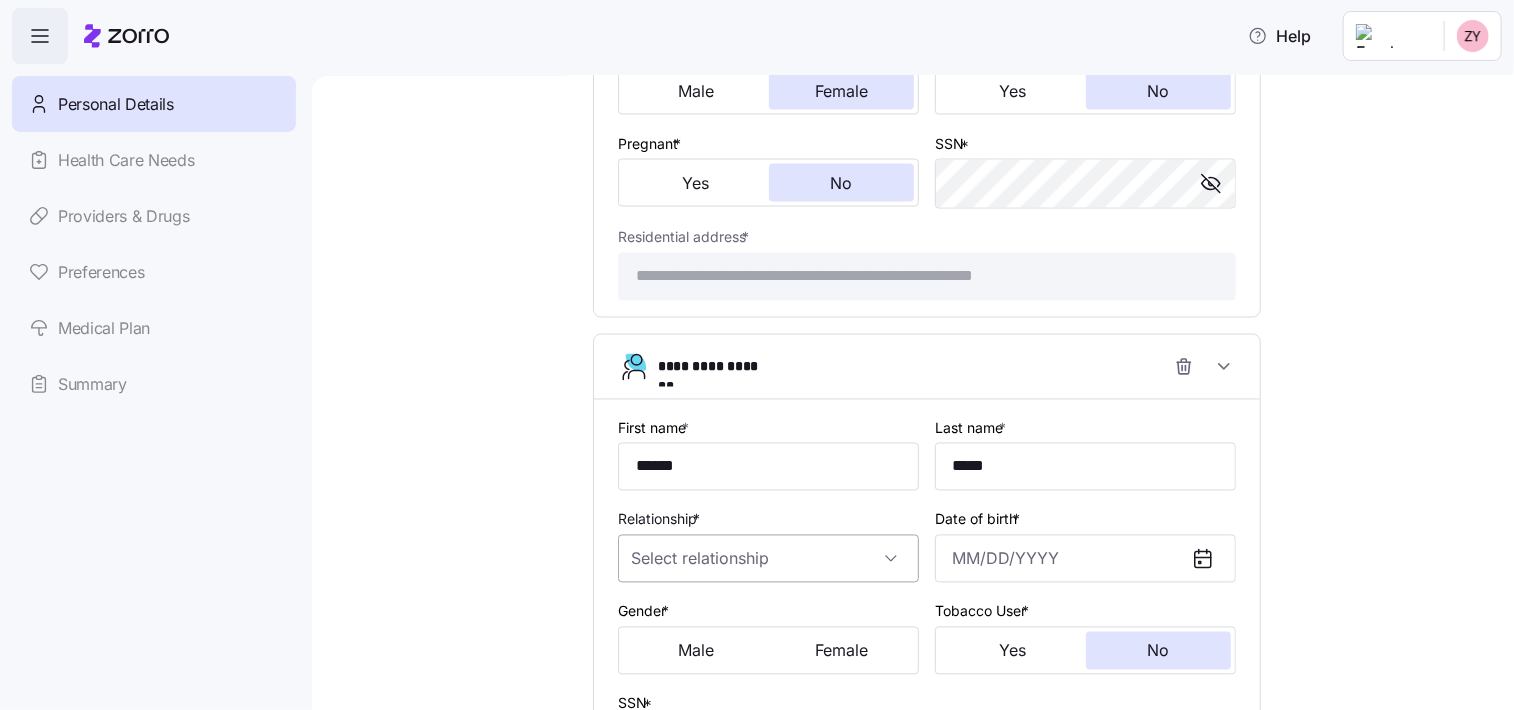click on "Relationship  *" at bounding box center (768, 559) 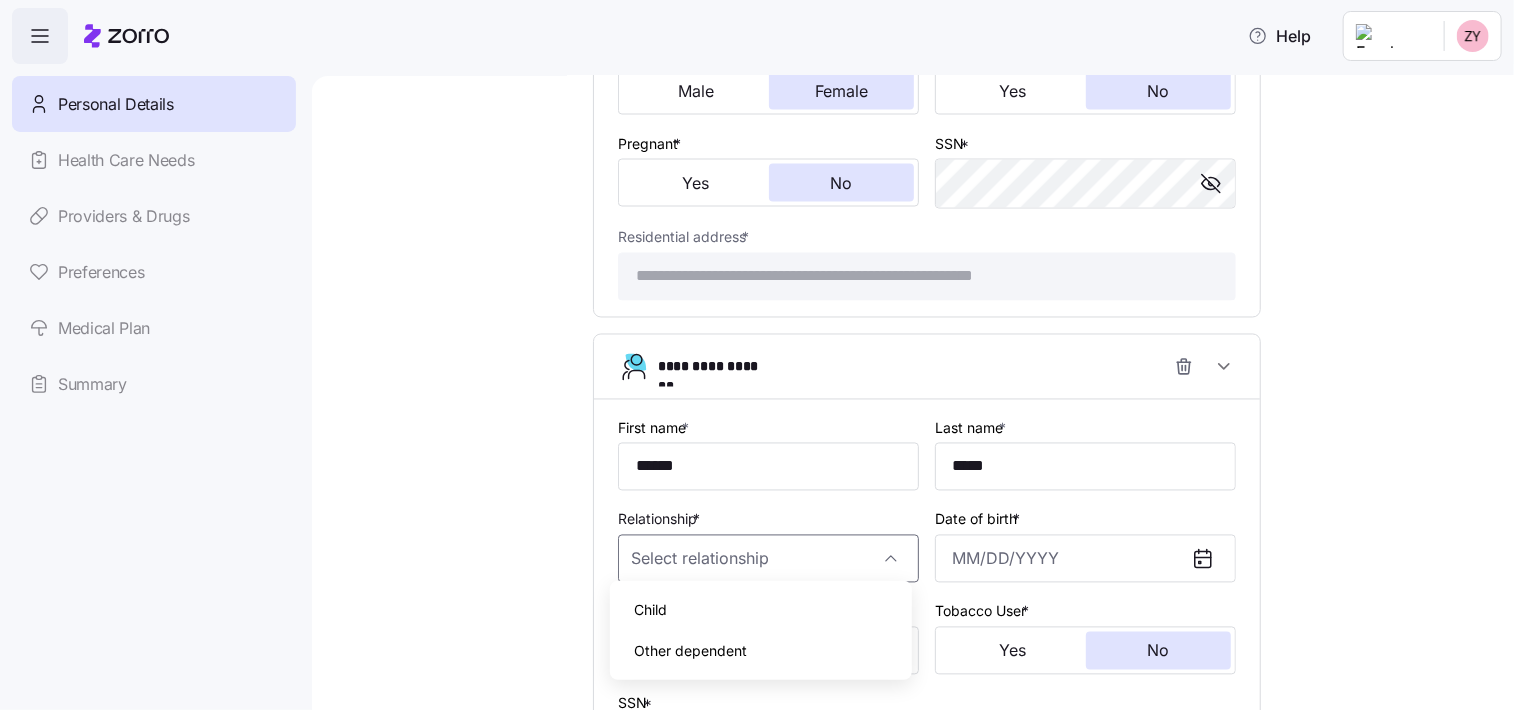 click on "Child" at bounding box center [650, 610] 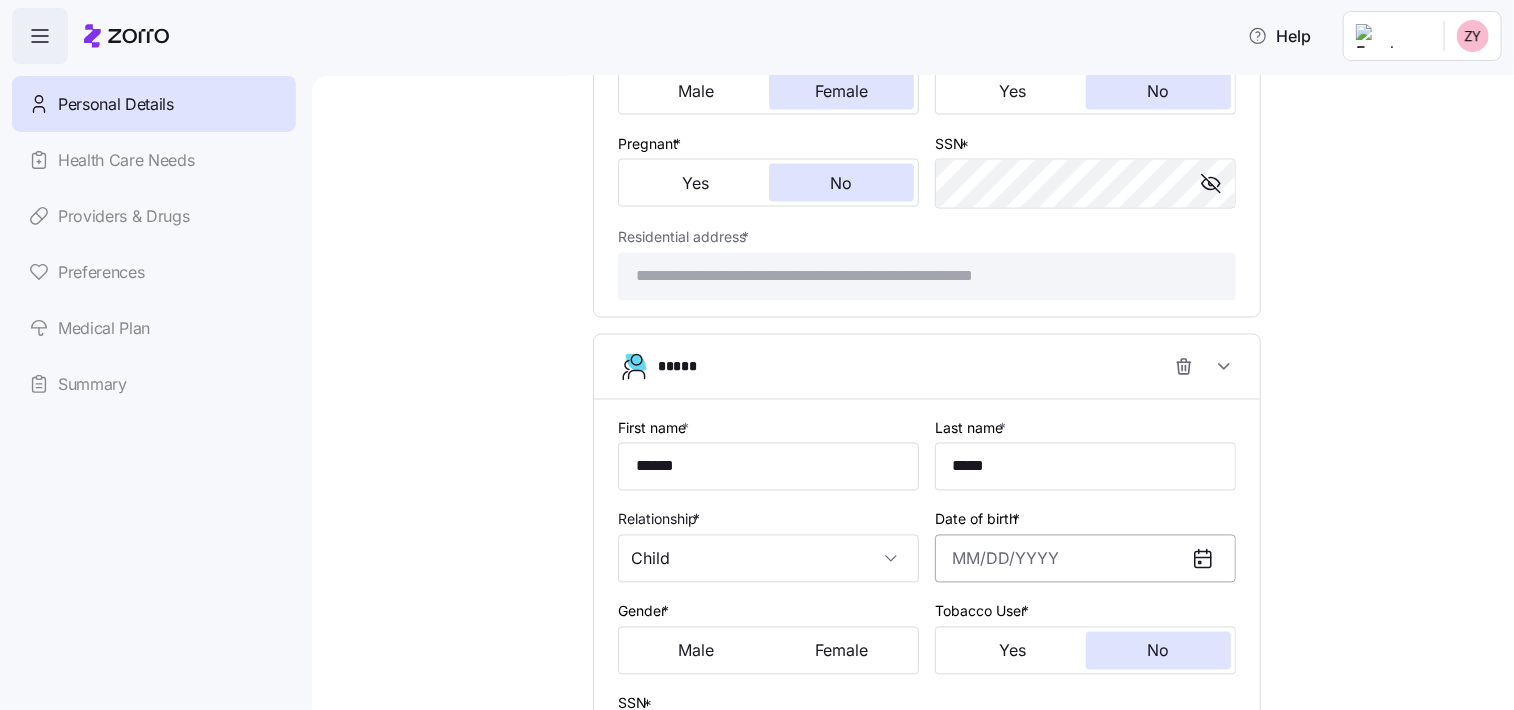 click on "Date of birth  *" at bounding box center [1085, 559] 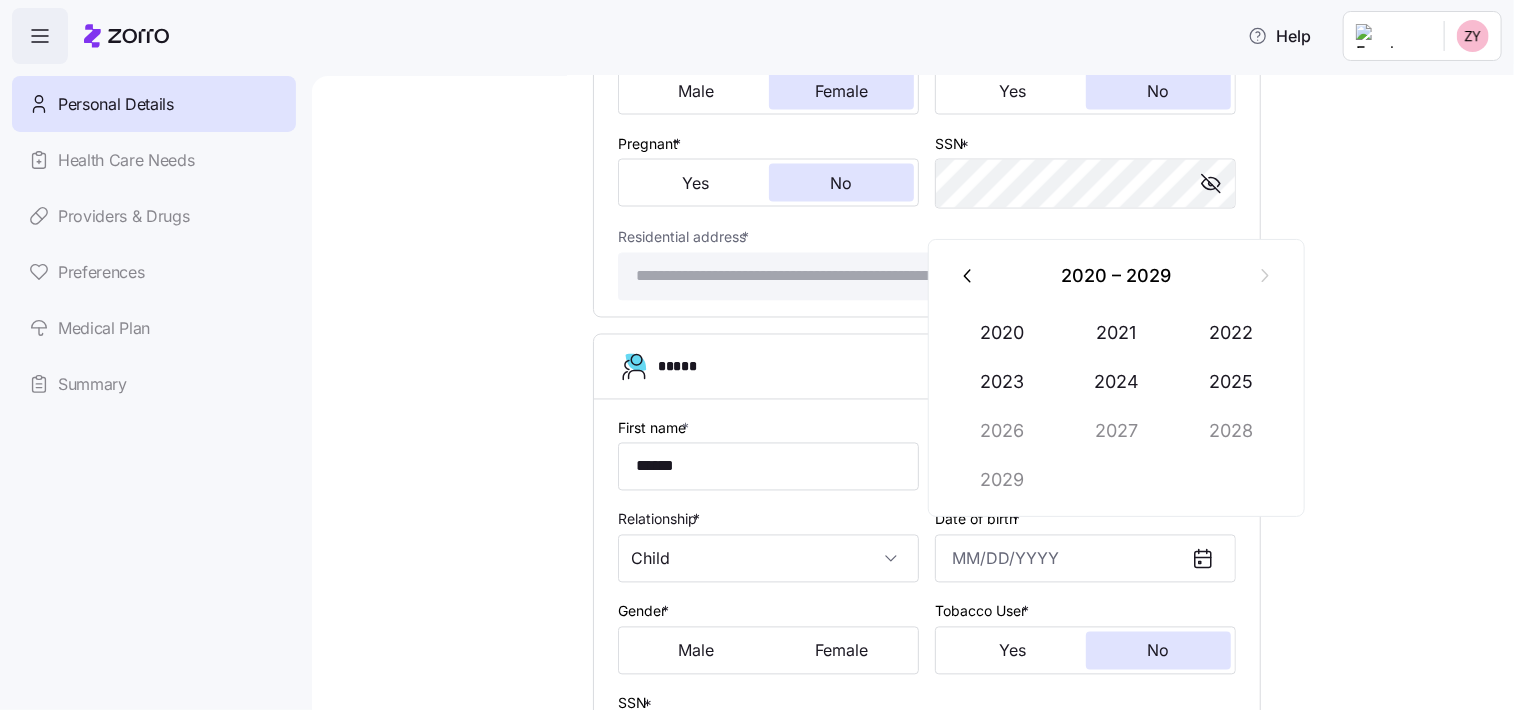 click 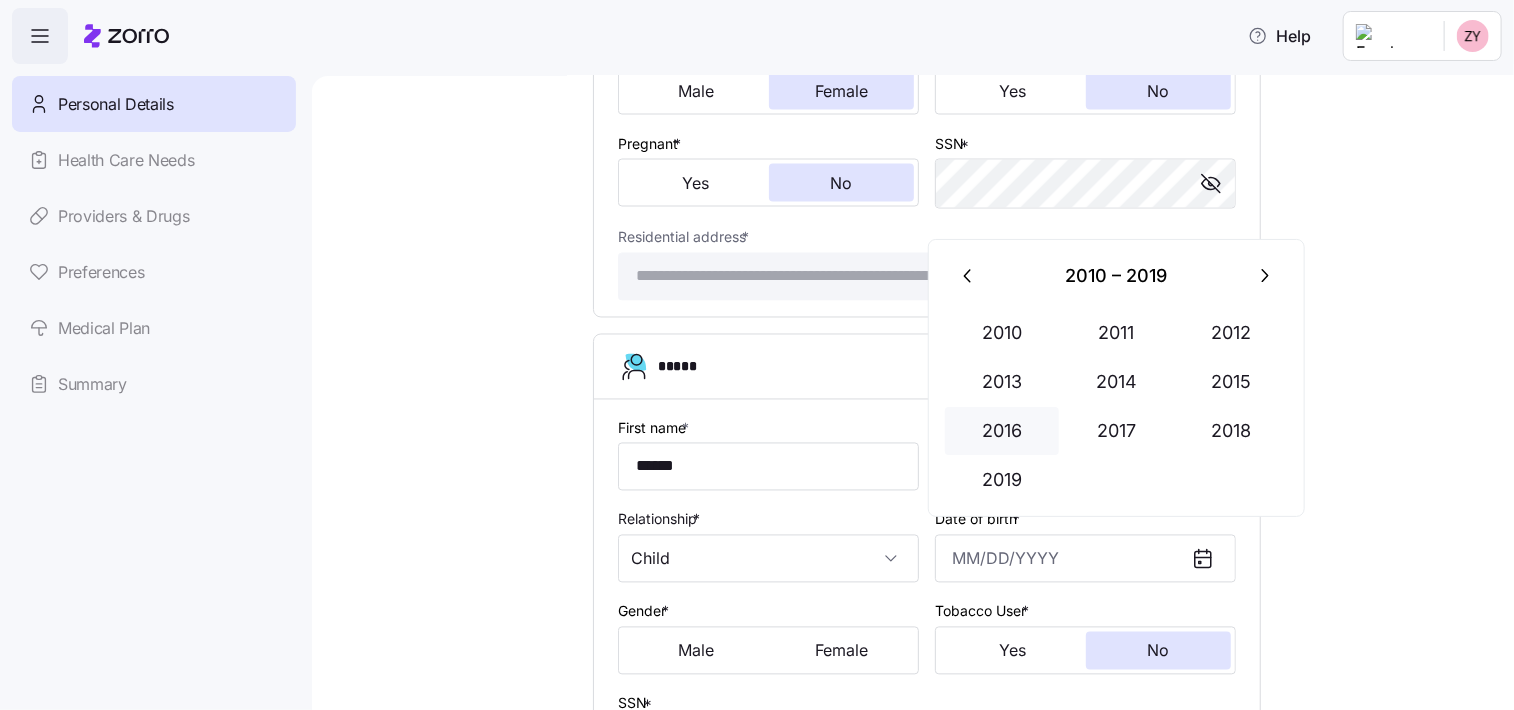 click on "2016" at bounding box center [1002, 431] 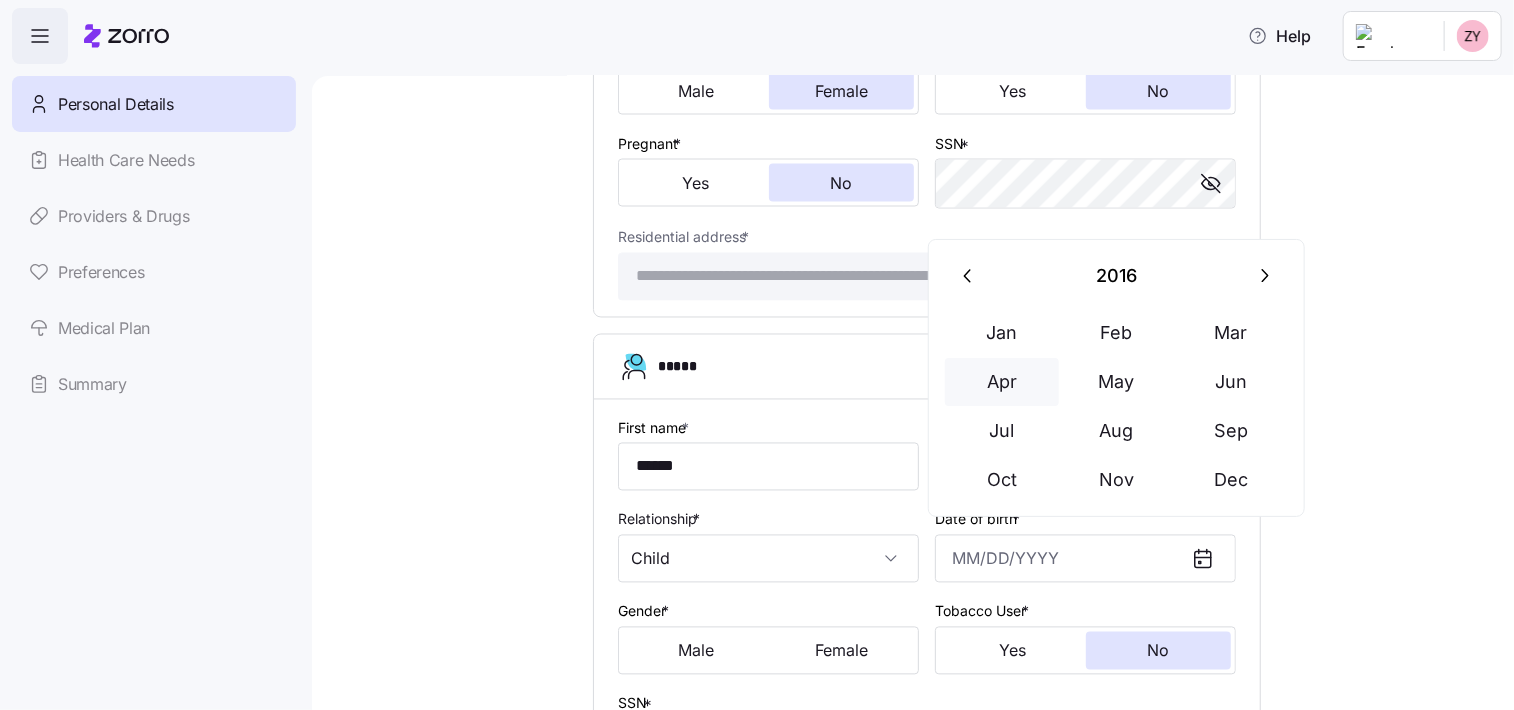 click on "Apr" at bounding box center (1002, 382) 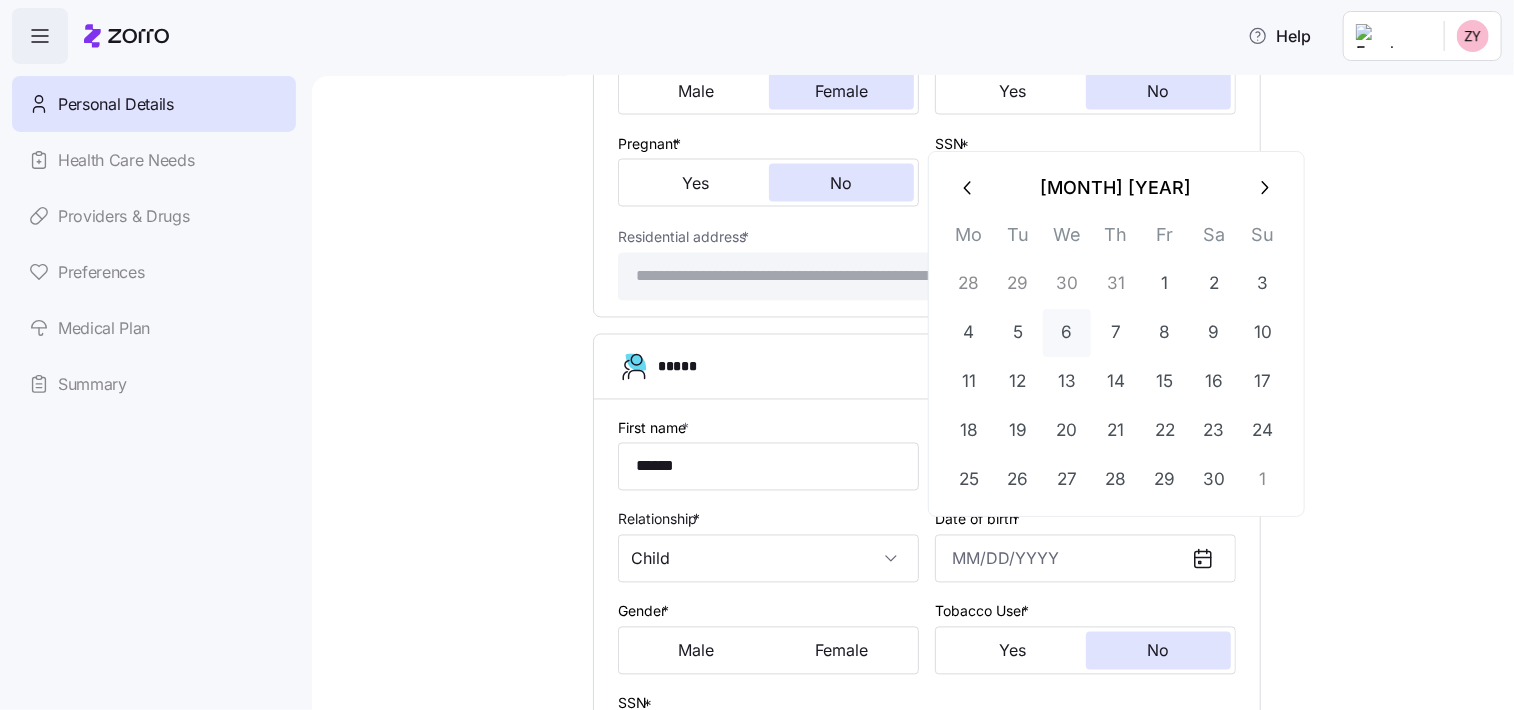 click on "6" at bounding box center (1067, 333) 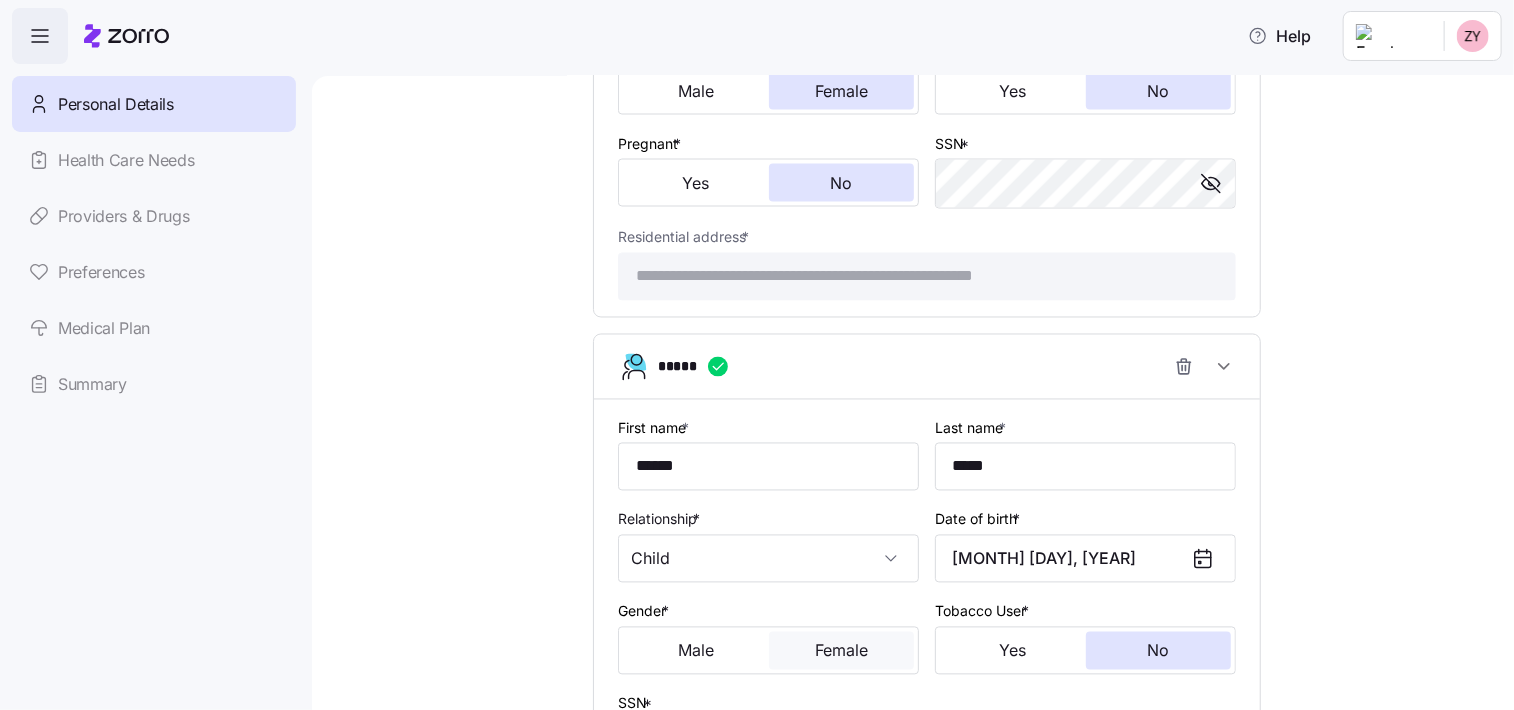 click on "Female" at bounding box center (841, 651) 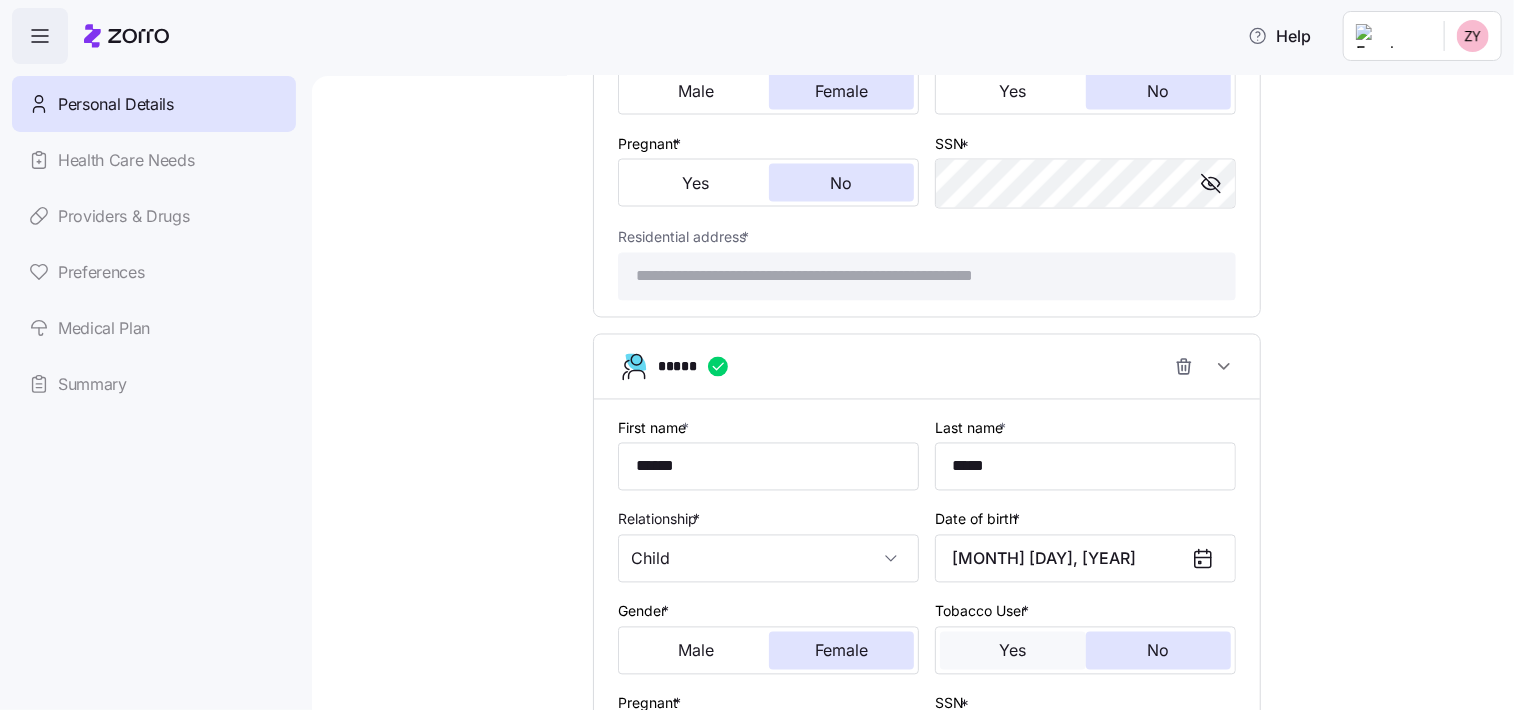 scroll, scrollTop: 1968, scrollLeft: 0, axis: vertical 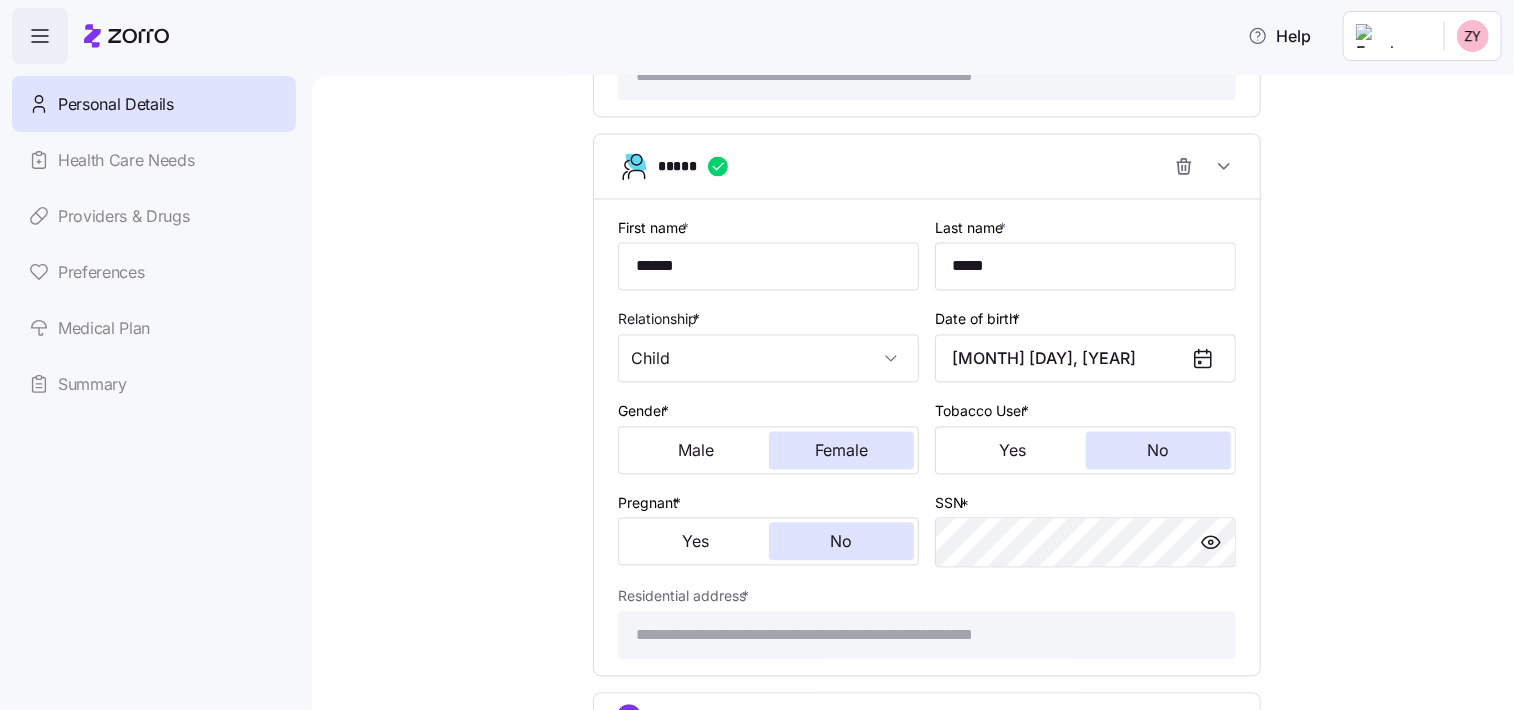 click on "**********" at bounding box center (927, -515) 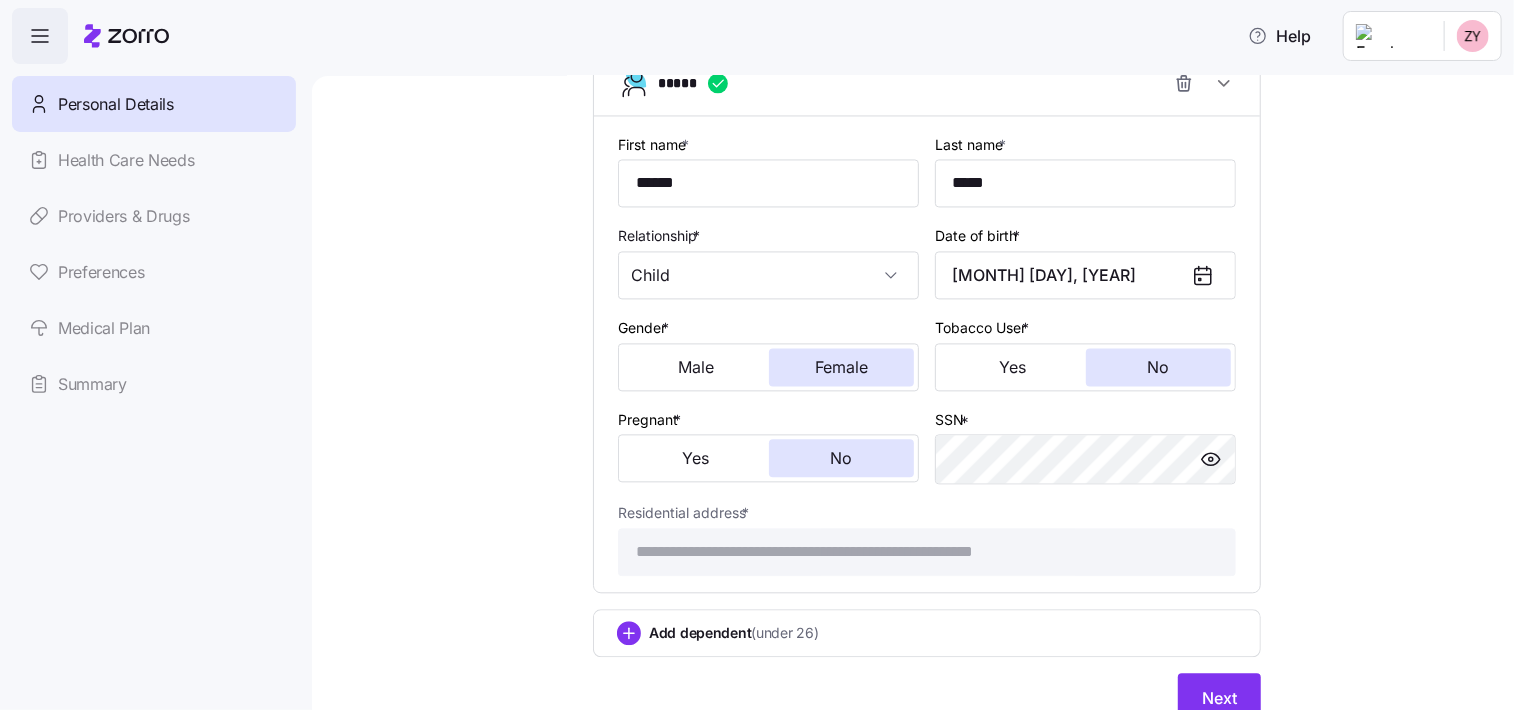 scroll, scrollTop: 2125, scrollLeft: 0, axis: vertical 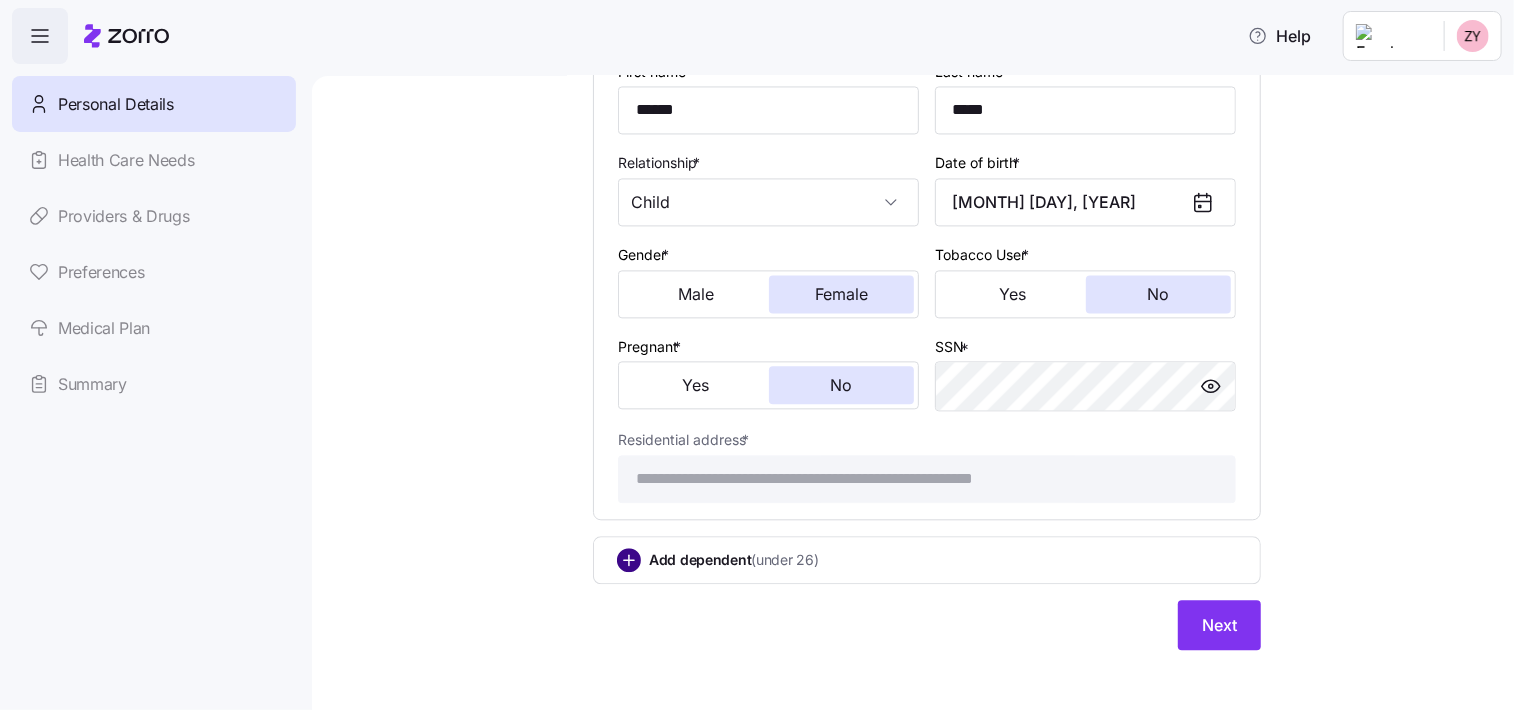 click 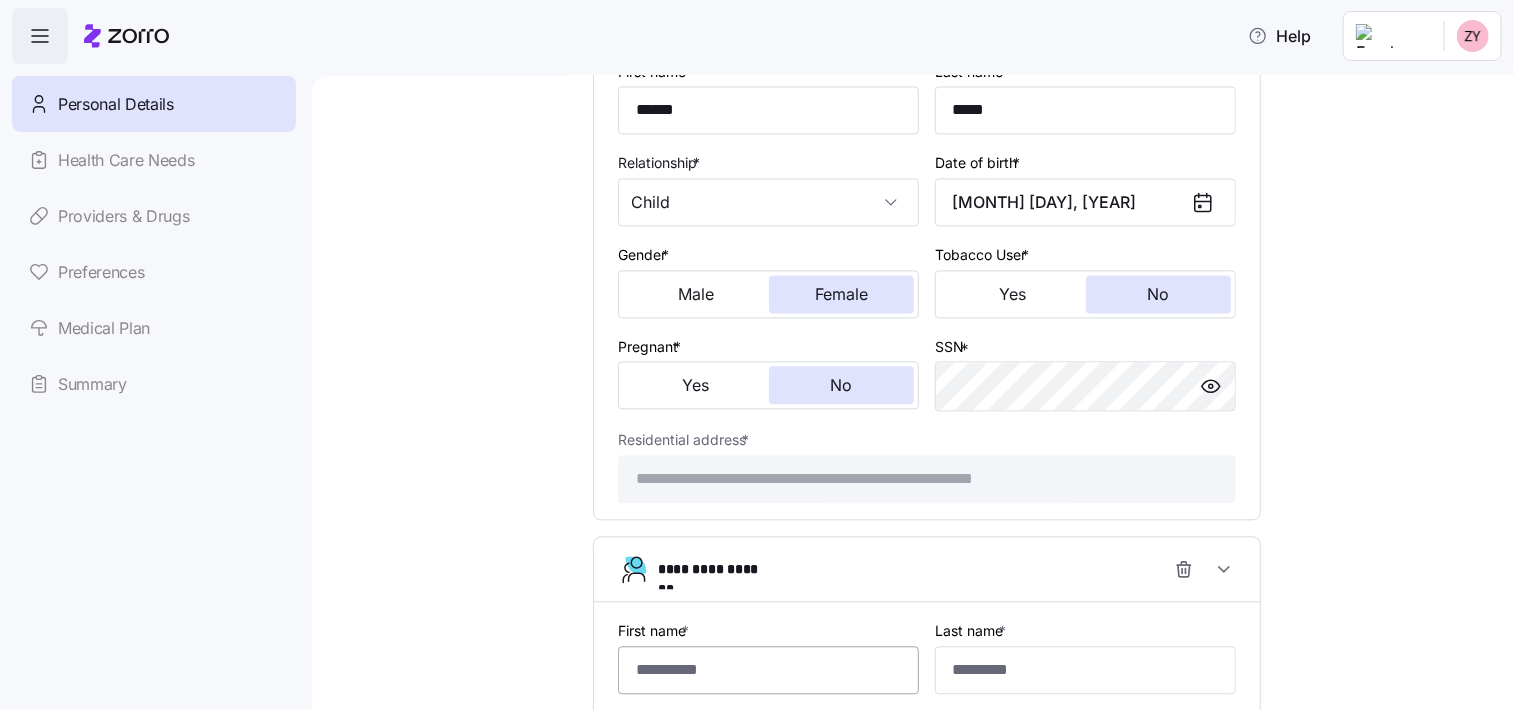click on "First name  *" at bounding box center [768, 670] 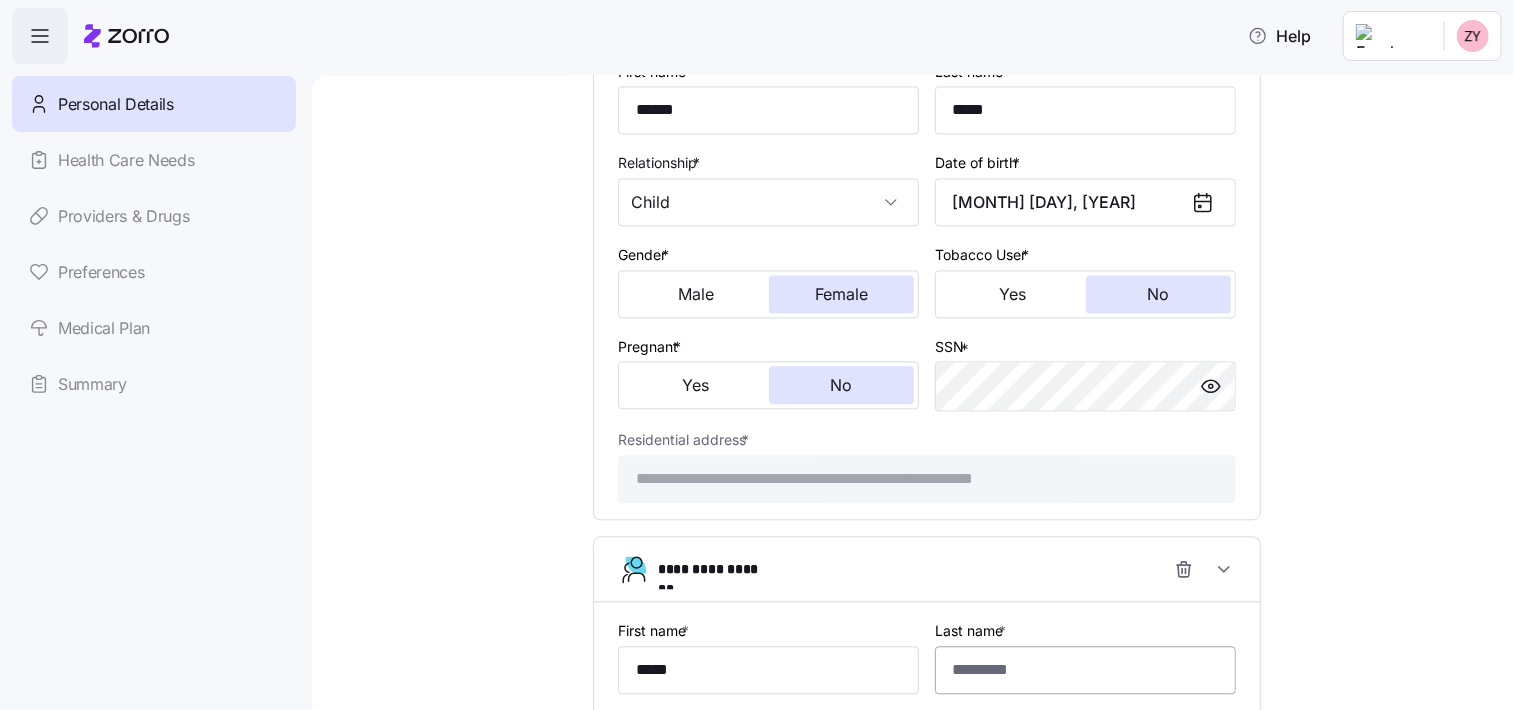type on "*****" 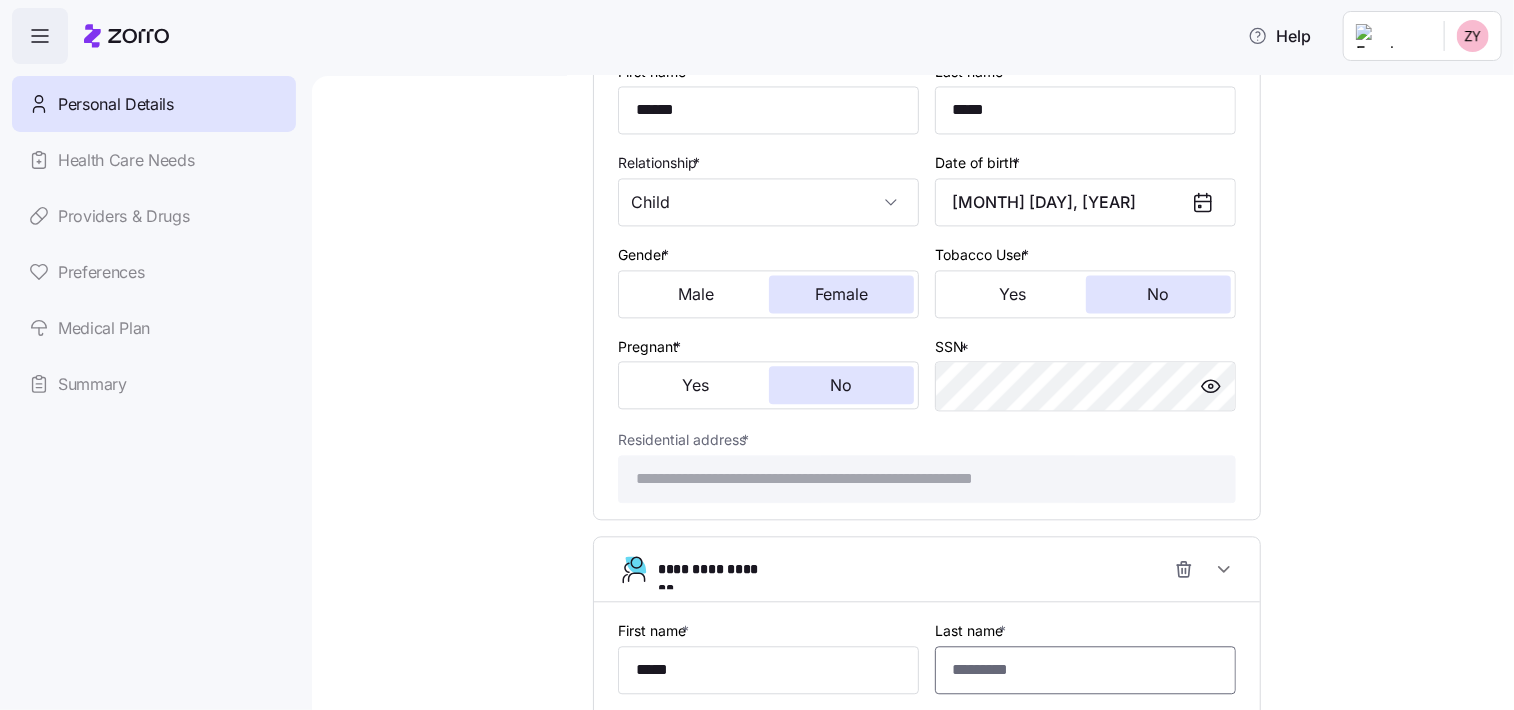 click on "Last name  *" at bounding box center [1085, 670] 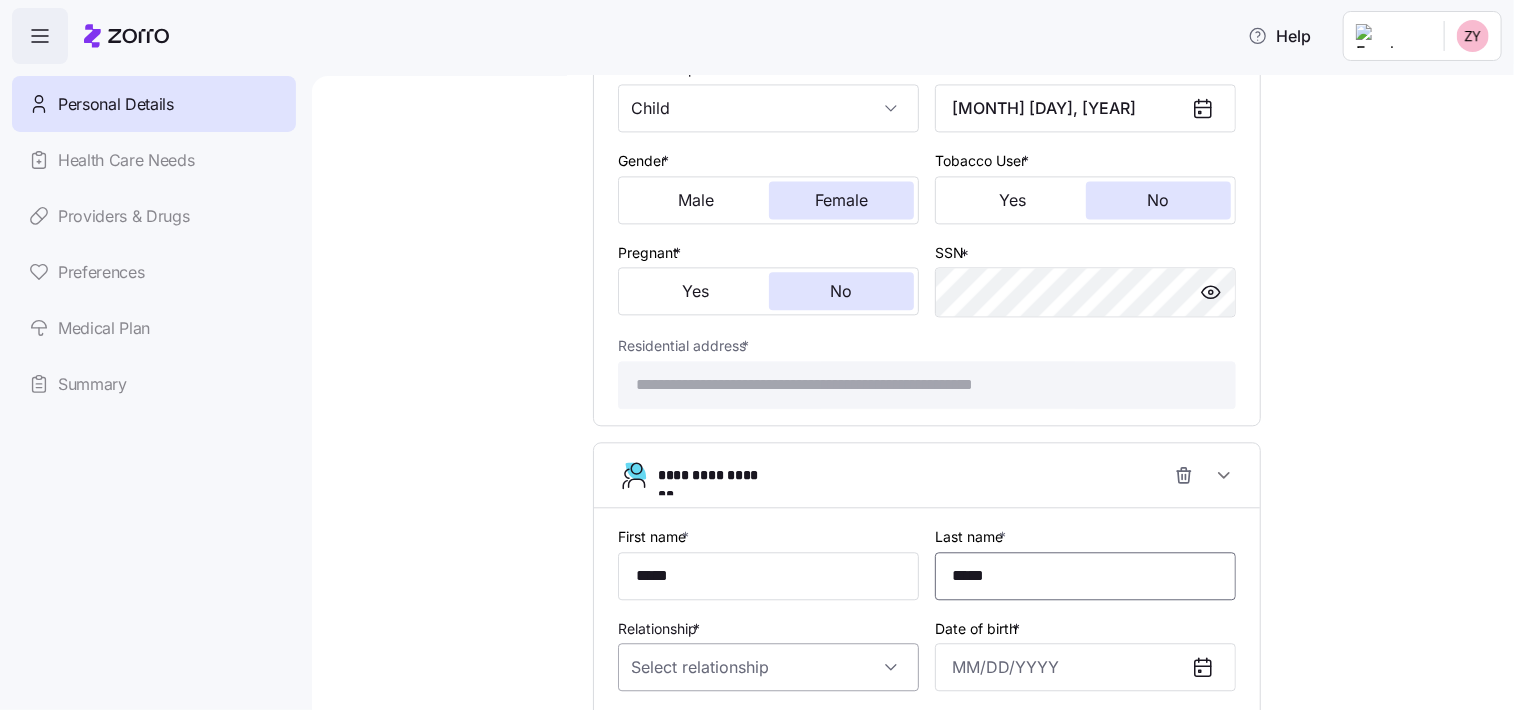 scroll, scrollTop: 2325, scrollLeft: 0, axis: vertical 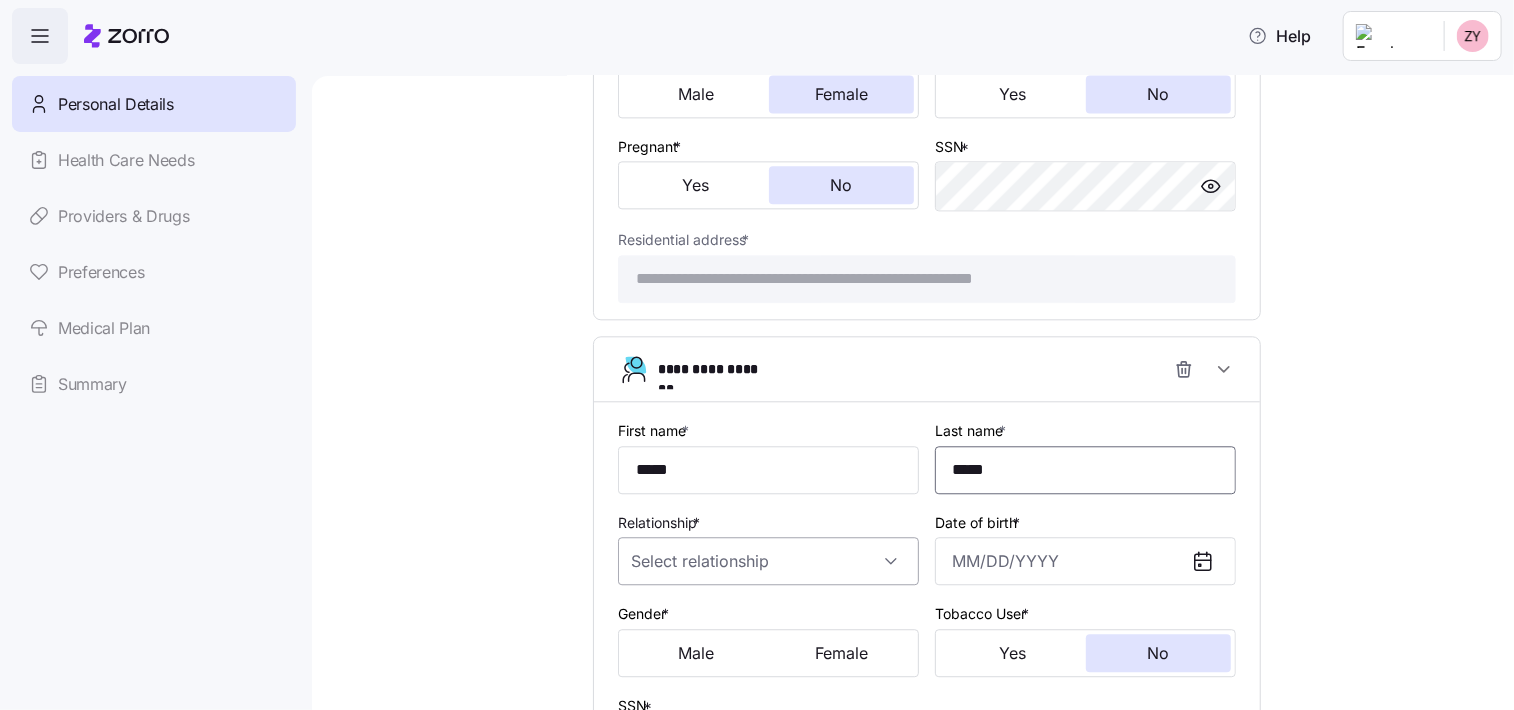 type on "*****" 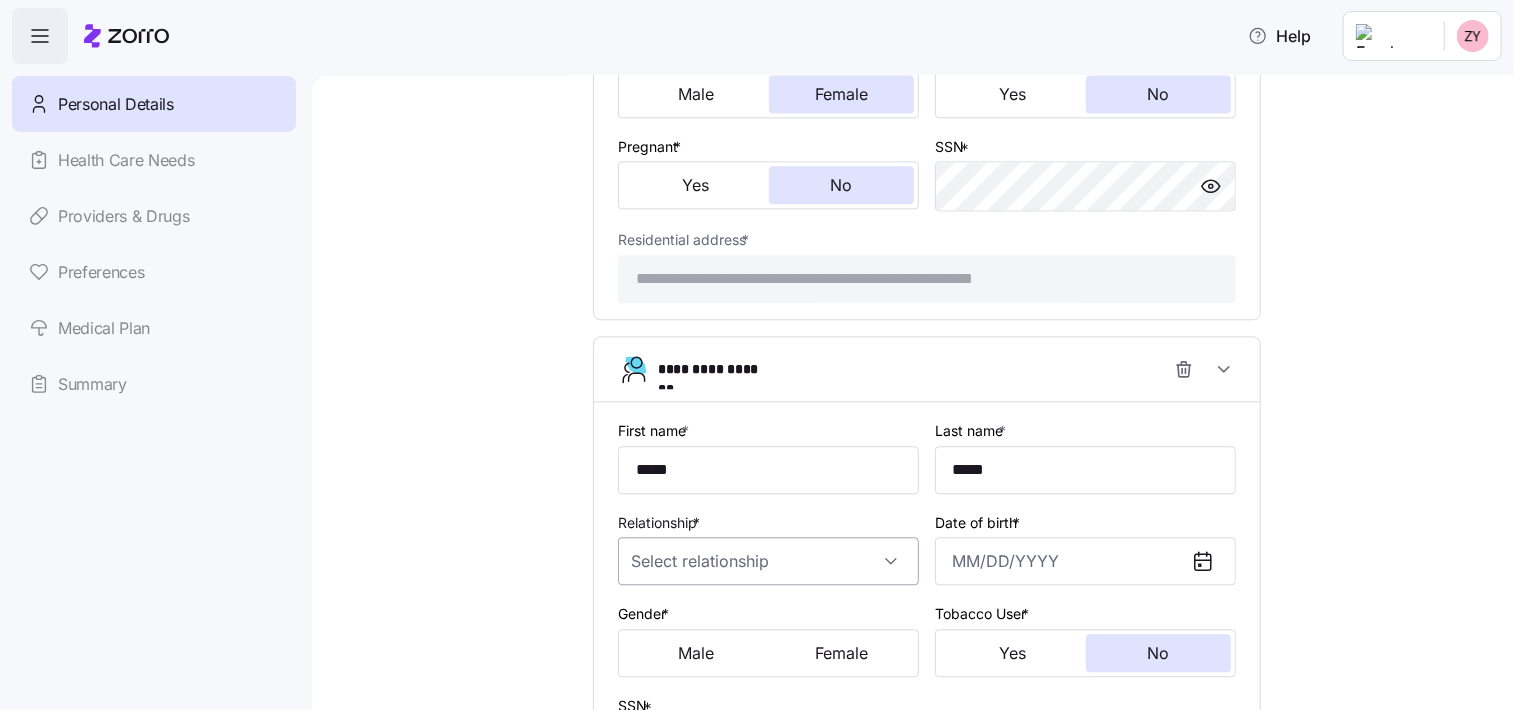 click on "Relationship  *" at bounding box center (768, 561) 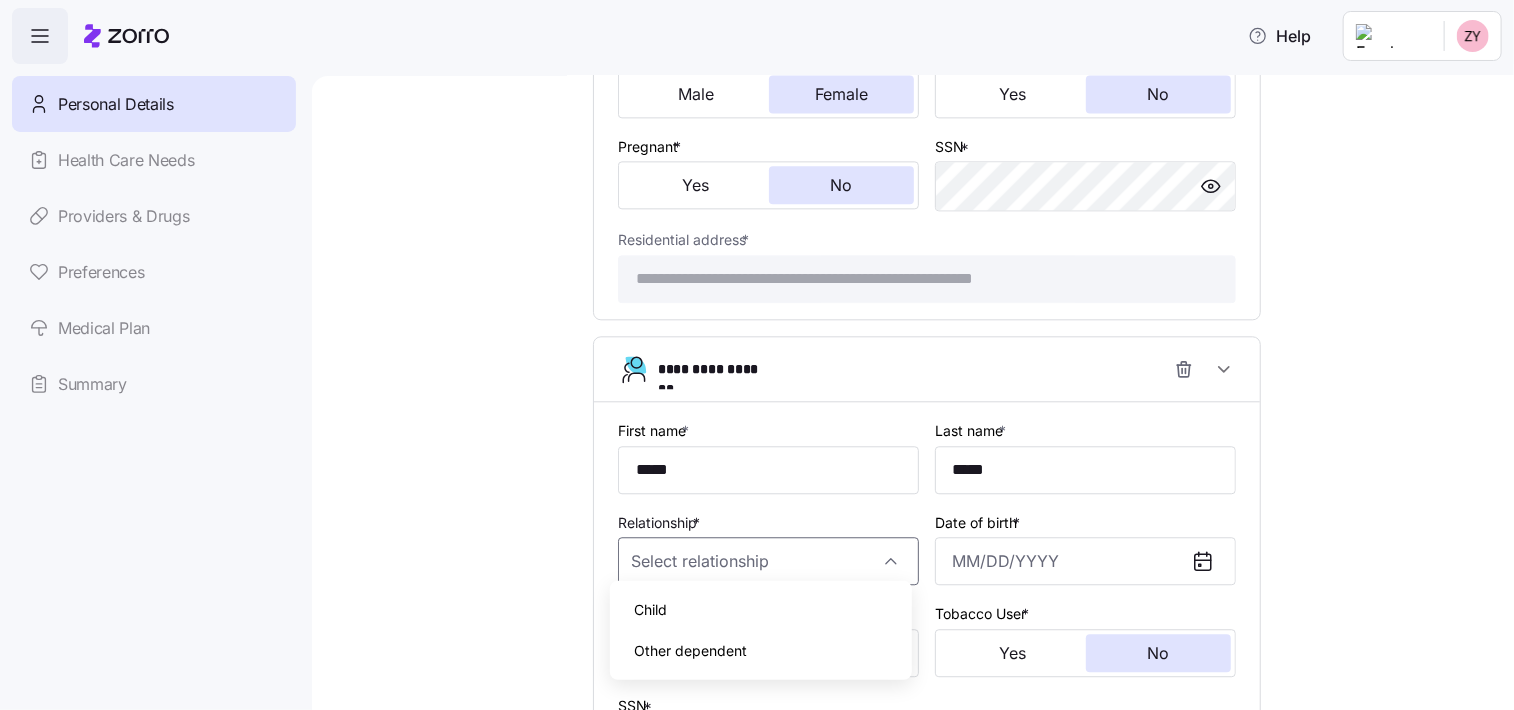 click on "Child" at bounding box center [650, 610] 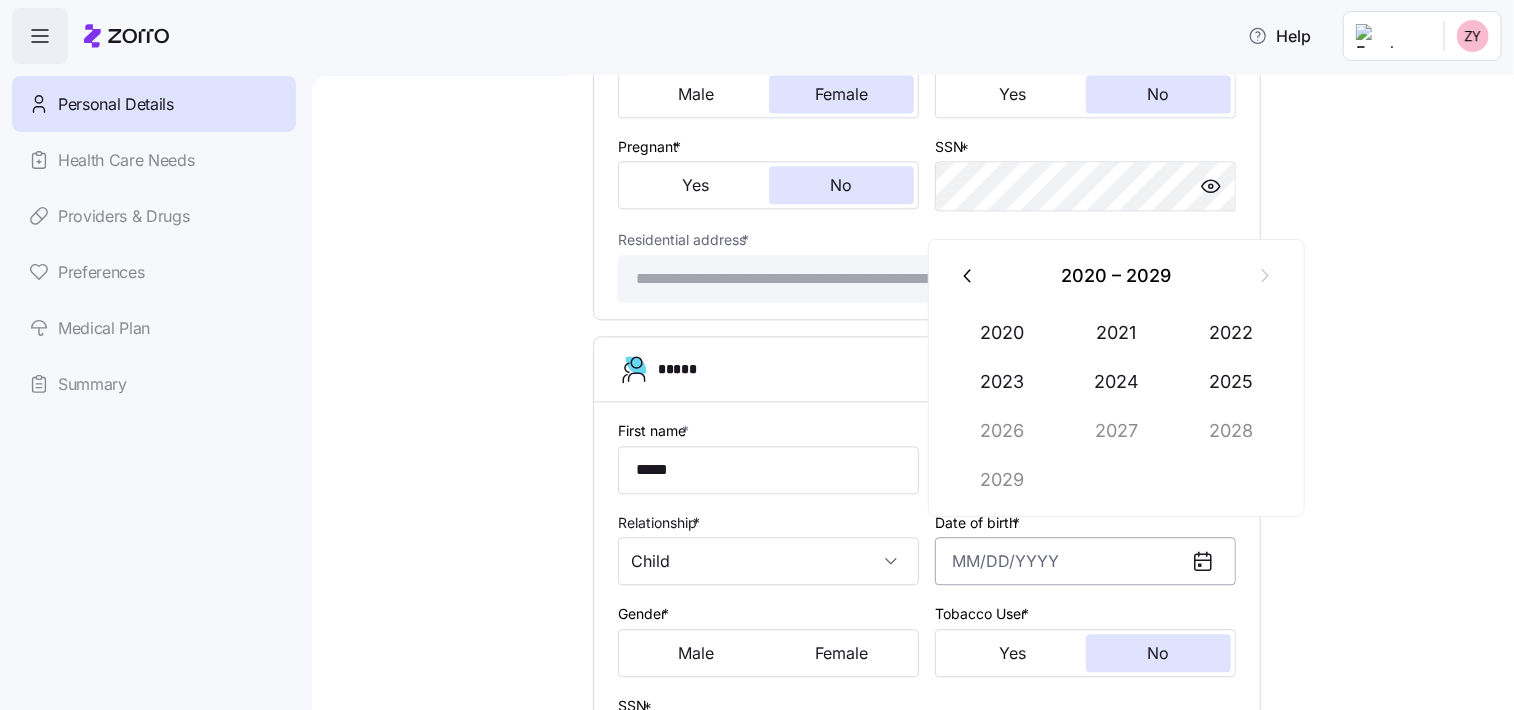 click on "Date of birth  *" at bounding box center [1085, 561] 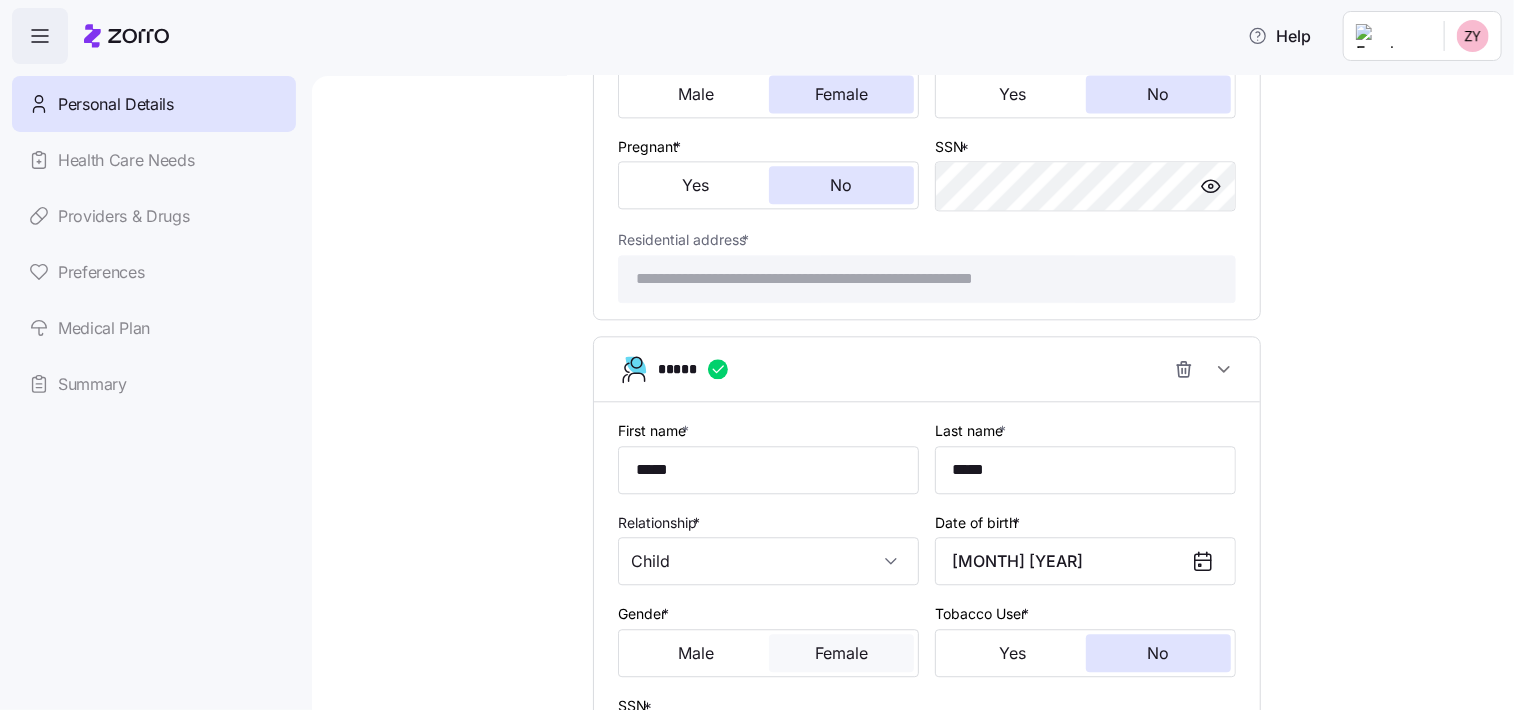 click on "Female" at bounding box center (841, 653) 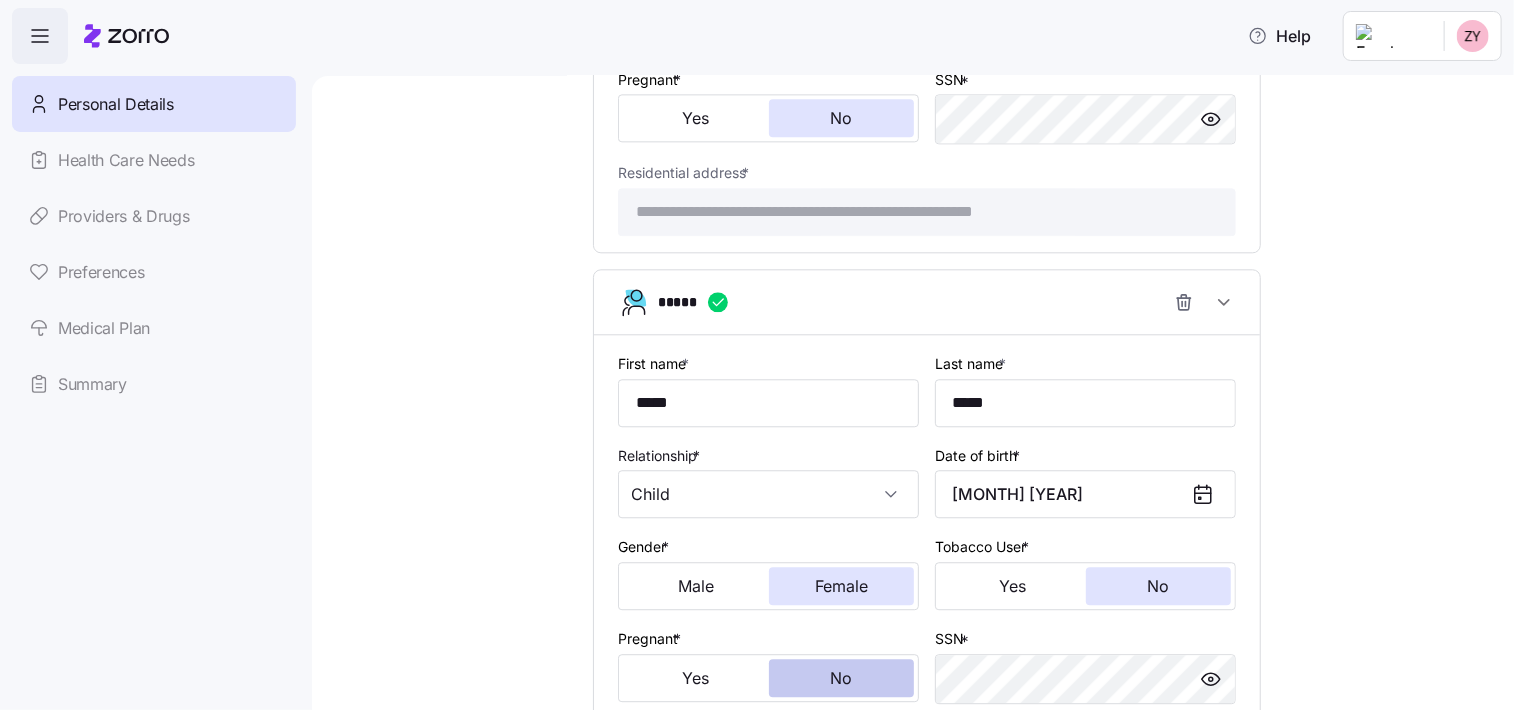 scroll, scrollTop: 2425, scrollLeft: 0, axis: vertical 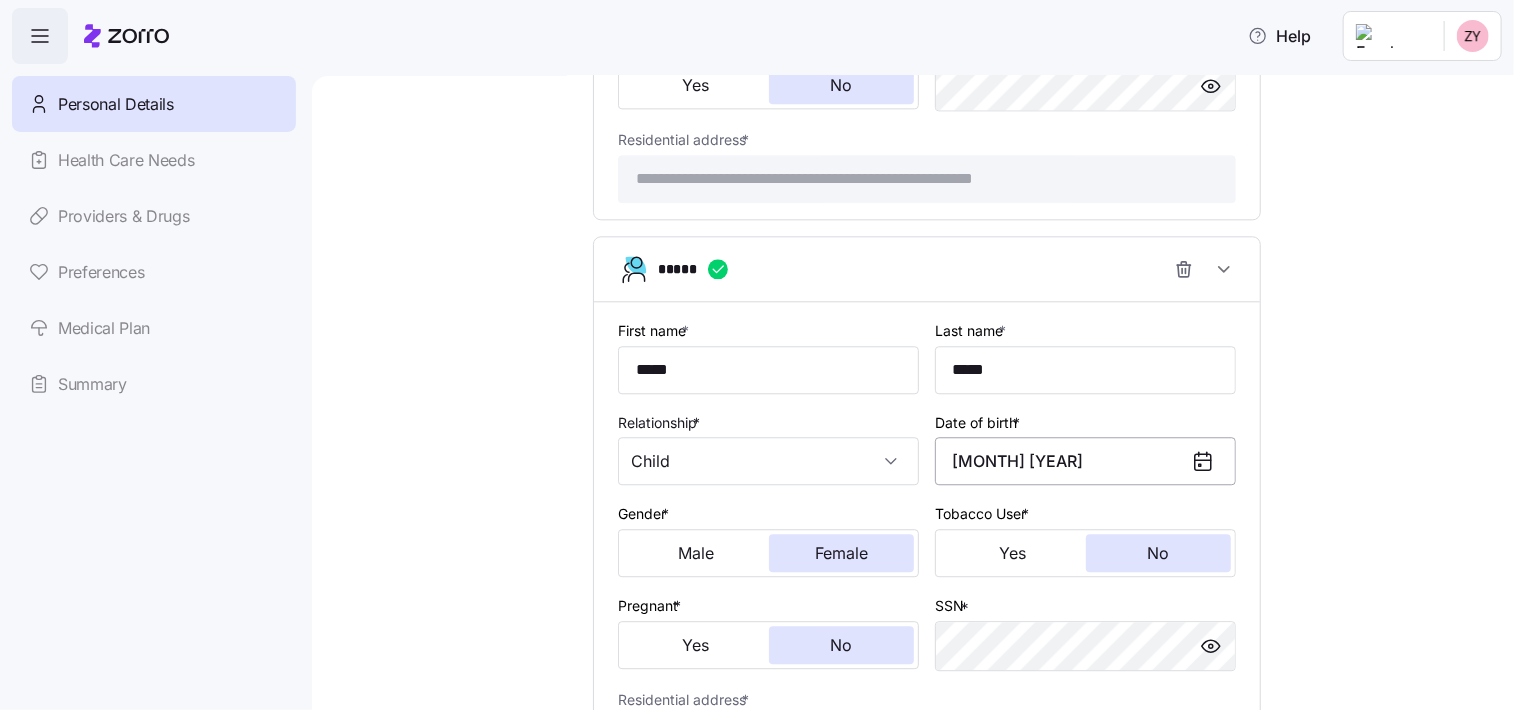 click on "[MONTH] [YEAR]" at bounding box center (1085, 461) 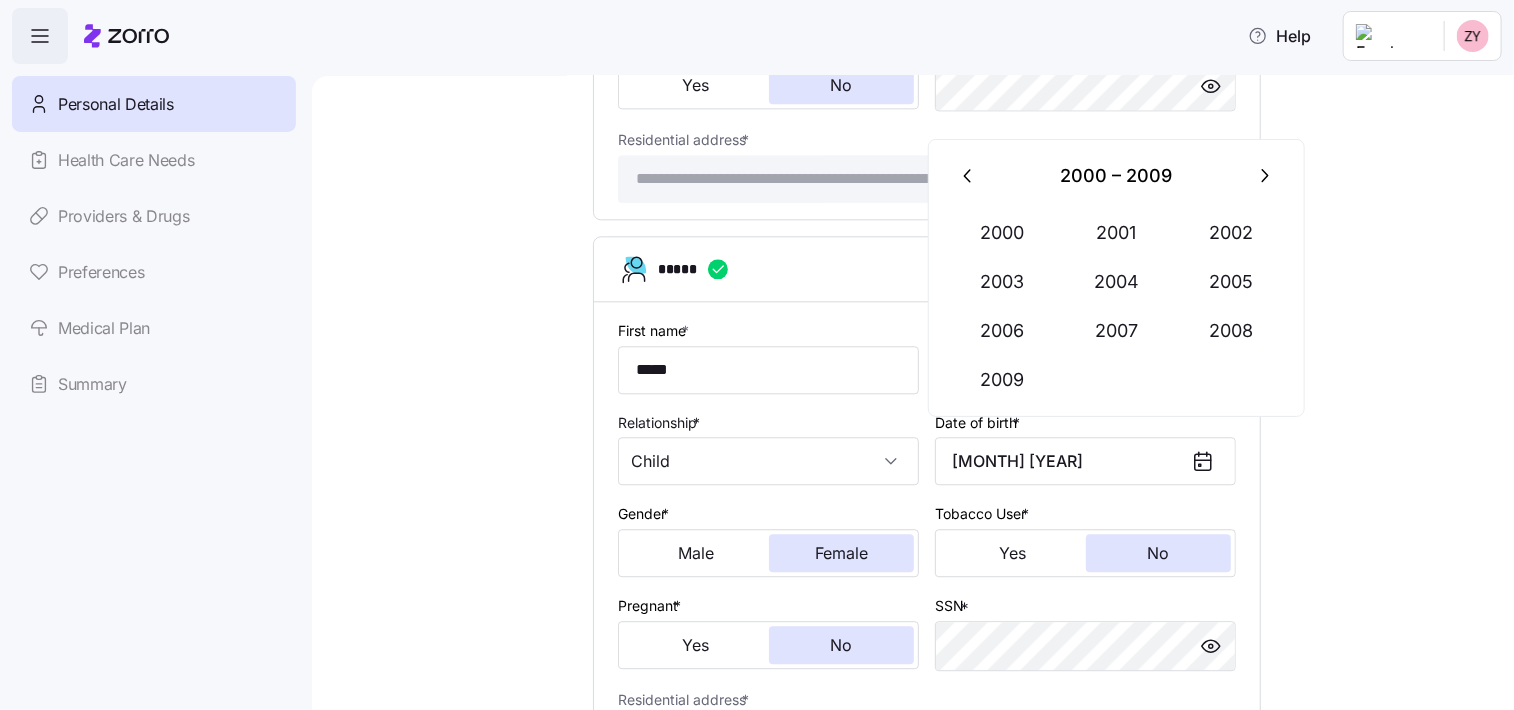 click 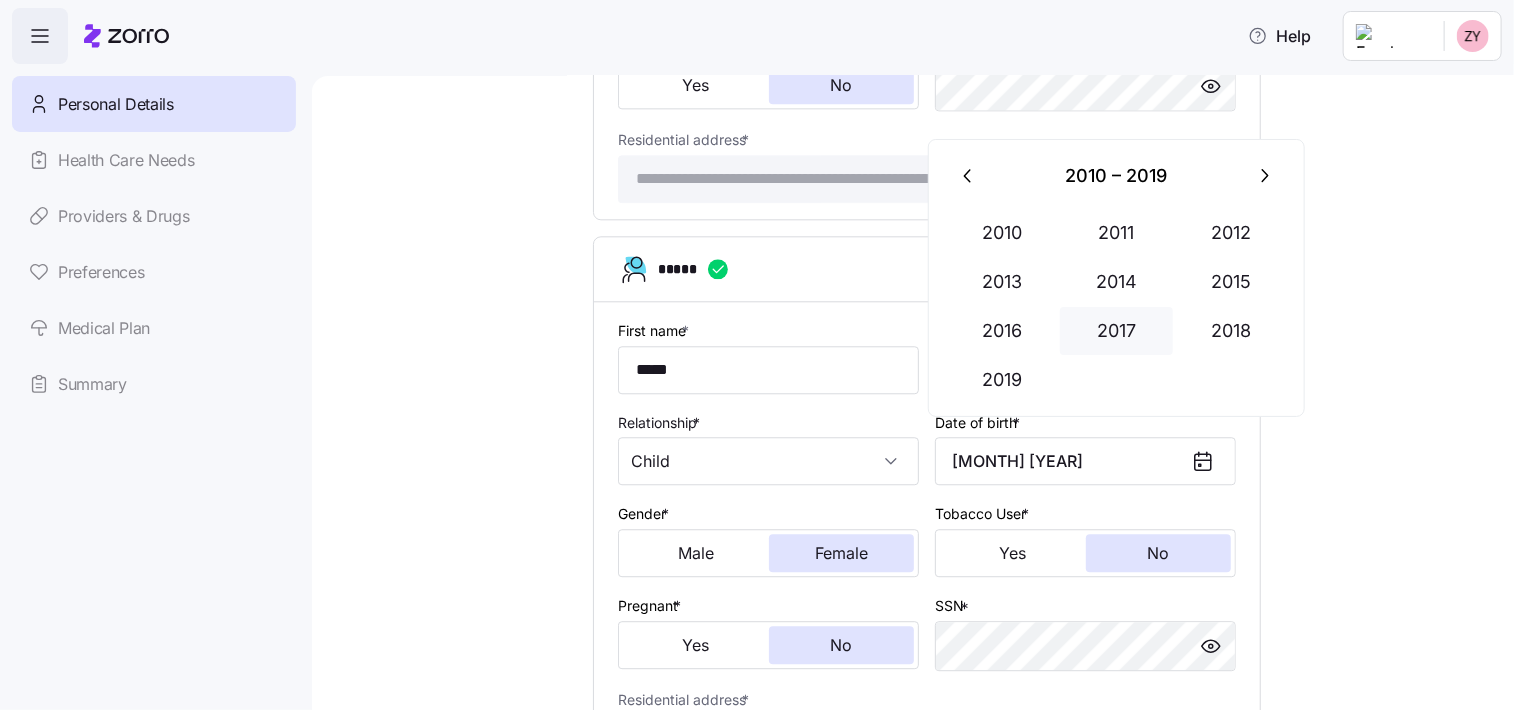click on "2017" at bounding box center [1117, 331] 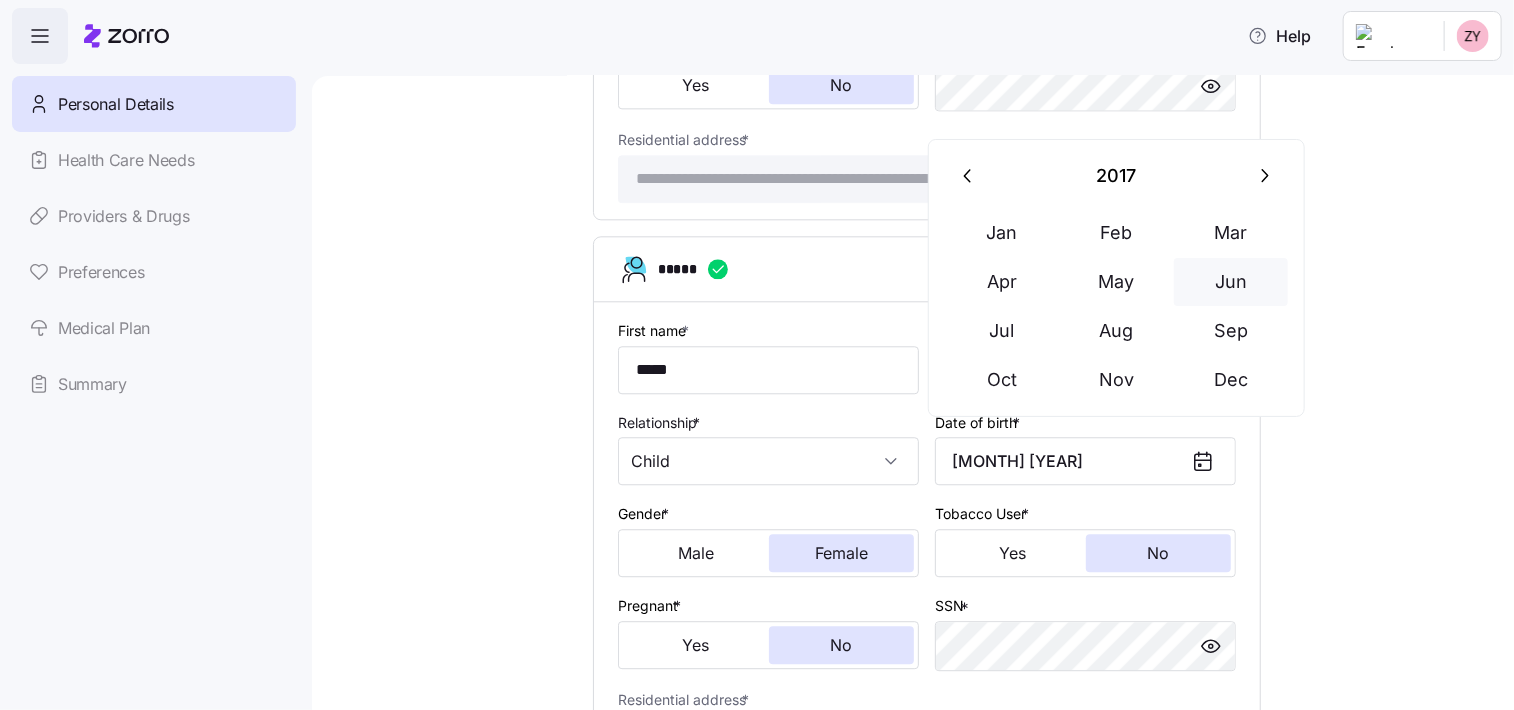 click on "Jun" at bounding box center (1231, 282) 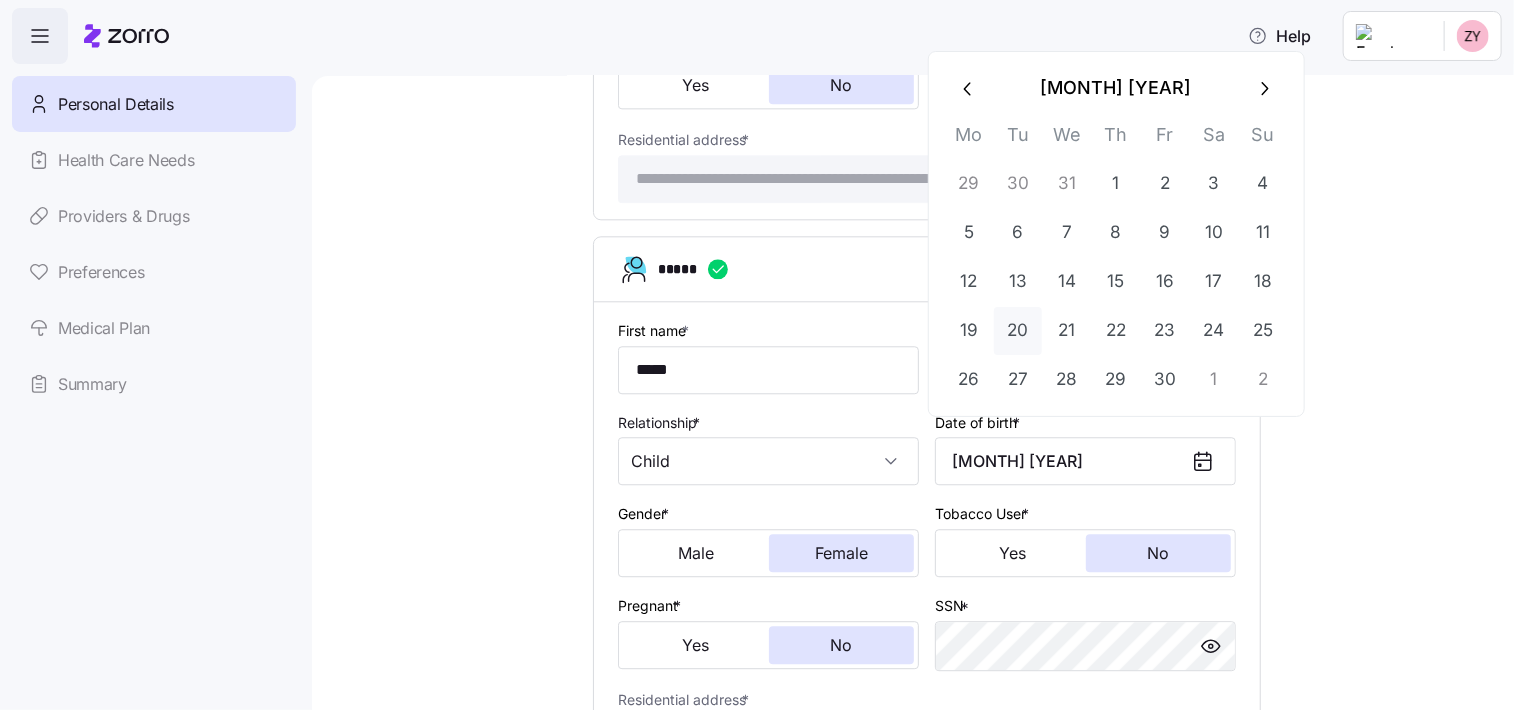 click on "20" at bounding box center [1018, 331] 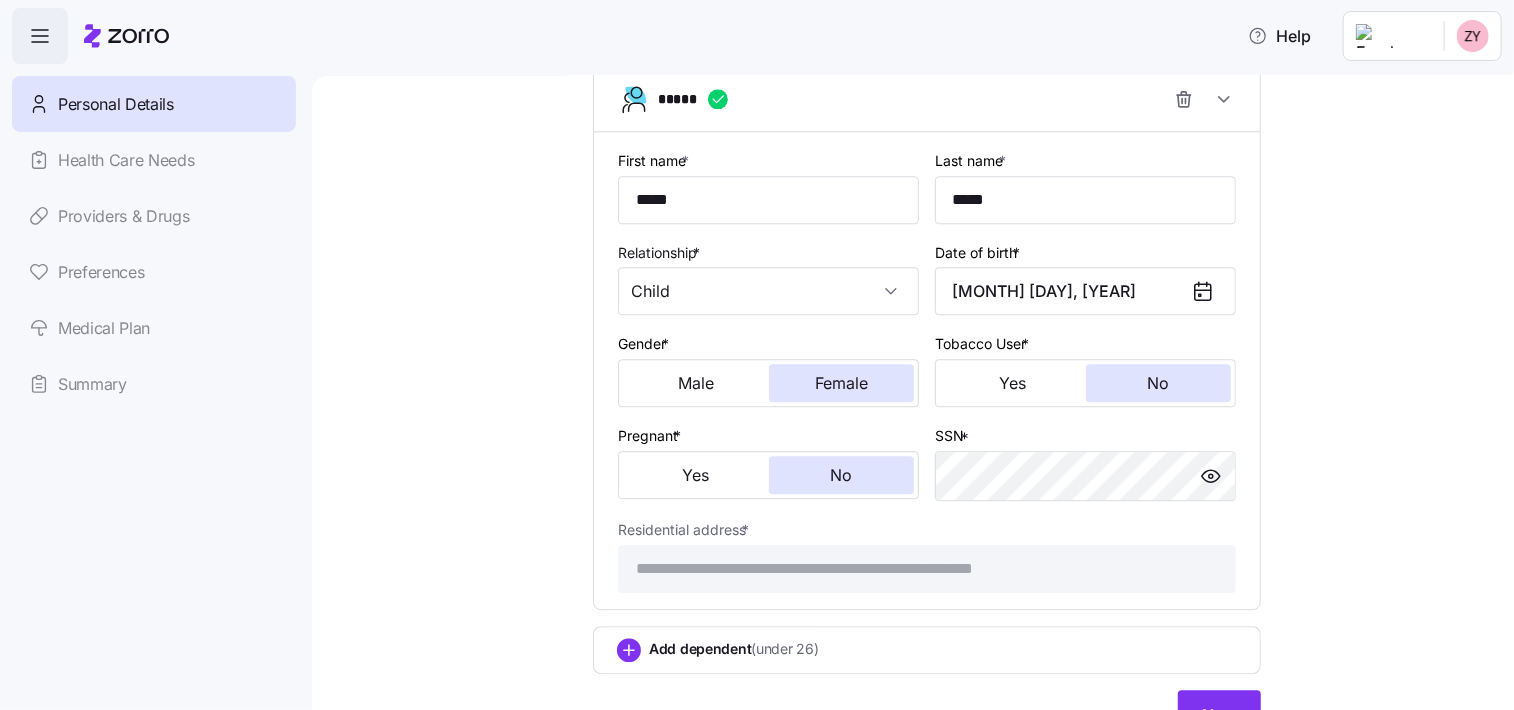 scroll, scrollTop: 2682, scrollLeft: 0, axis: vertical 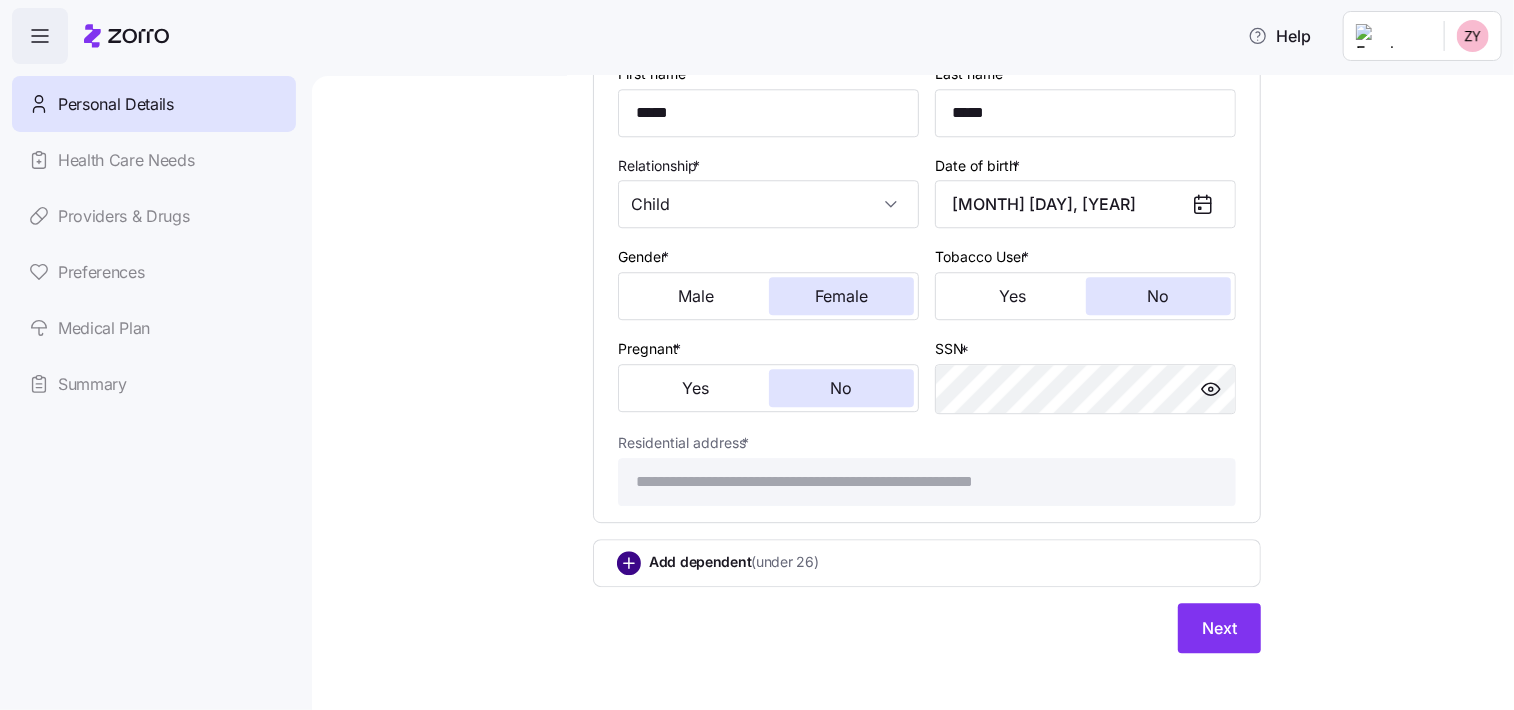 click 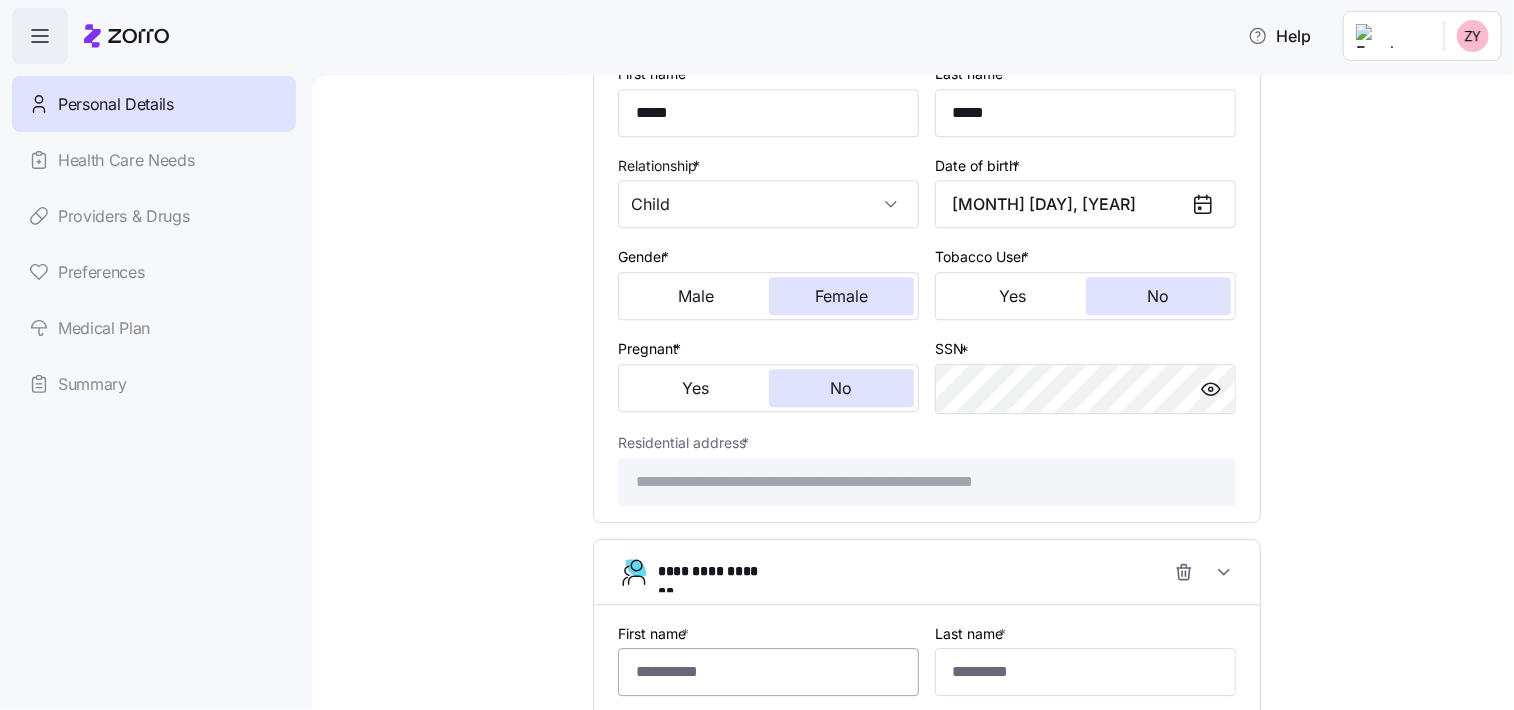 click on "First name  *" at bounding box center [768, 672] 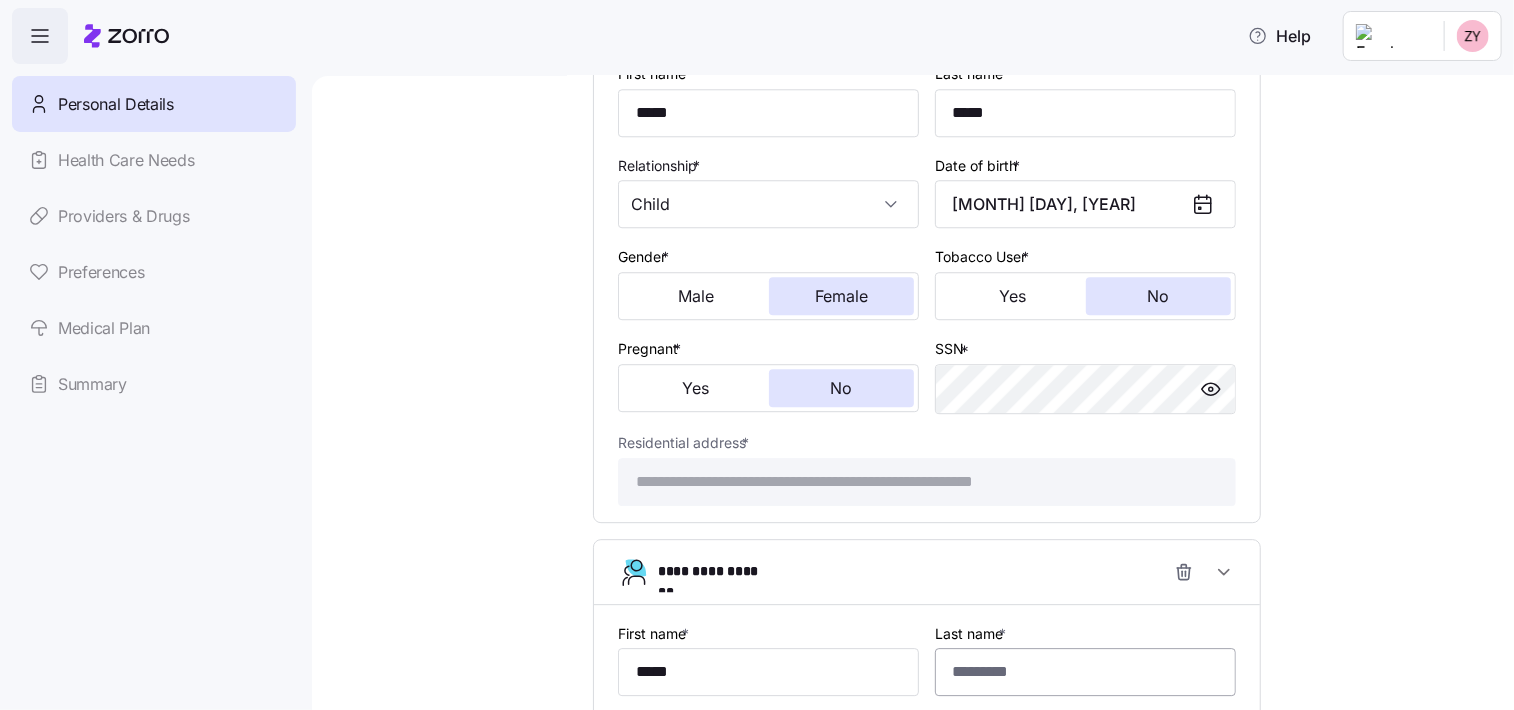 type on "*****" 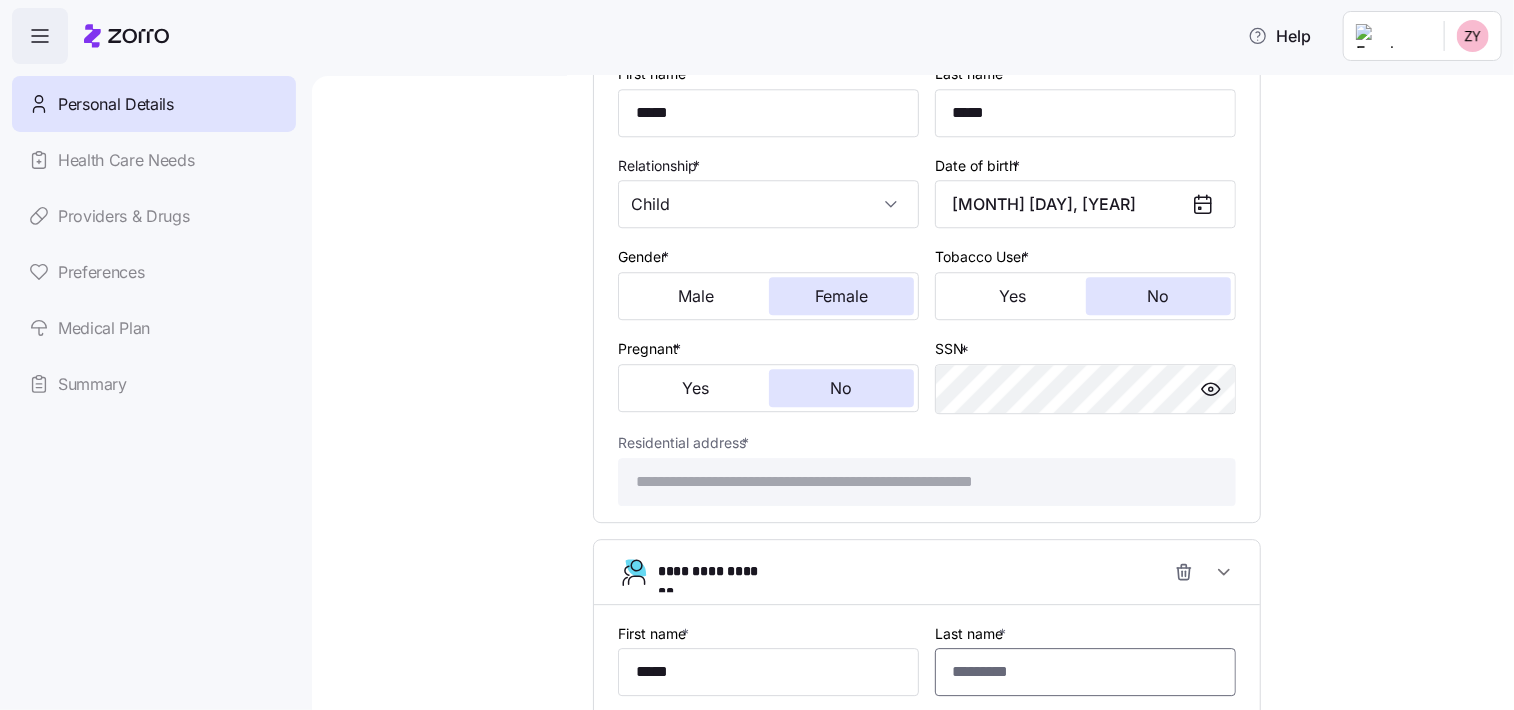 click on "Last name  *" at bounding box center (1085, 672) 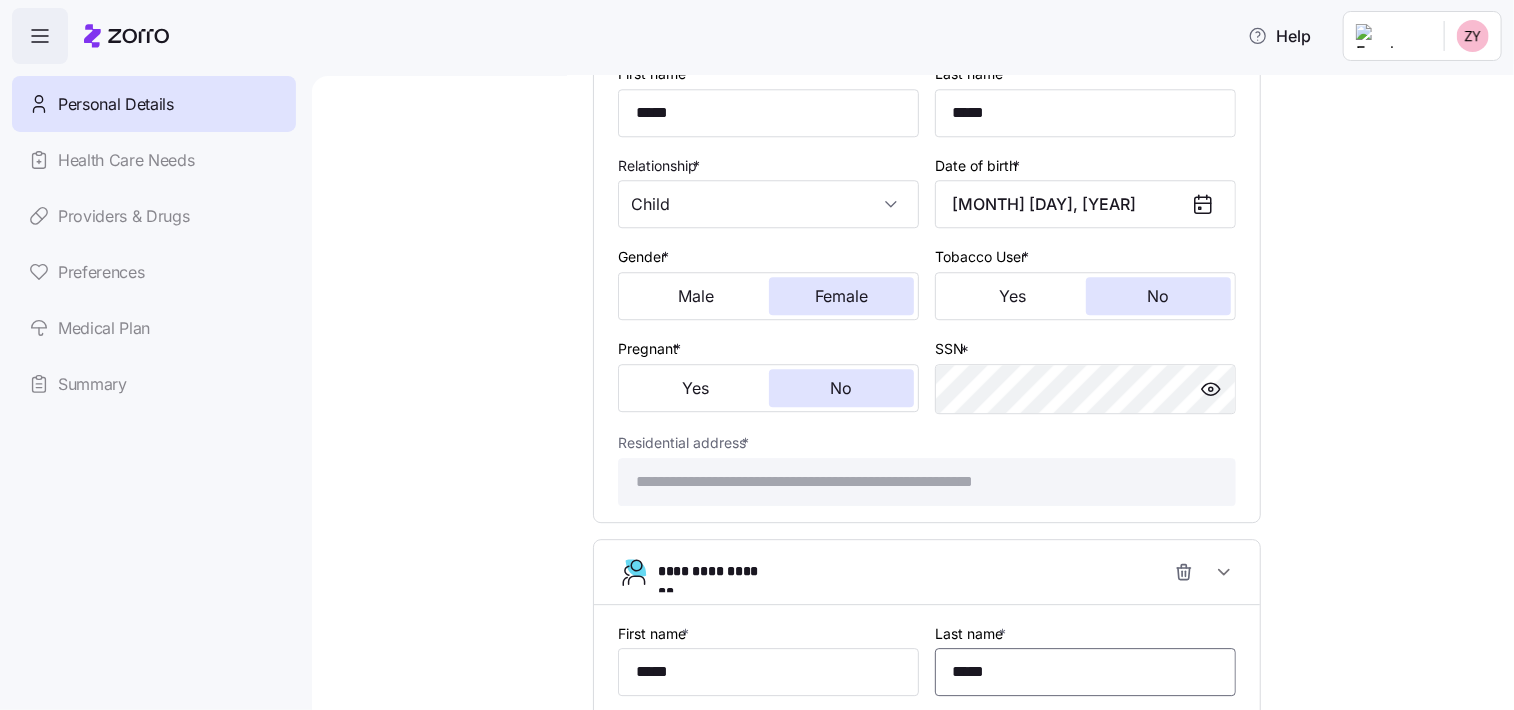 type on "*****" 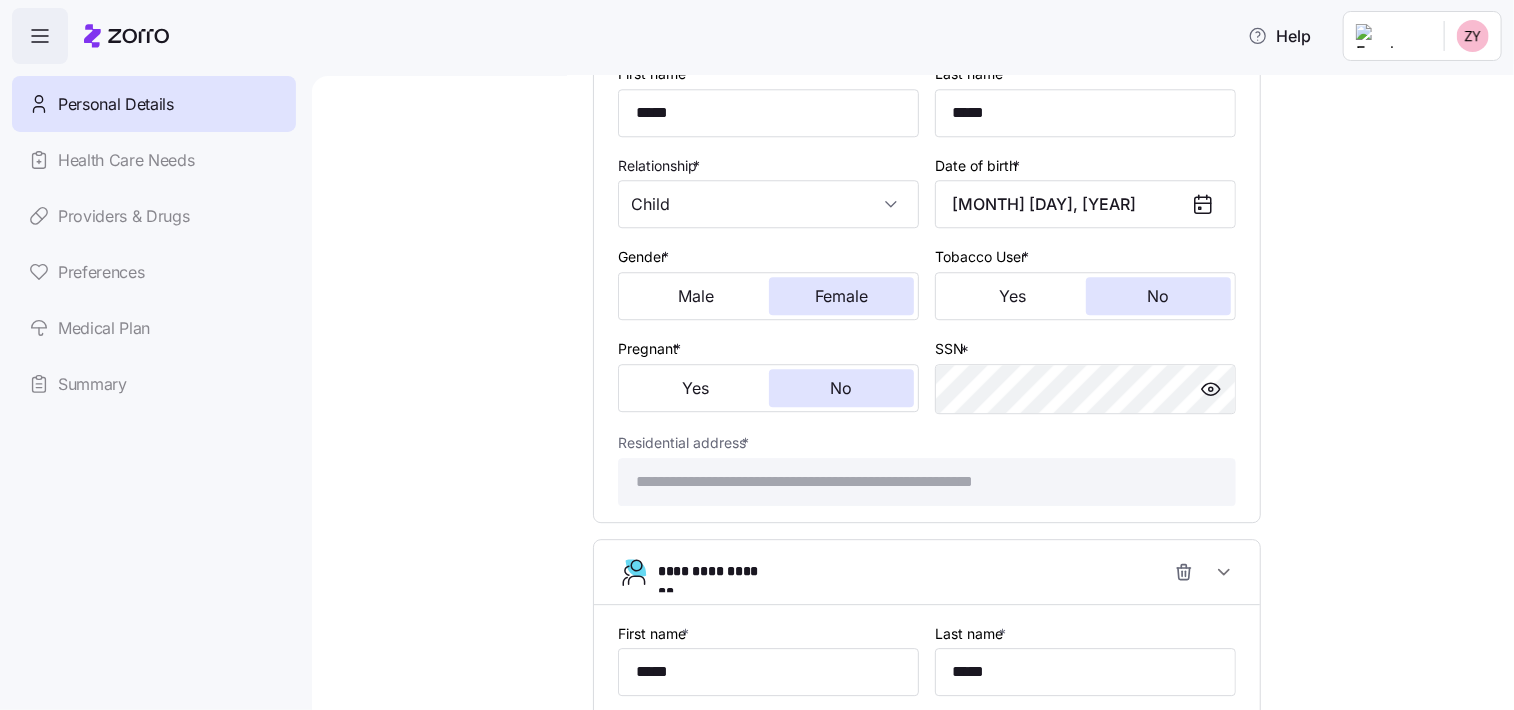 click on "**********" at bounding box center [927, 843] 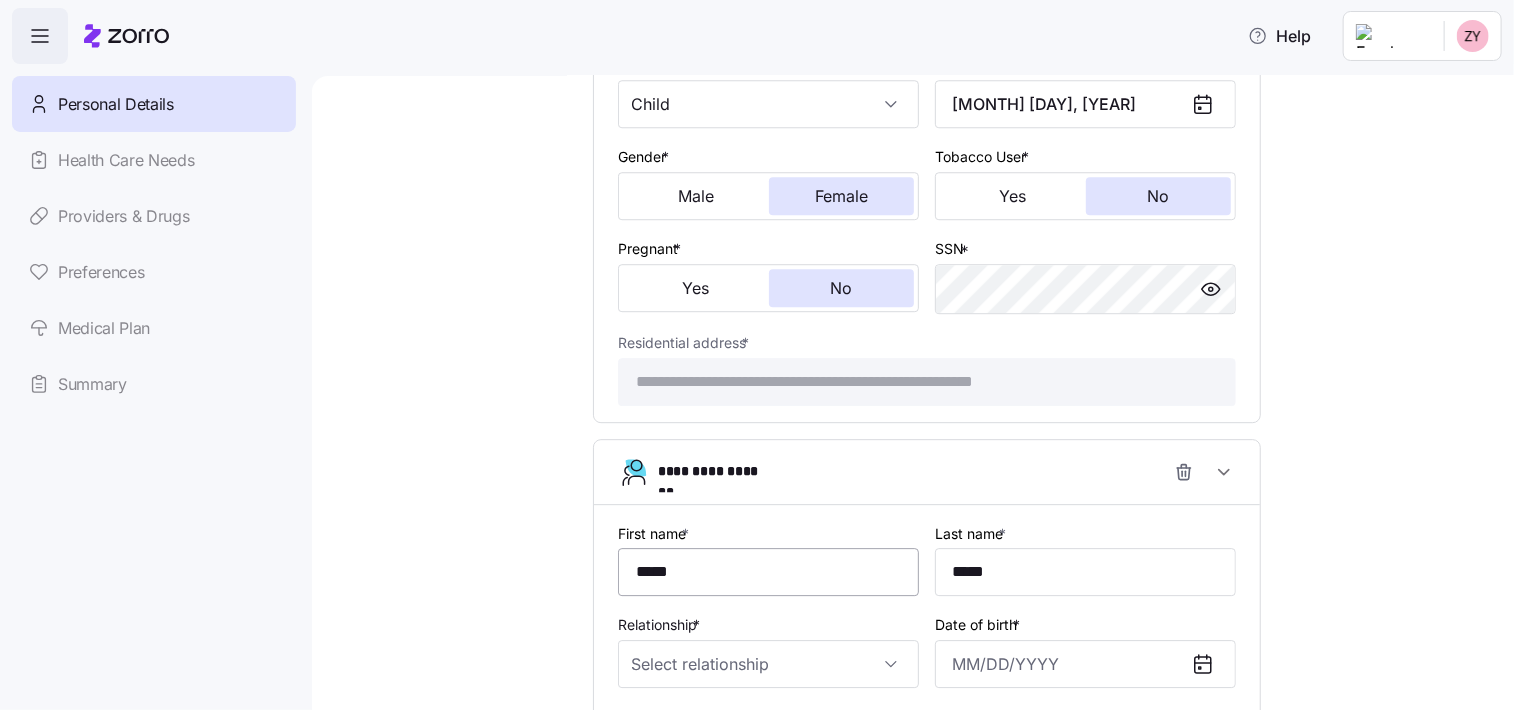scroll, scrollTop: 2882, scrollLeft: 0, axis: vertical 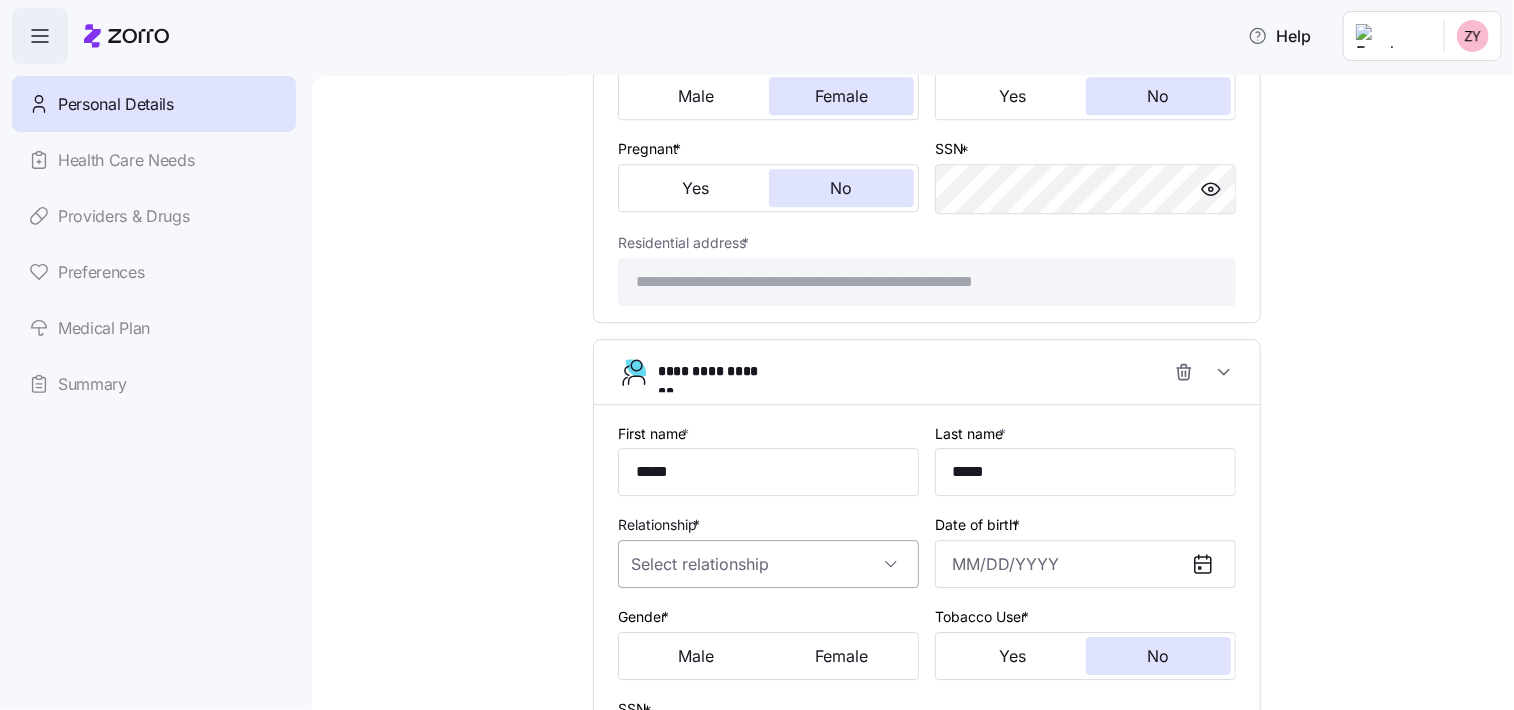 click on "Relationship  *" at bounding box center [768, 564] 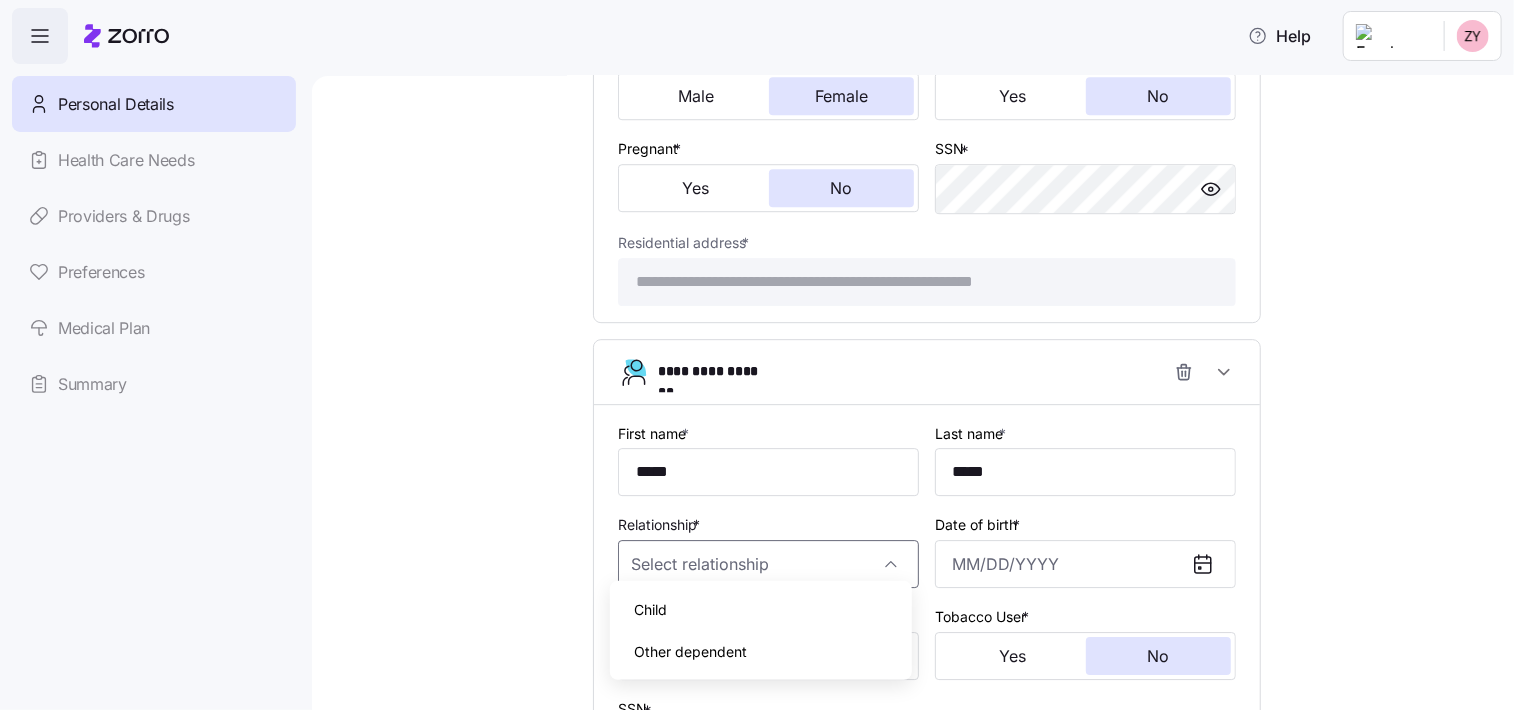 click on "Child" at bounding box center (760, 610) 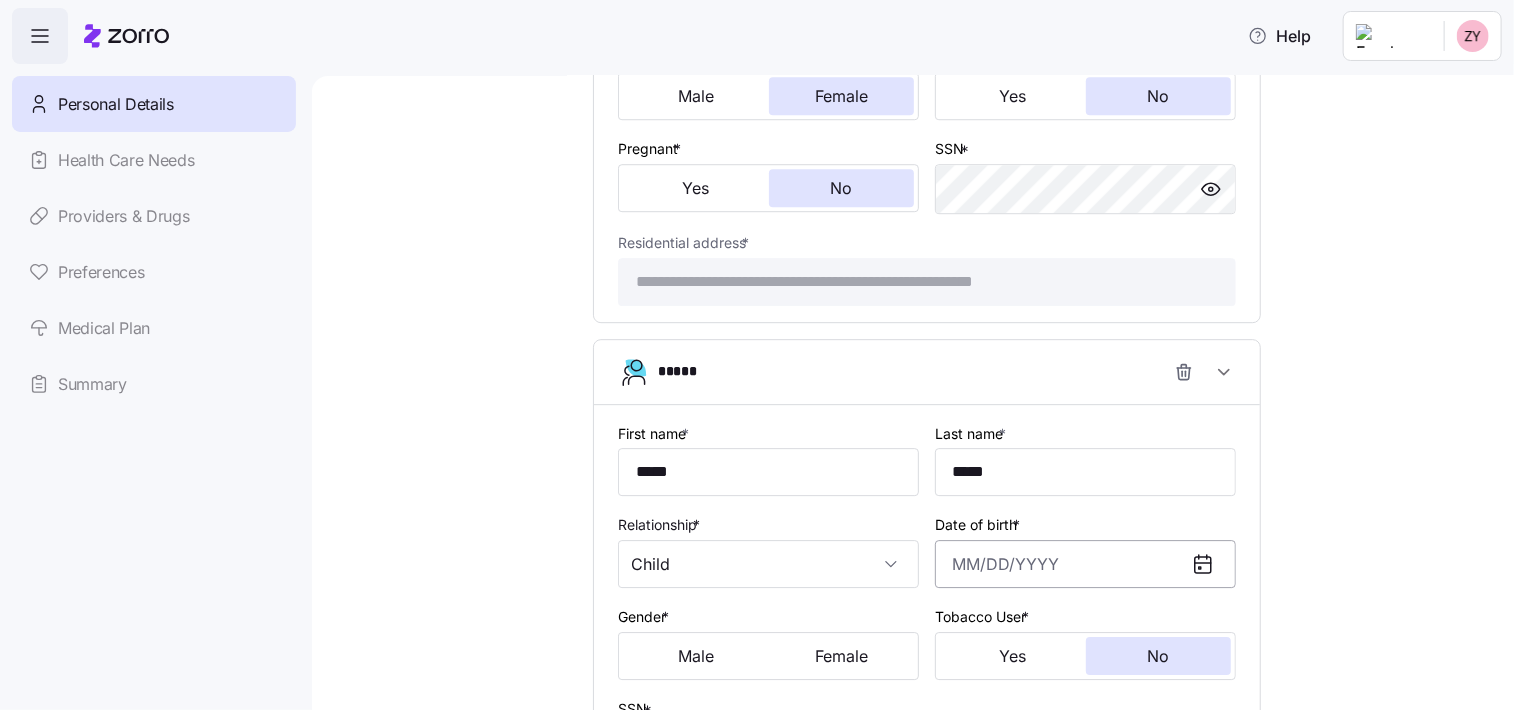 click on "Date of birth  *" at bounding box center (1085, 564) 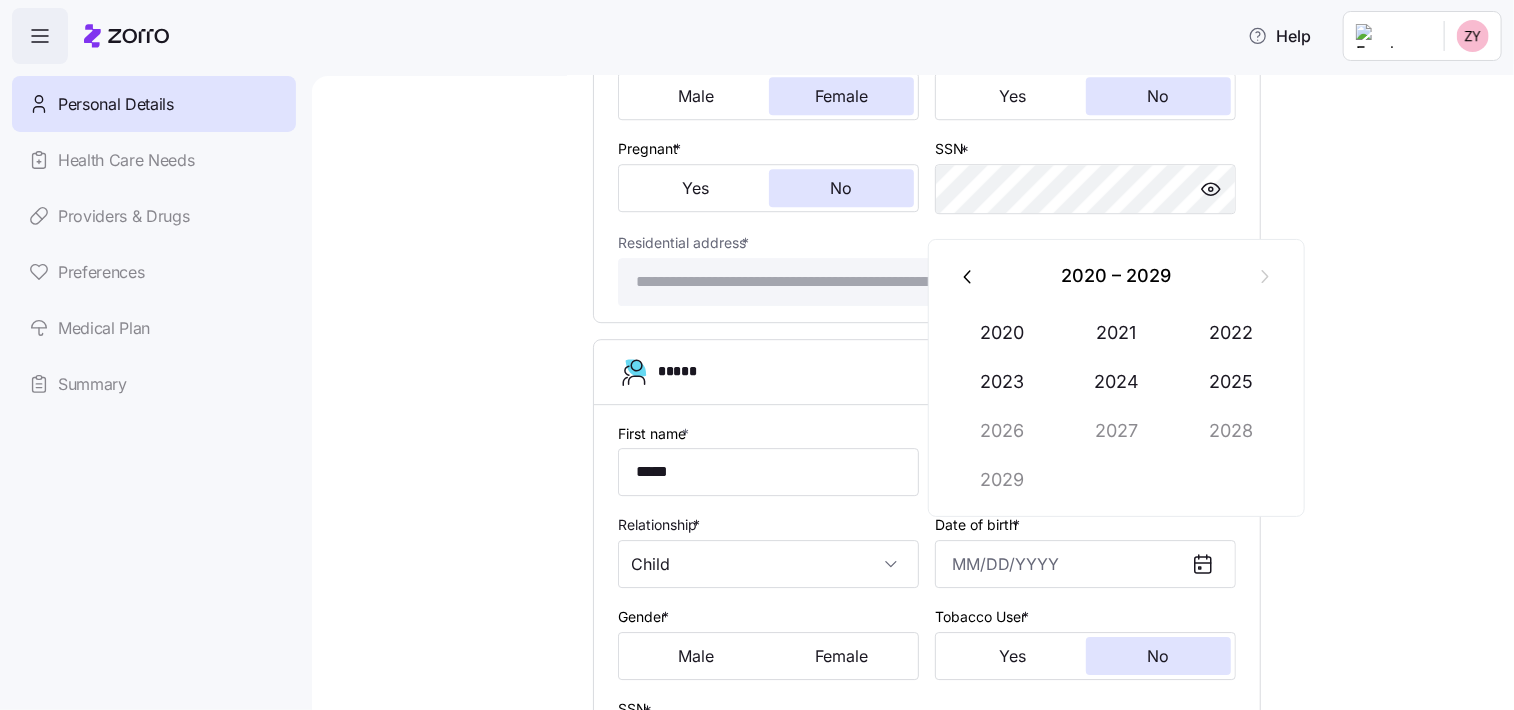 click 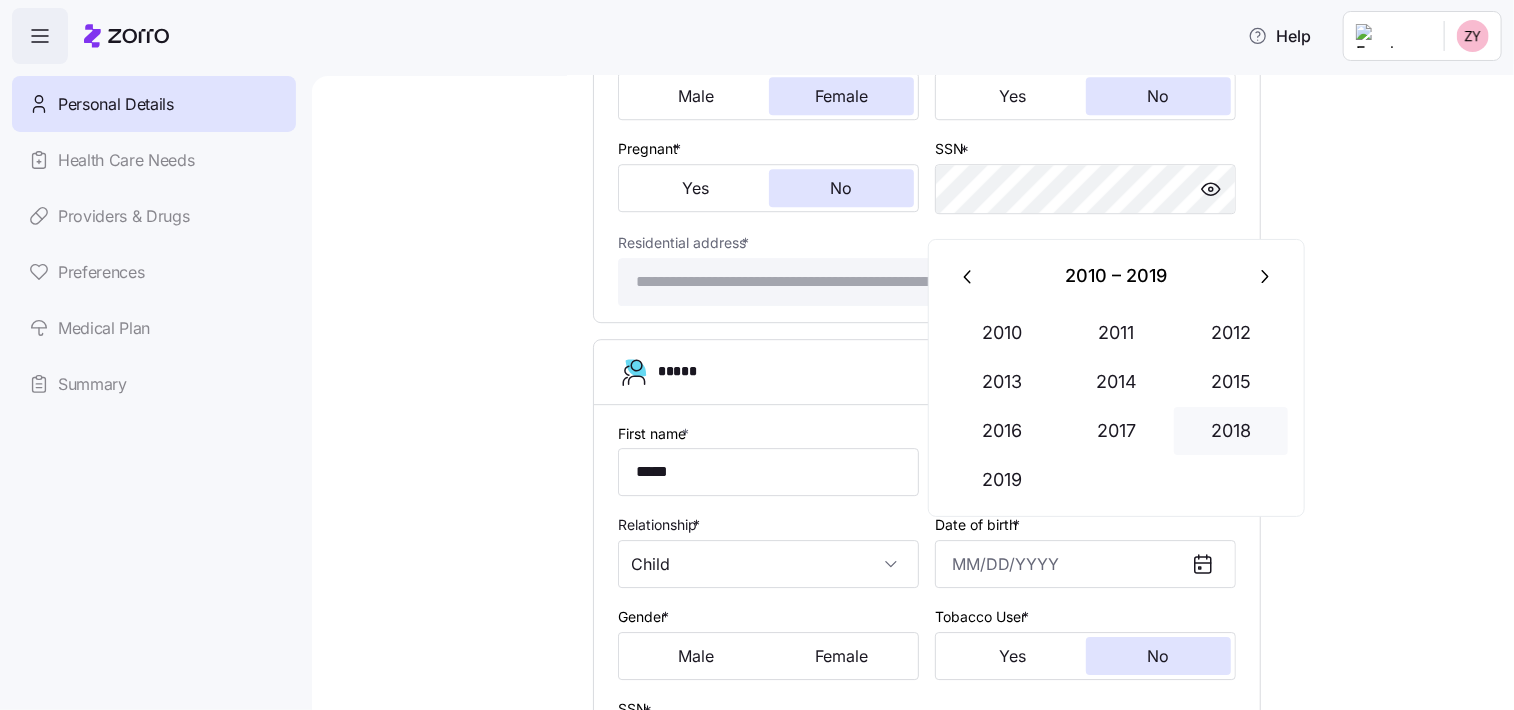 click on "2018" at bounding box center (1231, 431) 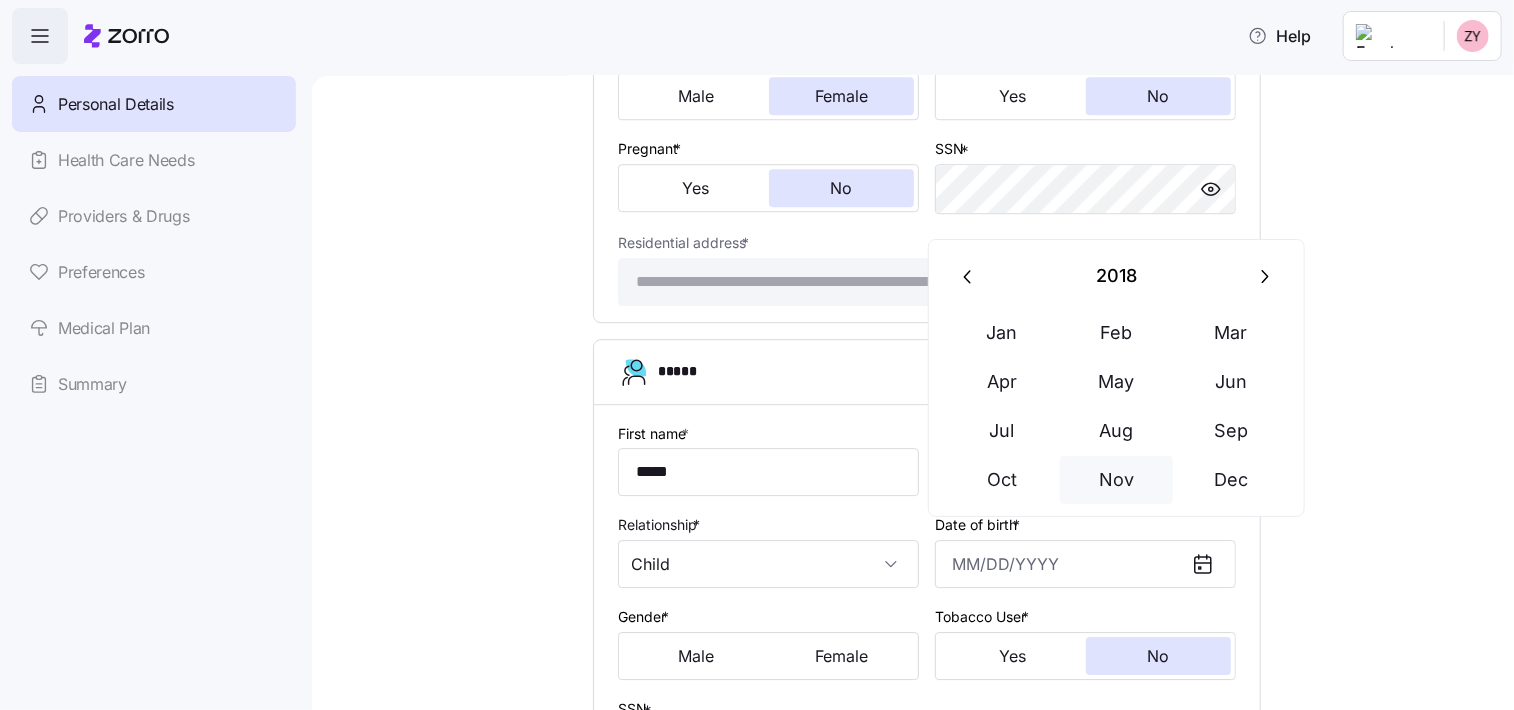 click on "Nov" at bounding box center [1117, 480] 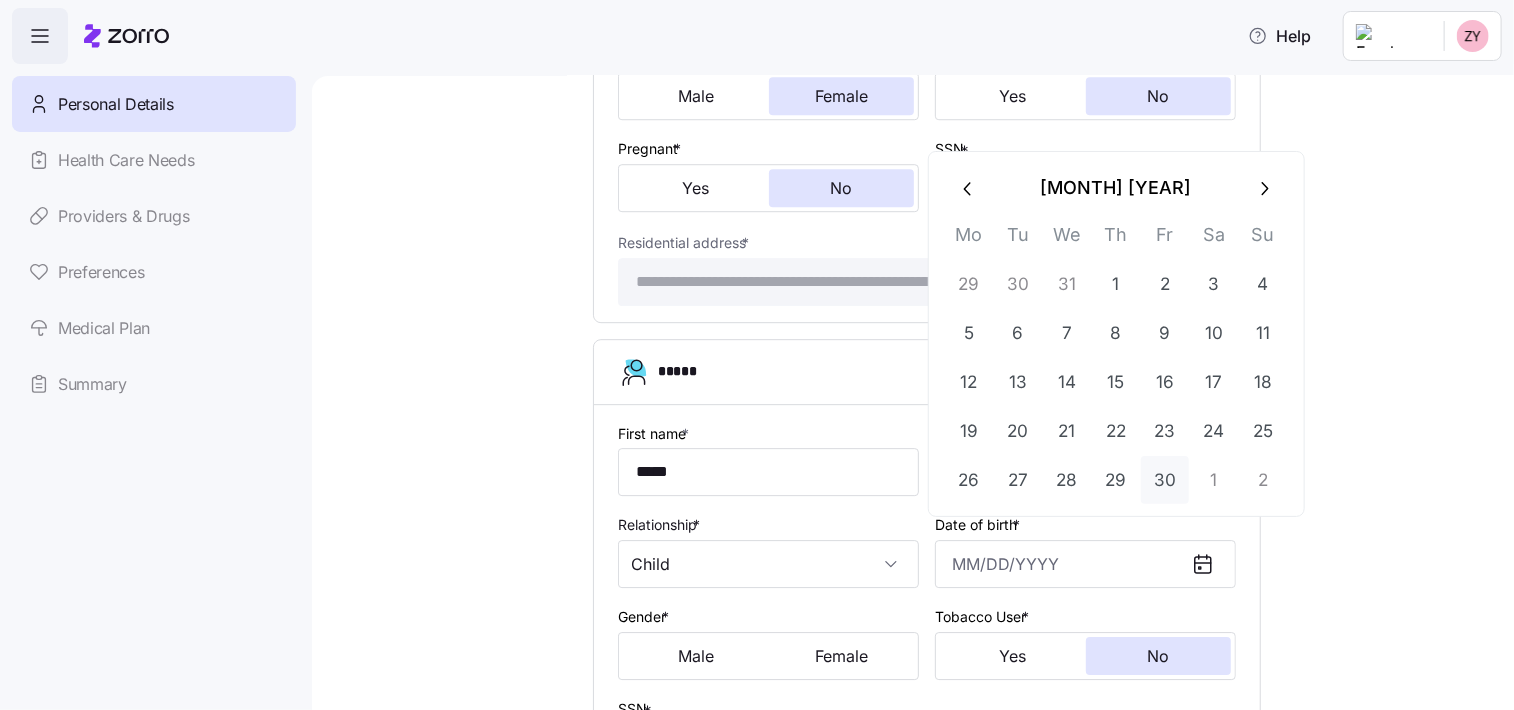 click on "30" at bounding box center [1165, 480] 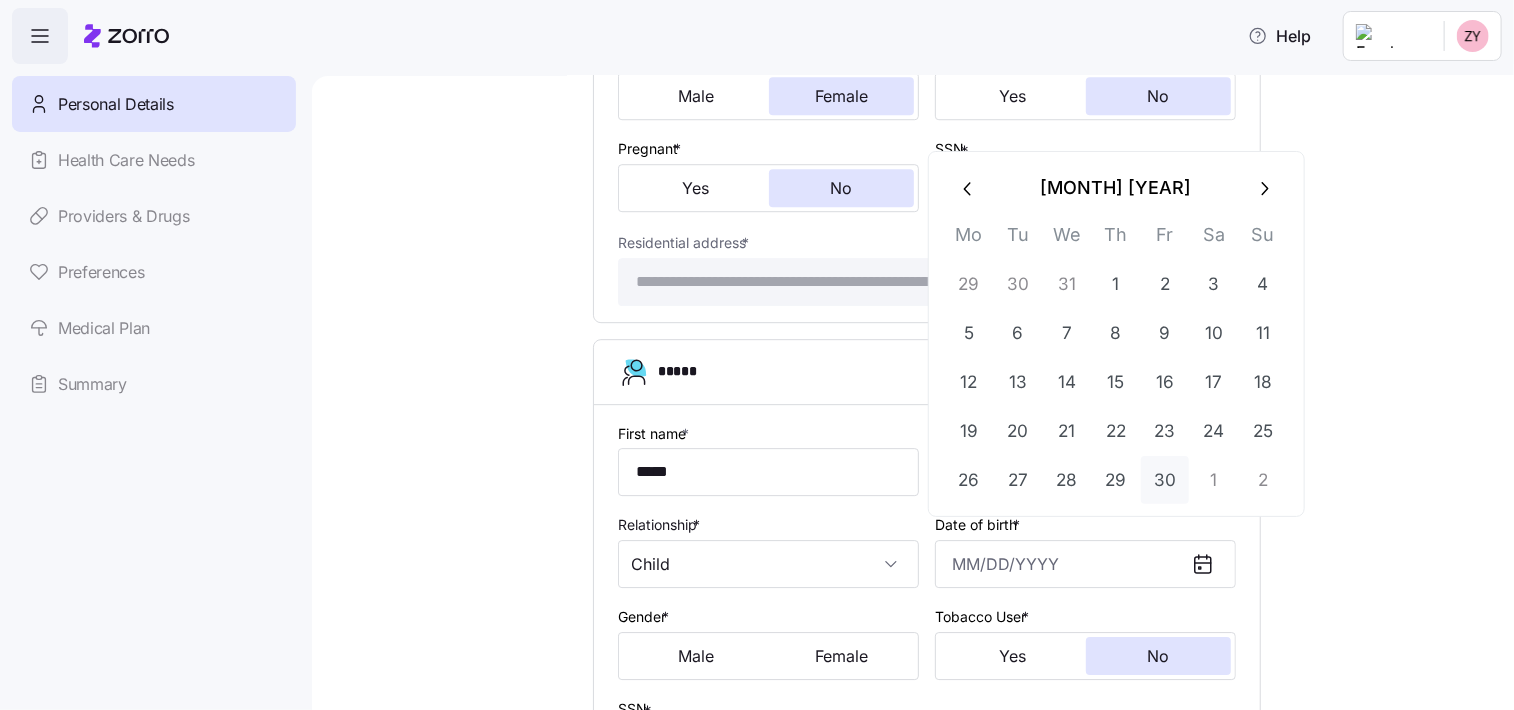 type on "[MONTH] [DAY], [YEAR]" 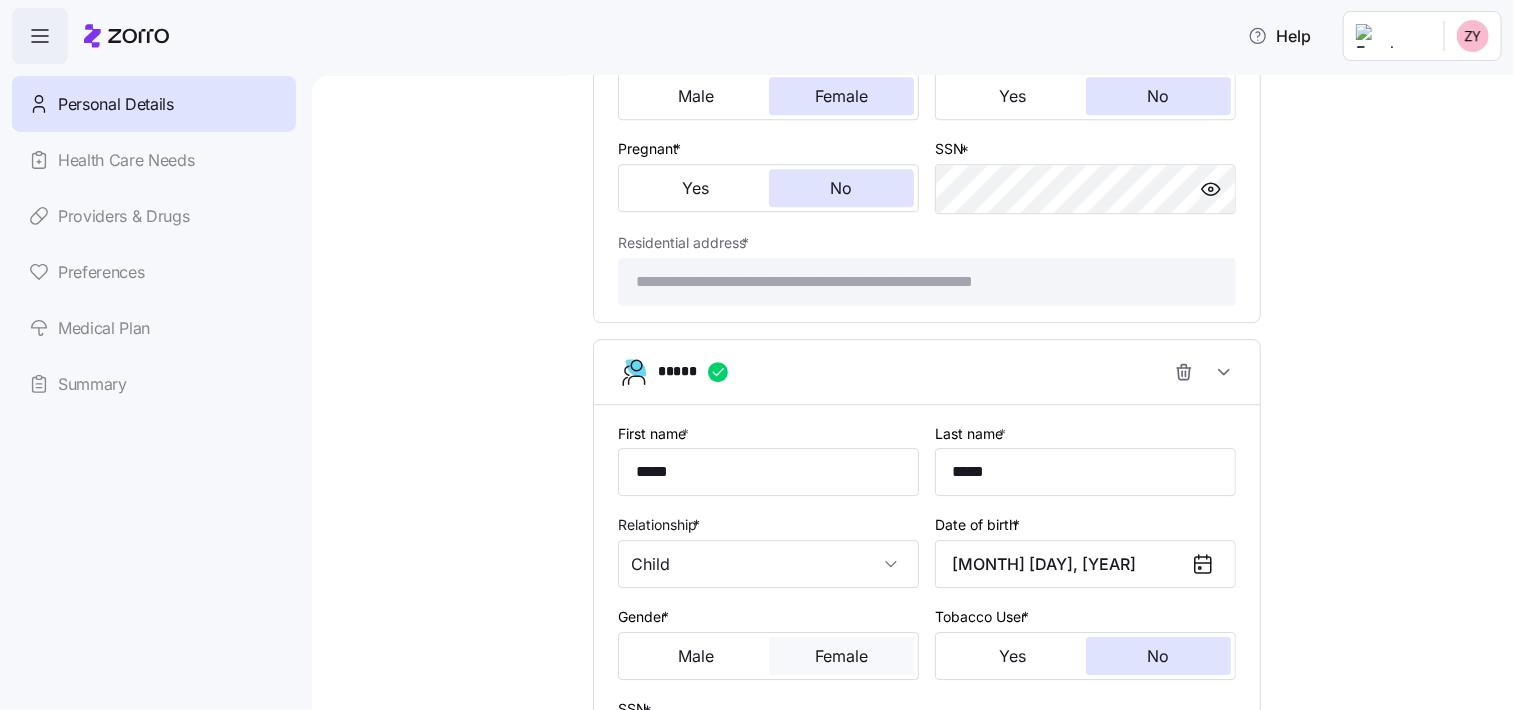 click on "Female" at bounding box center (842, 656) 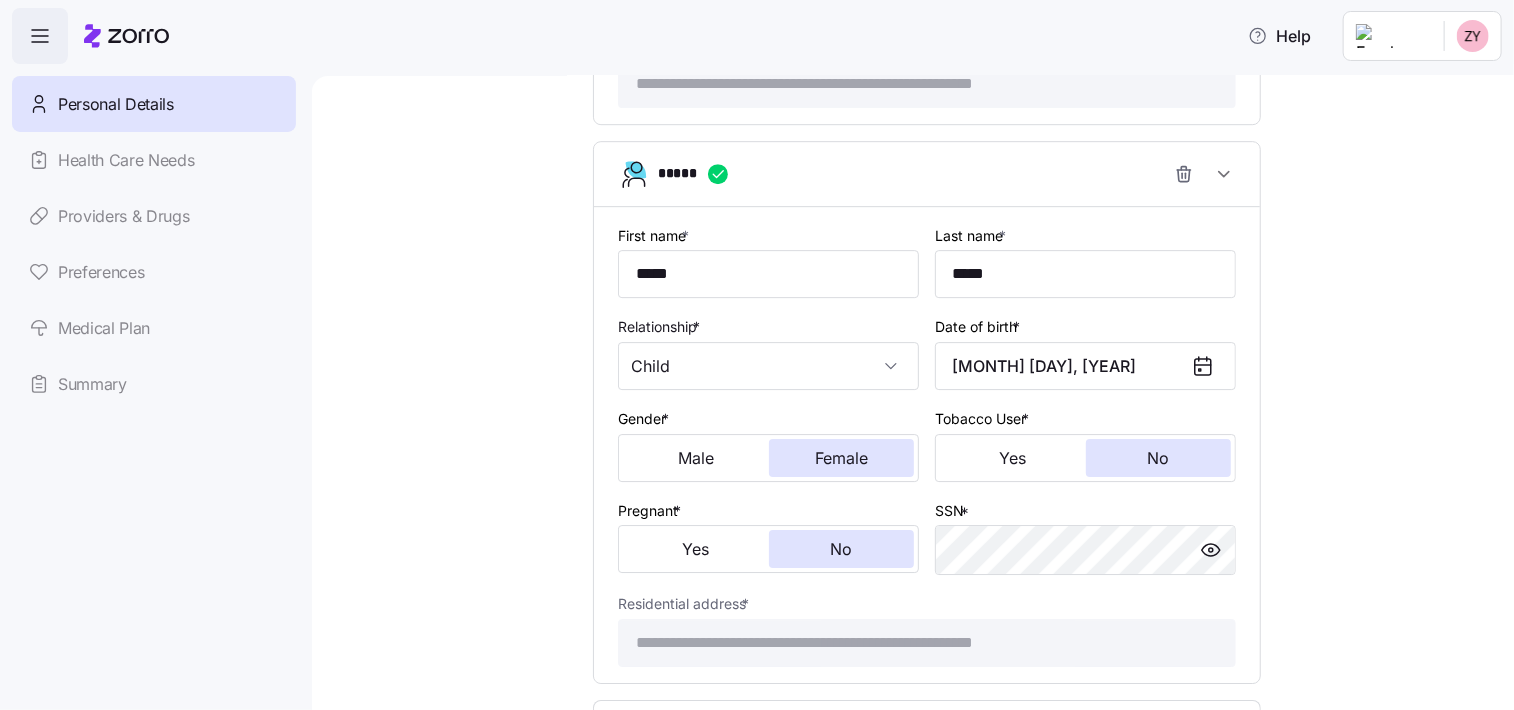 scroll, scrollTop: 3082, scrollLeft: 0, axis: vertical 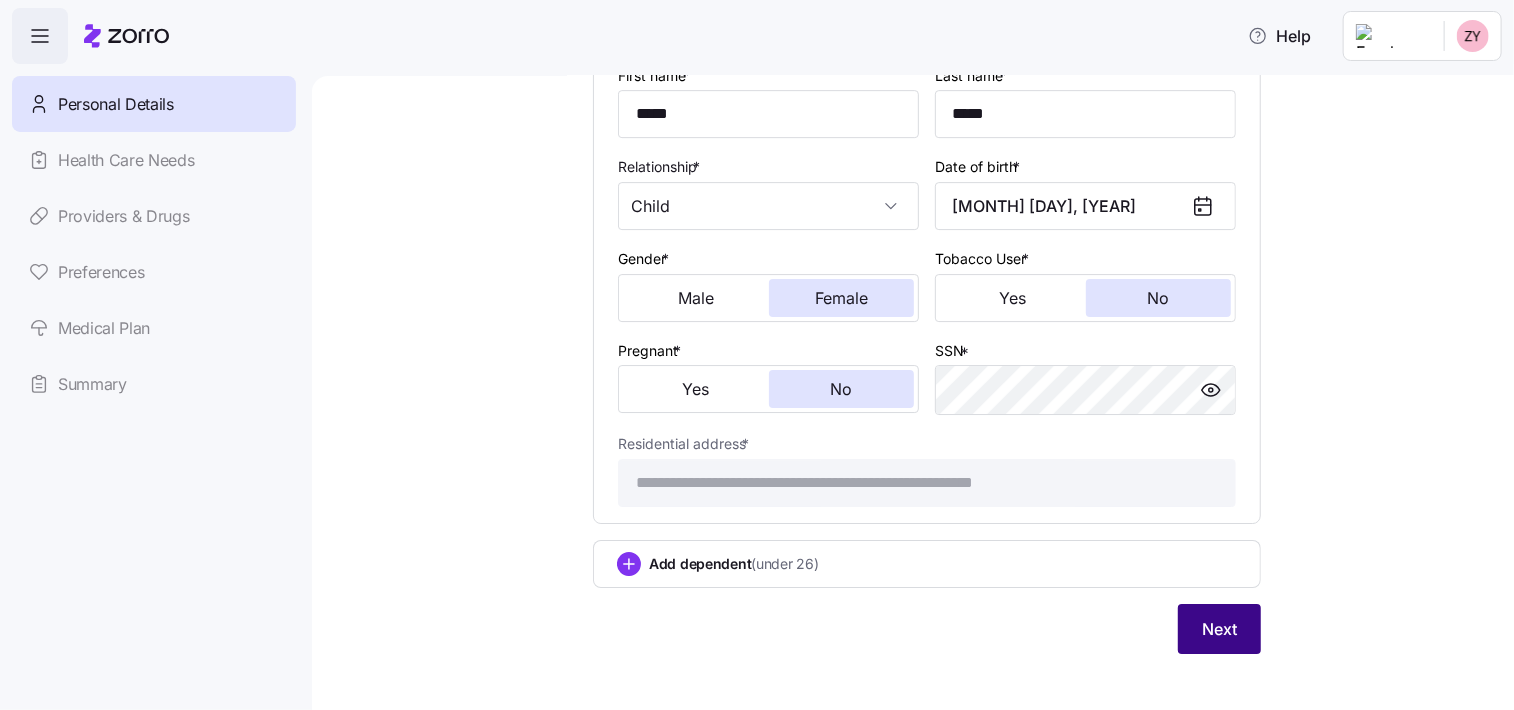 click on "Next" at bounding box center [1219, 629] 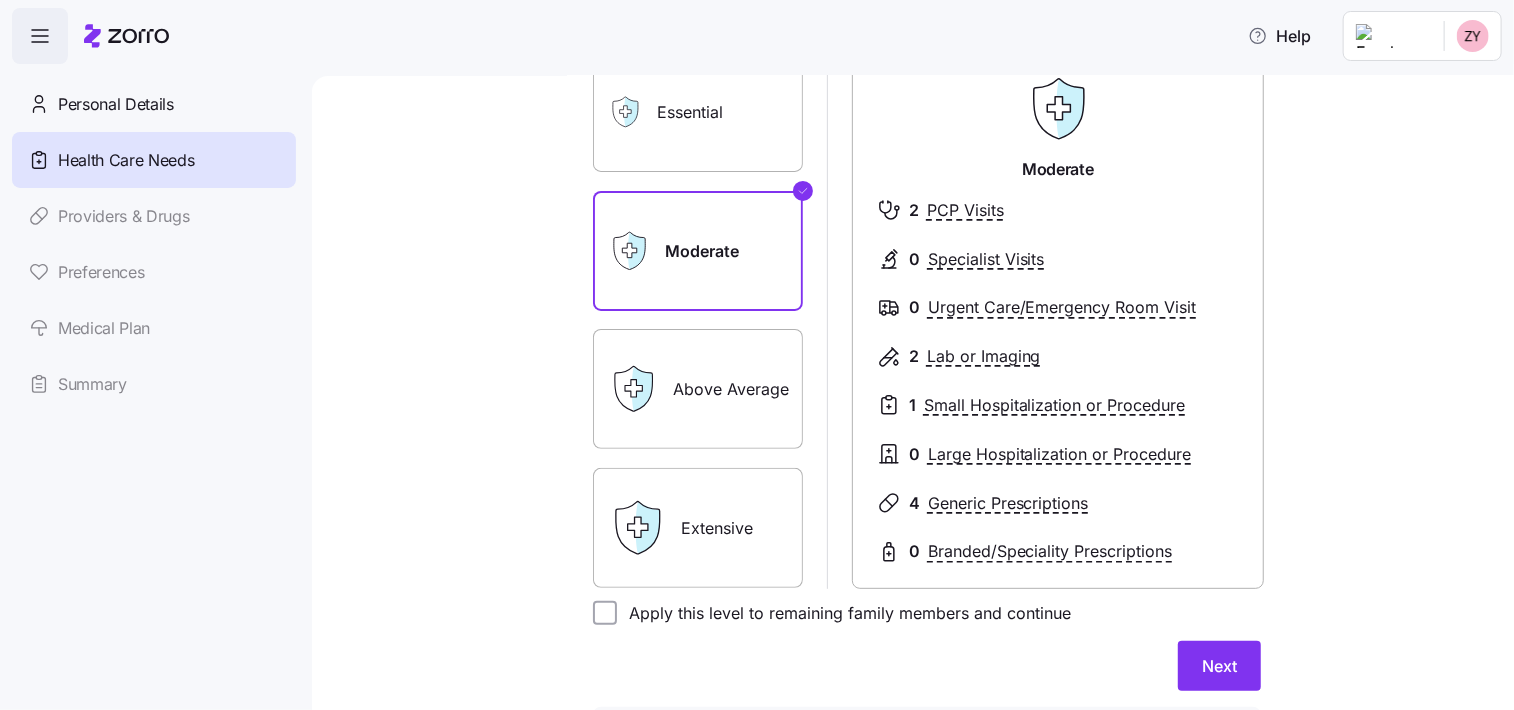 scroll, scrollTop: 200, scrollLeft: 0, axis: vertical 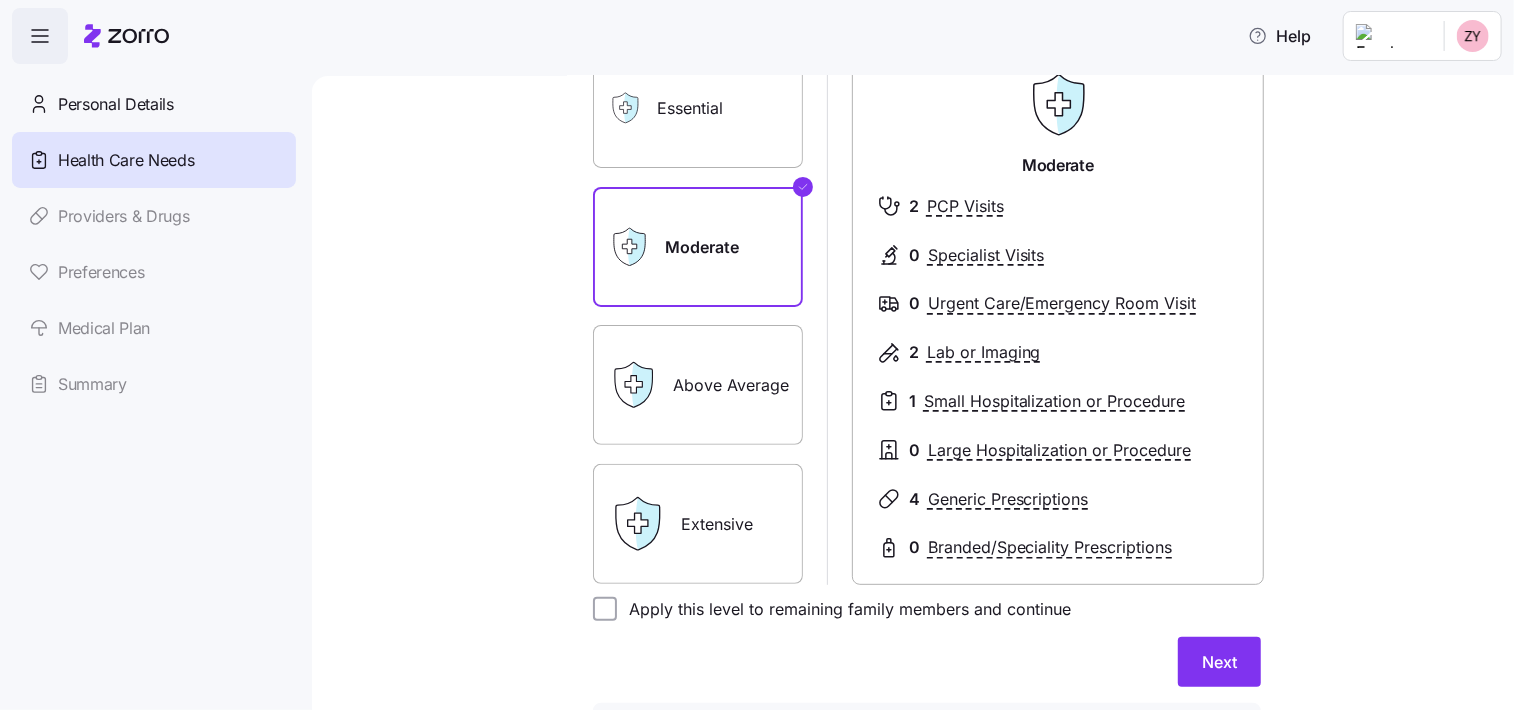 click on "0" at bounding box center (914, 547) 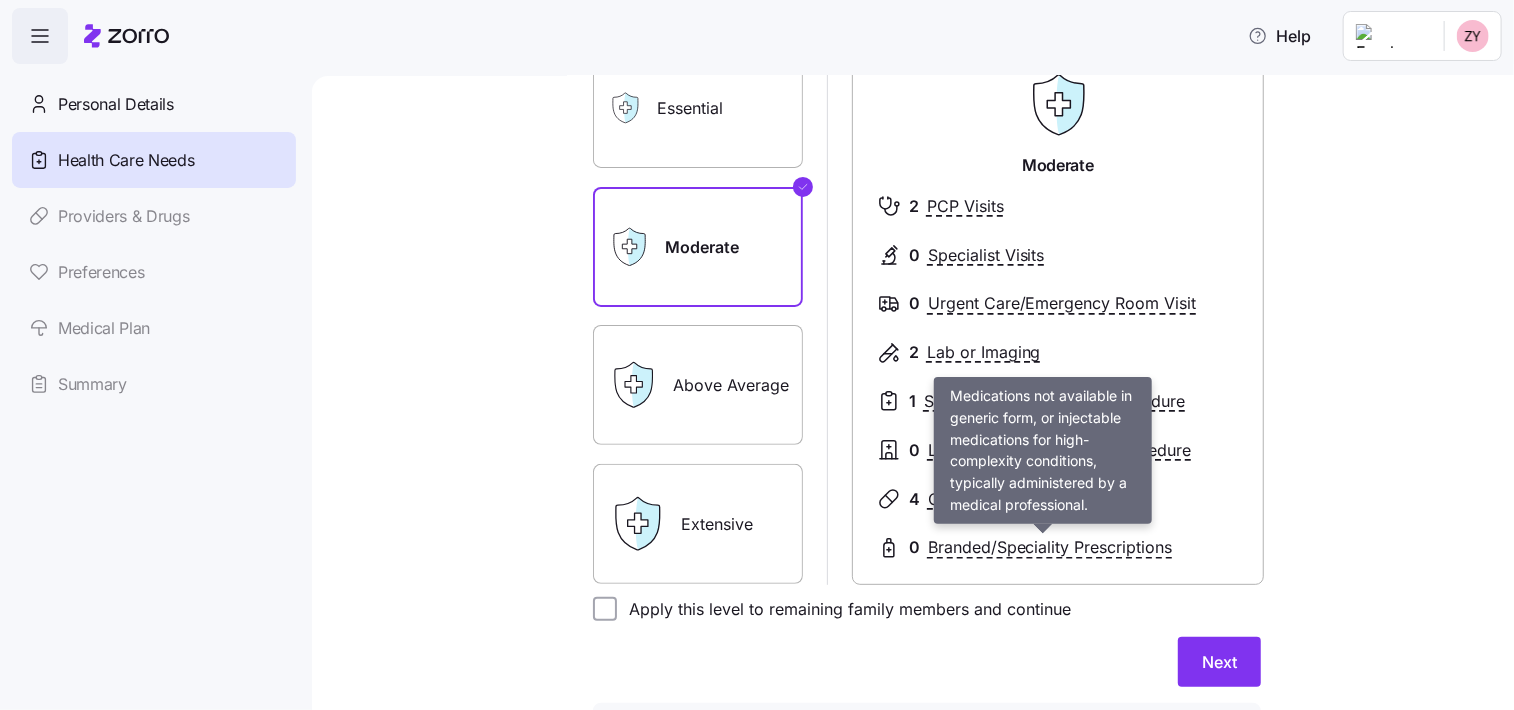 click on "Branded/Speciality Prescriptions" at bounding box center (1050, 547) 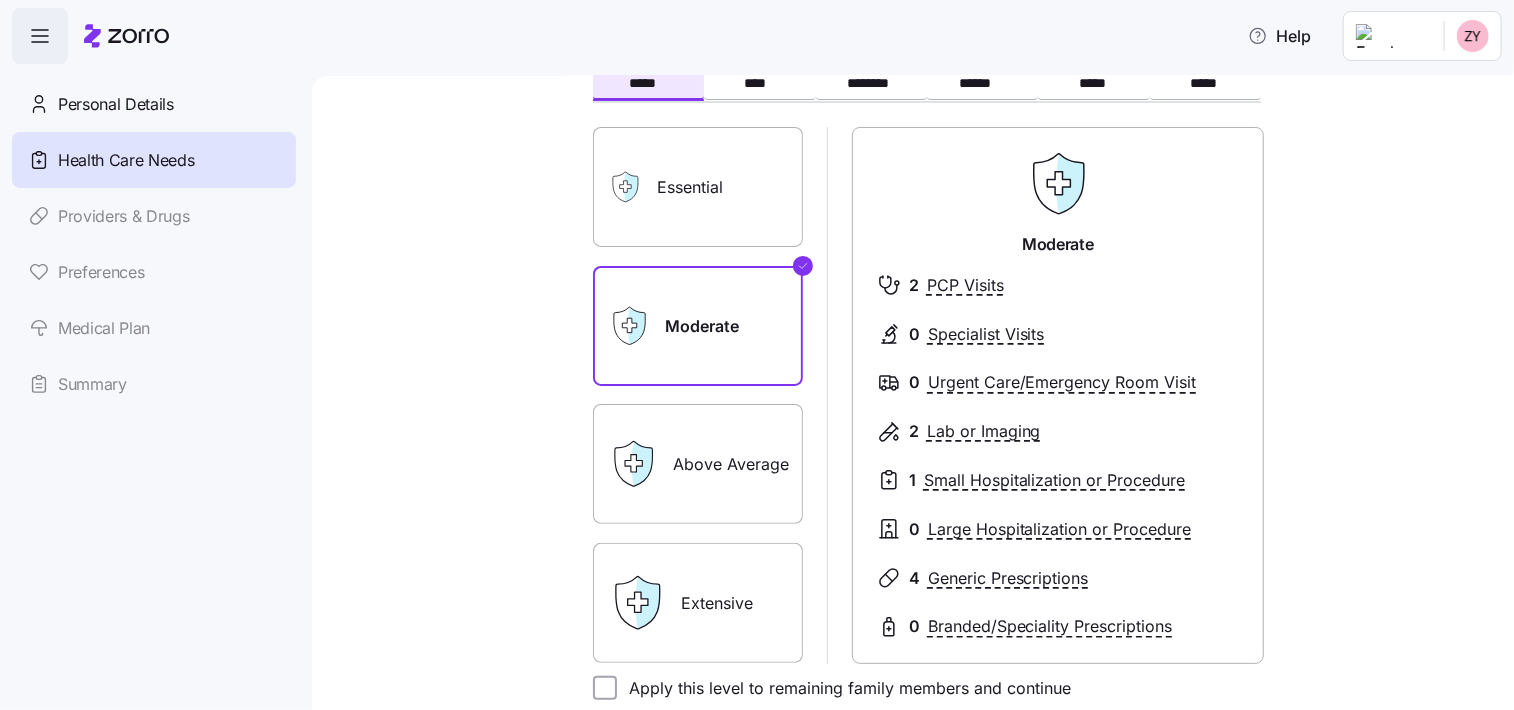 scroll, scrollTop: 0, scrollLeft: 0, axis: both 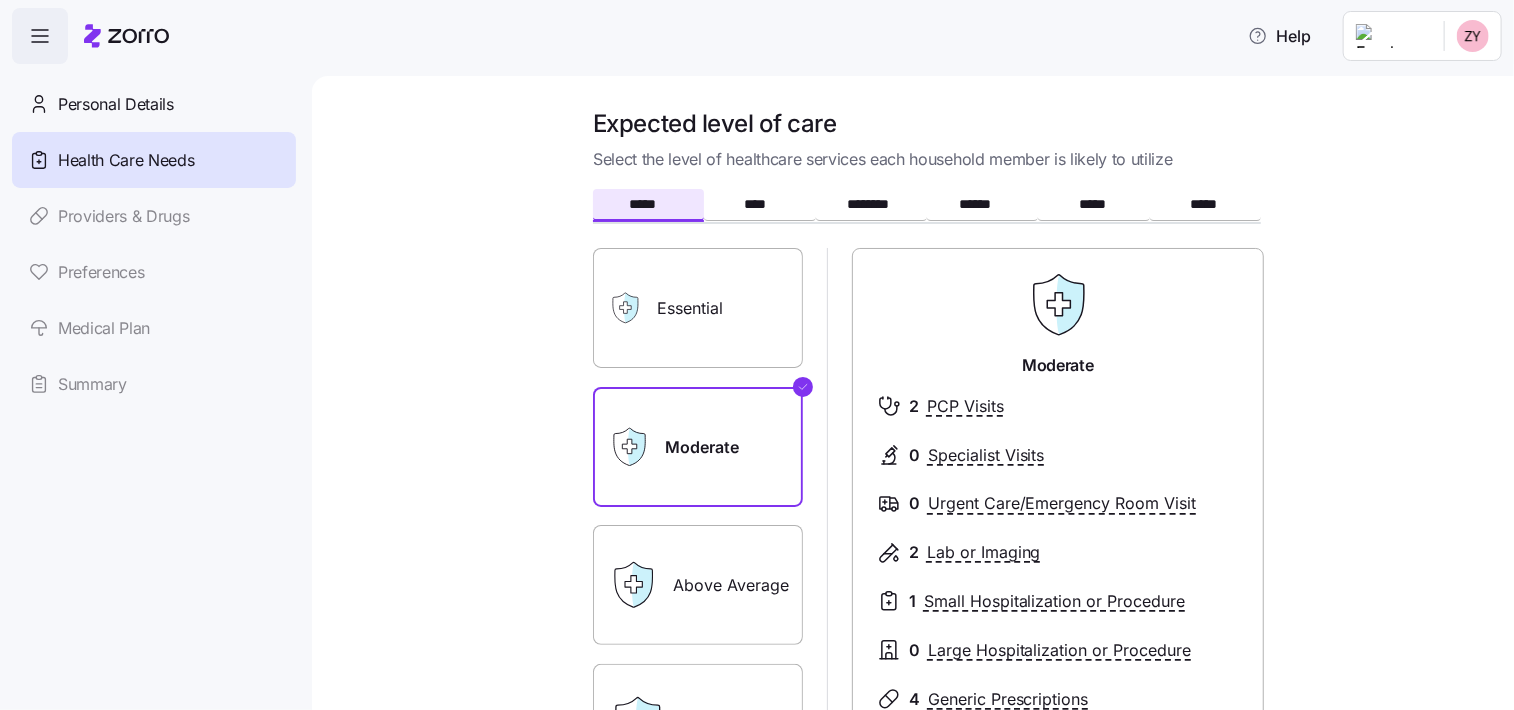 click on "Above Average" at bounding box center (698, 585) 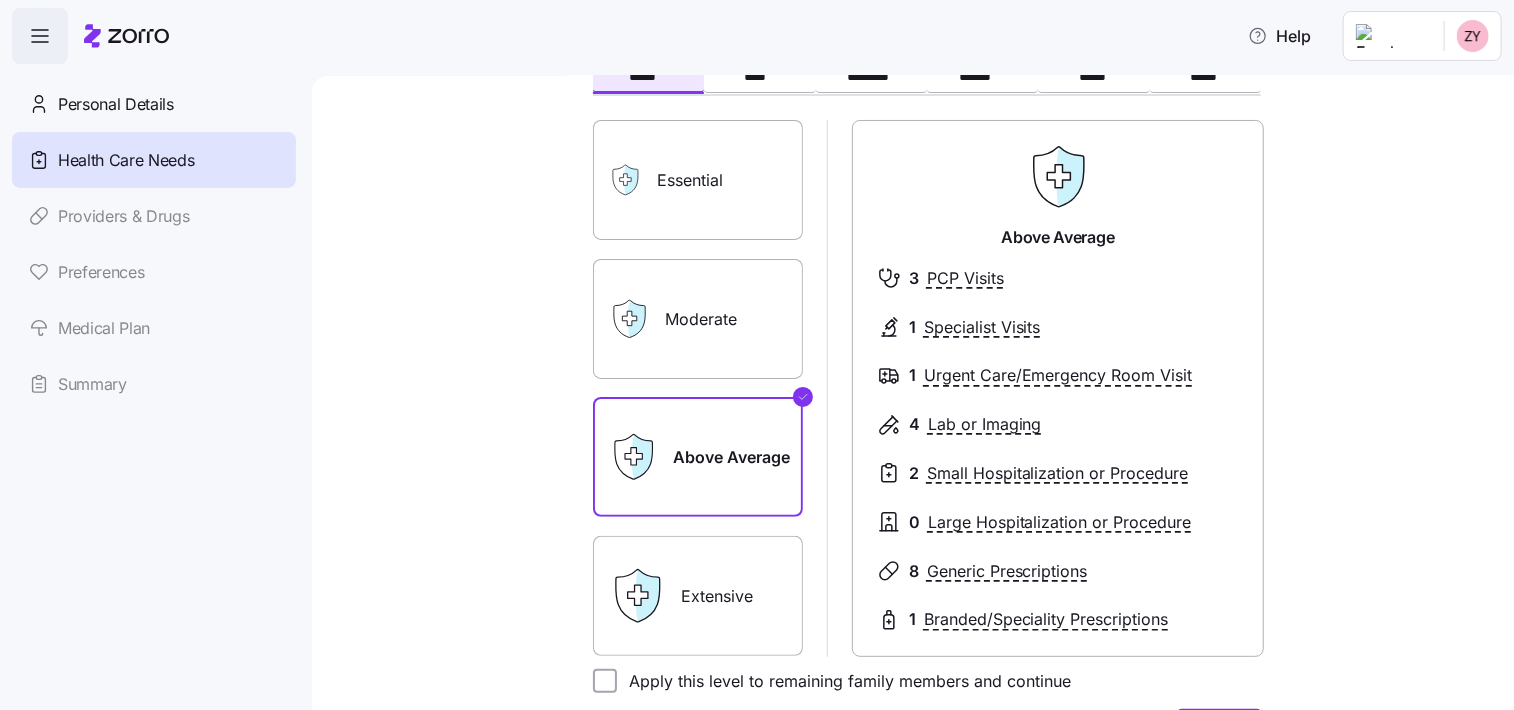 scroll, scrollTop: 100, scrollLeft: 0, axis: vertical 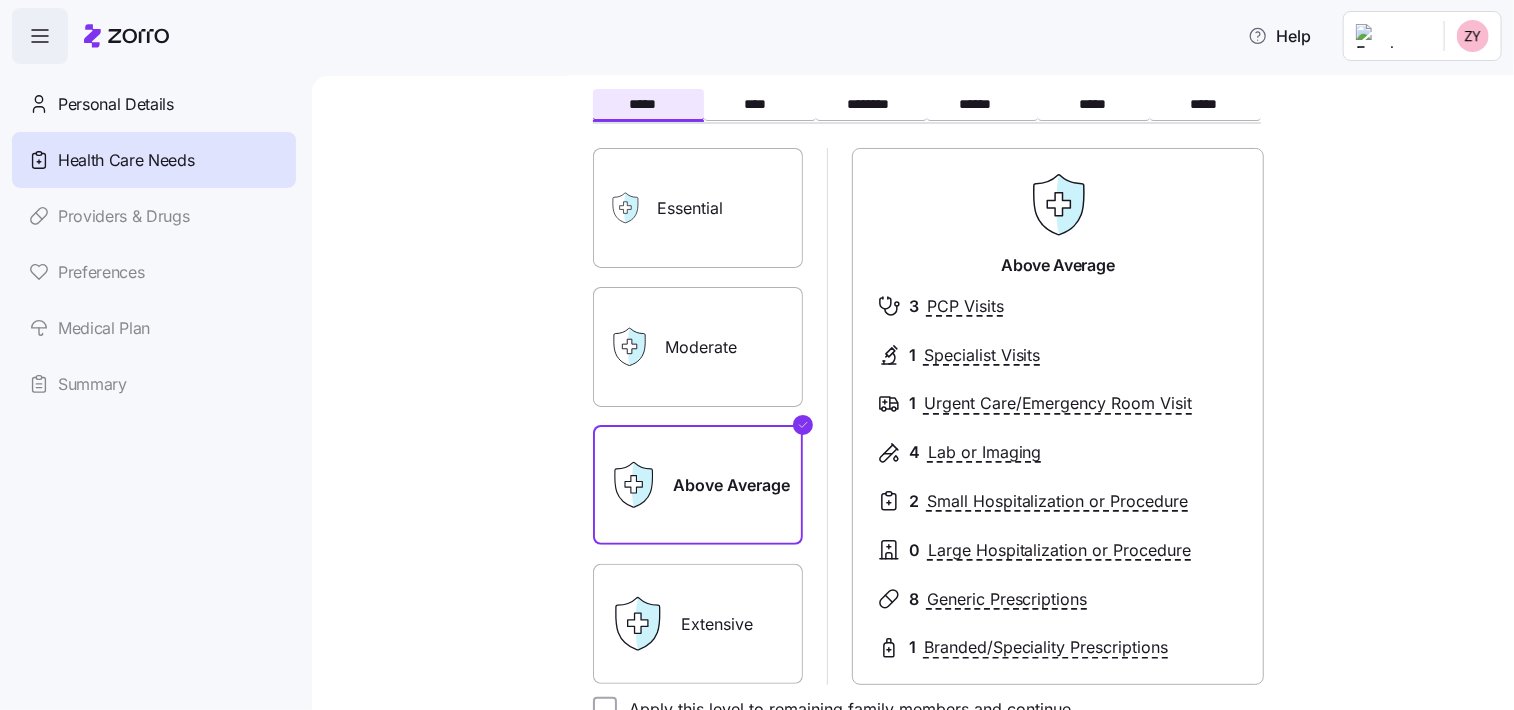 click on "Essential" at bounding box center (698, 208) 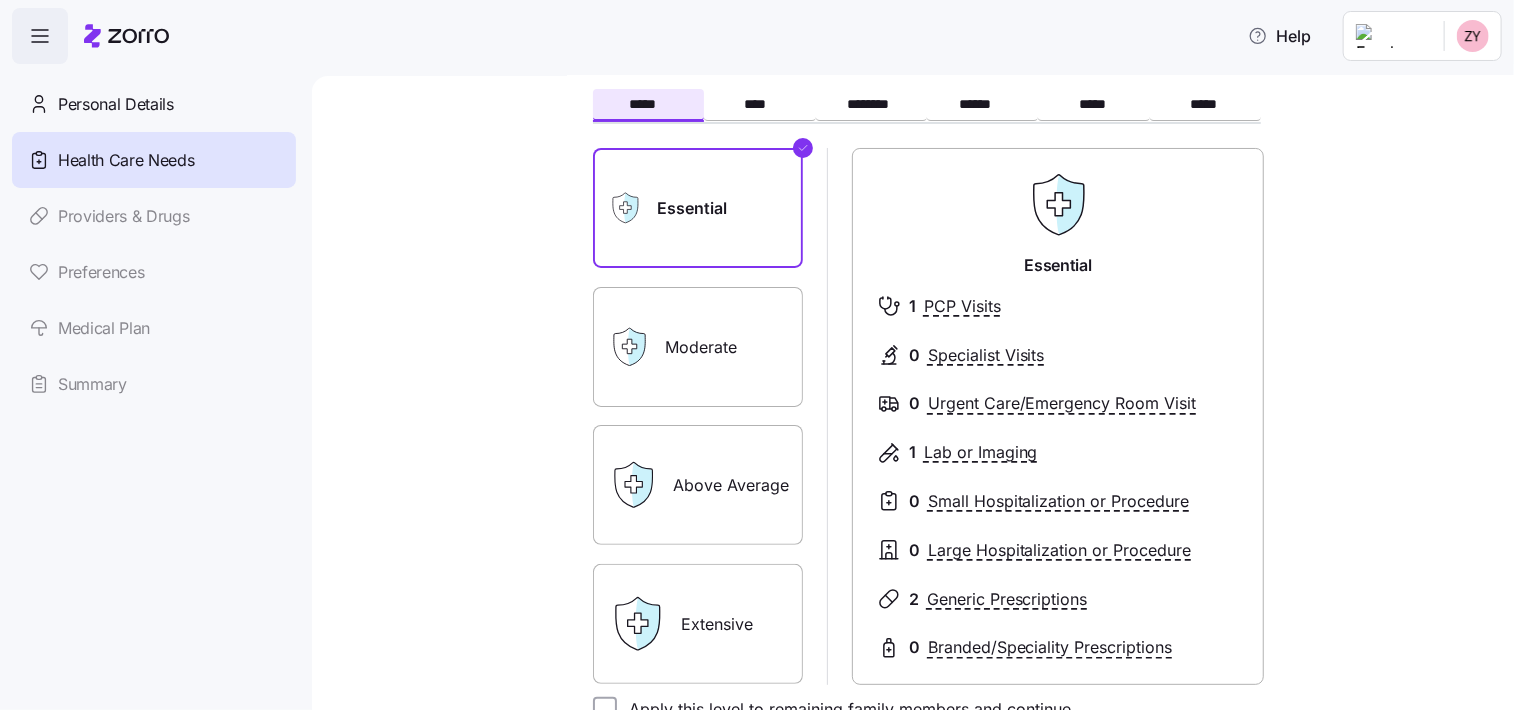 click on "Expected level of care Select the level of healthcare services each household member is likely to utilize ***** **** ******** ****** ***** ***** Essential Moderate Above Average Extensive Essential 1 PCP Visits 0 Specialist Visits 0 Urgent Care/Emergency Room Visit 1 Lab or Imaging 0 Small Hospitalization or Procedure 0 Large Hospitalization or Procedure 2 Generic Prescriptions 0 Branded/Speciality Prescriptions Essential Moderate Above Average Extensive Moderate 2 PCP Visits 0 Specialist Visits 0 Urgent Care/Emergency Room Visit 2 Lab or Imaging 1 Small Hospitalization or Procedure 0 Large Hospitalization or Procedure 4 Generic Prescriptions 0 Branded/Speciality Prescriptions Essential Moderate Above Average Extensive Moderate 2 PCP Visits 0 Specialist Visits 0 Urgent Care/Emergency Room Visit 2 Lab or Imaging 1 Small Hospitalization or Procedure 0 Large Hospitalization or Procedure 4 Generic Prescriptions 0 Branded/Speciality Prescriptions Essential Moderate Above Average Extensive Moderate 2 PCP Visits 0 0" at bounding box center (927, 468) 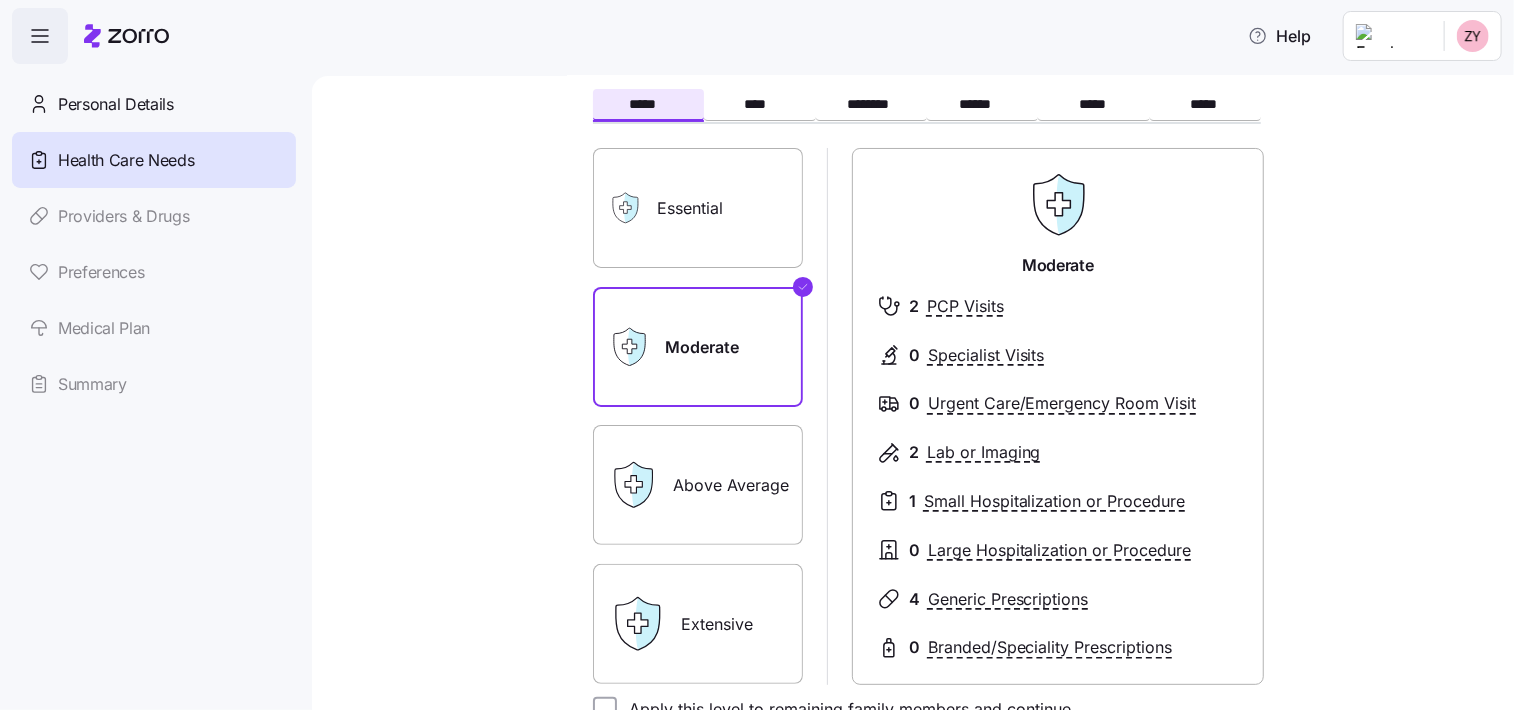 click on "Above Average" at bounding box center [698, 485] 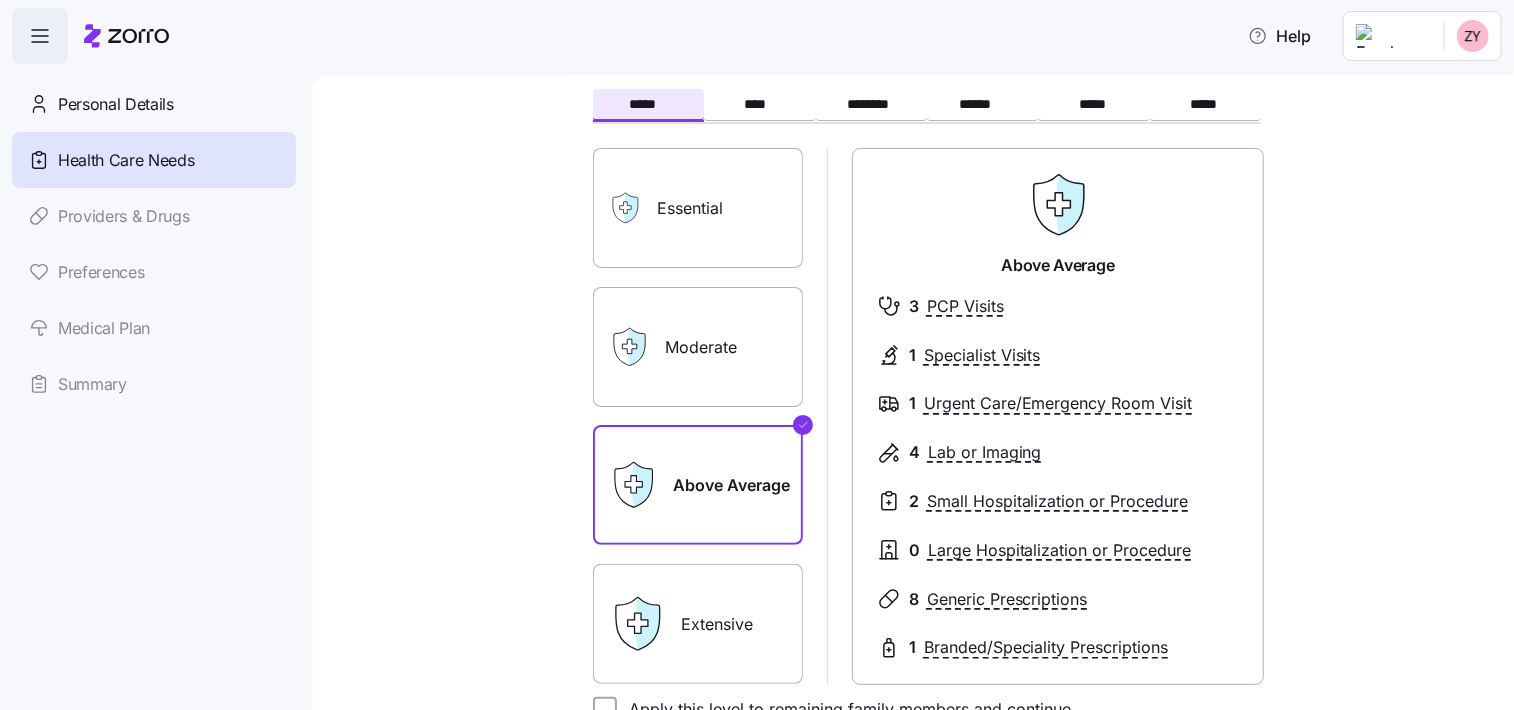 click on "Extensive" at bounding box center (698, 624) 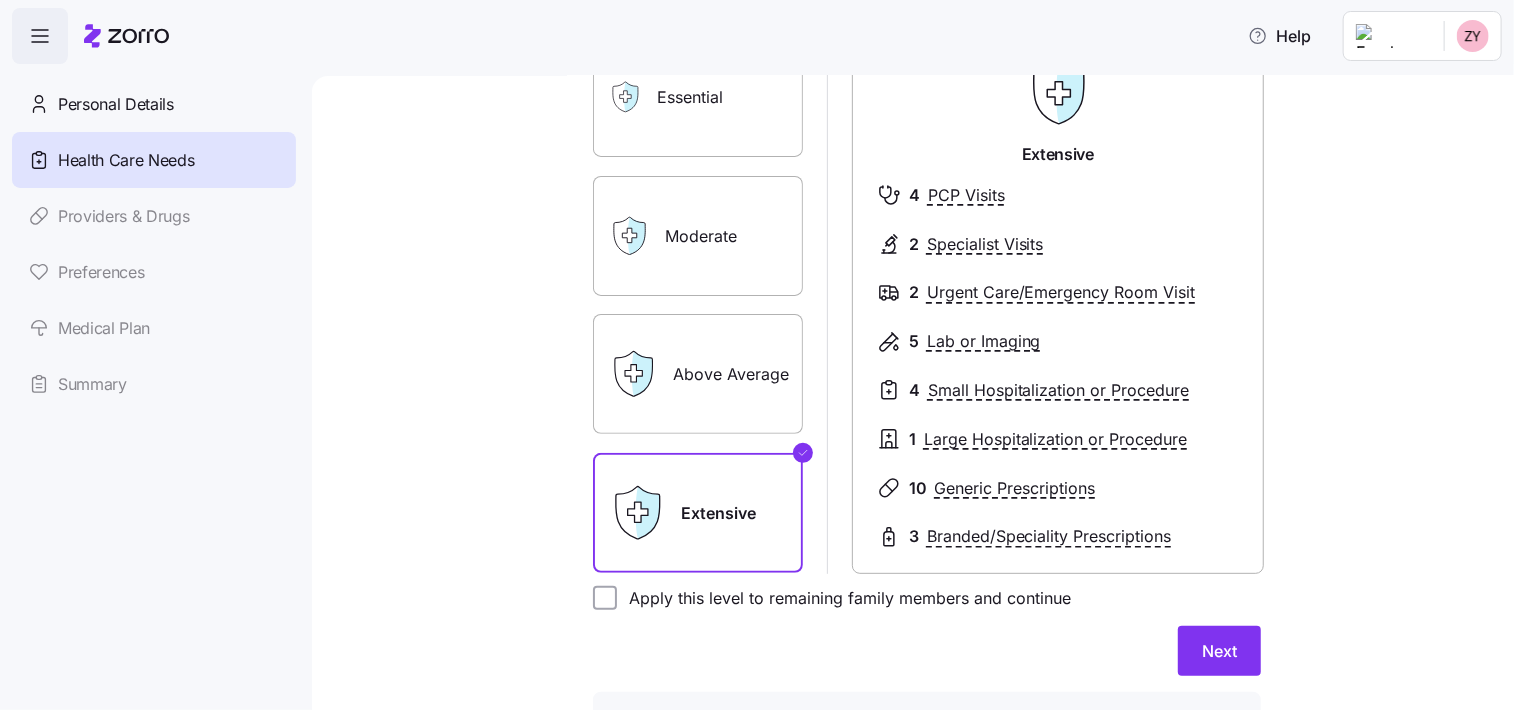 scroll, scrollTop: 0, scrollLeft: 0, axis: both 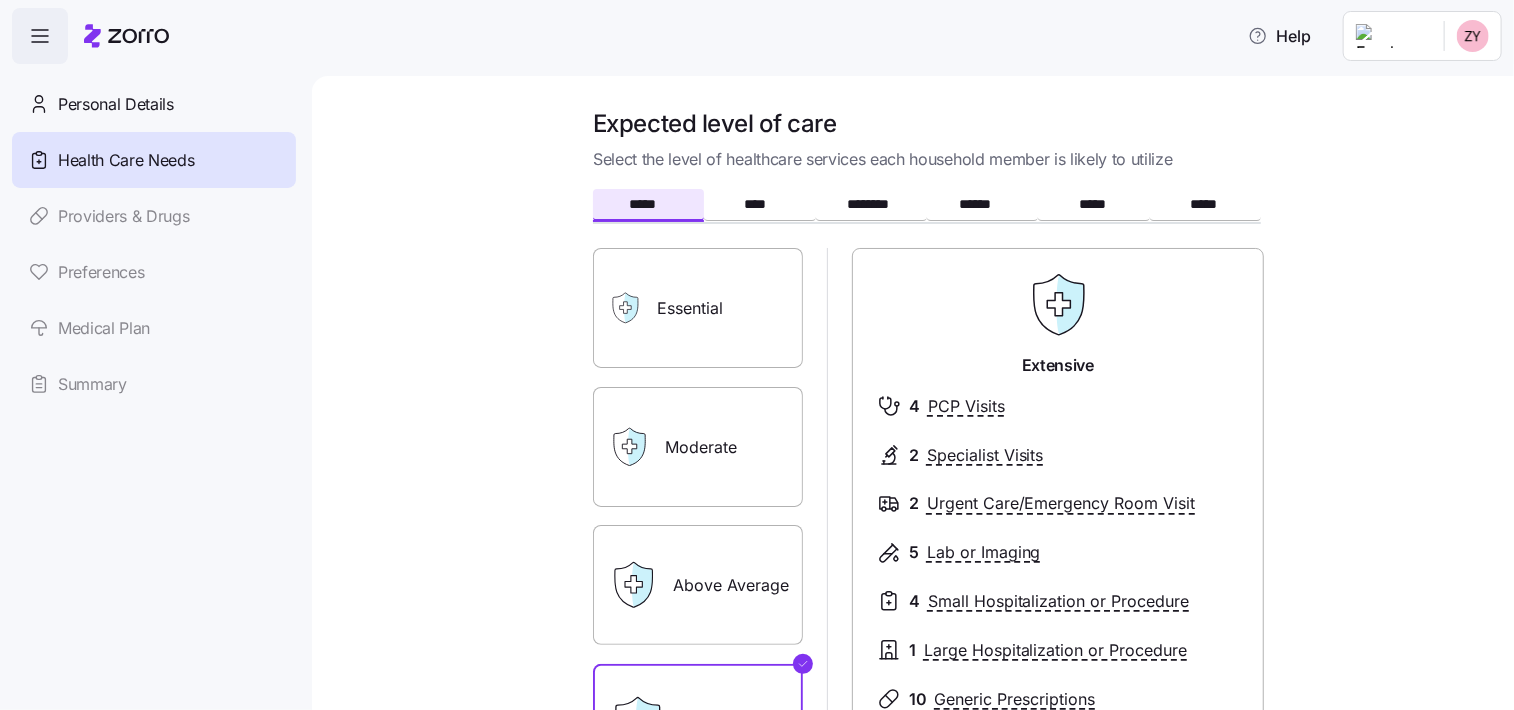 click on "Moderate" at bounding box center (698, 447) 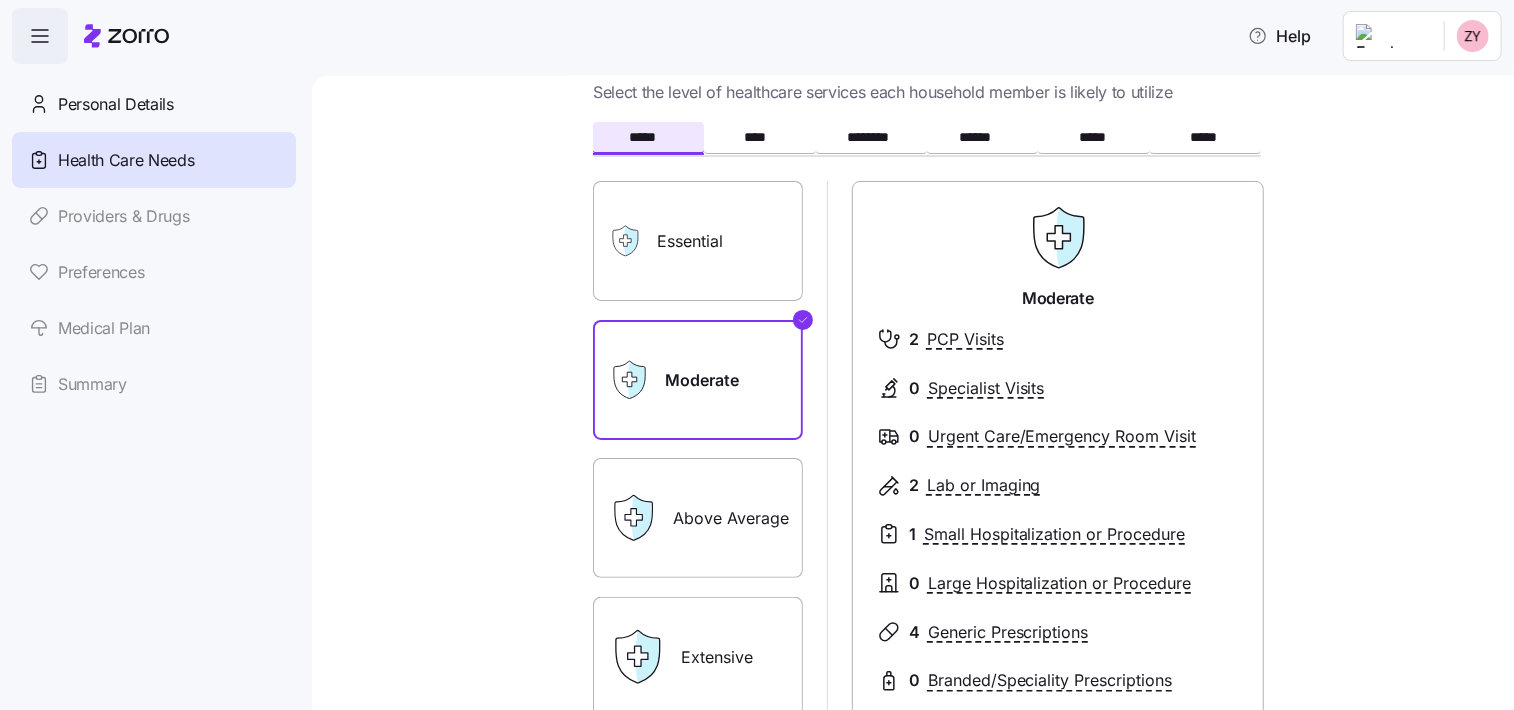 scroll, scrollTop: 200, scrollLeft: 0, axis: vertical 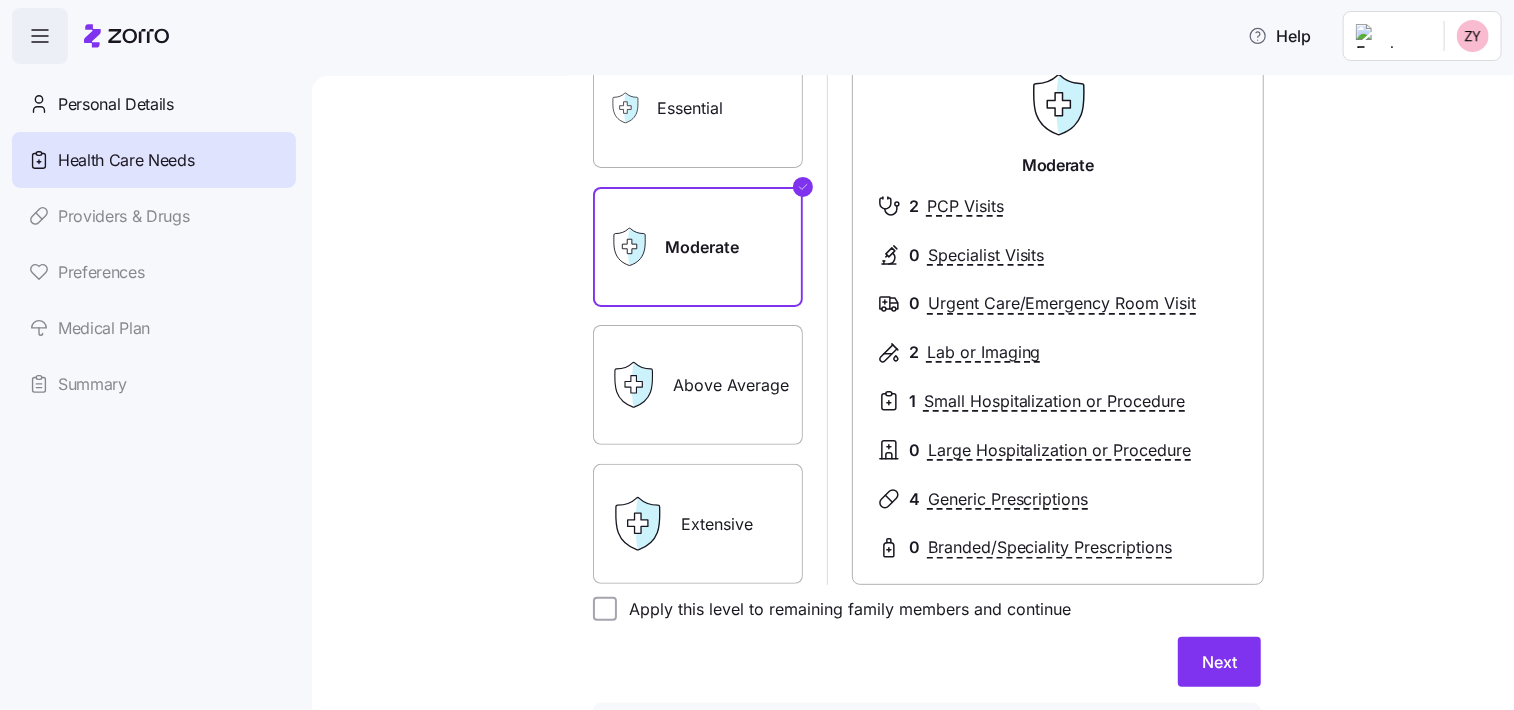 click on "Above Average" at bounding box center (698, 385) 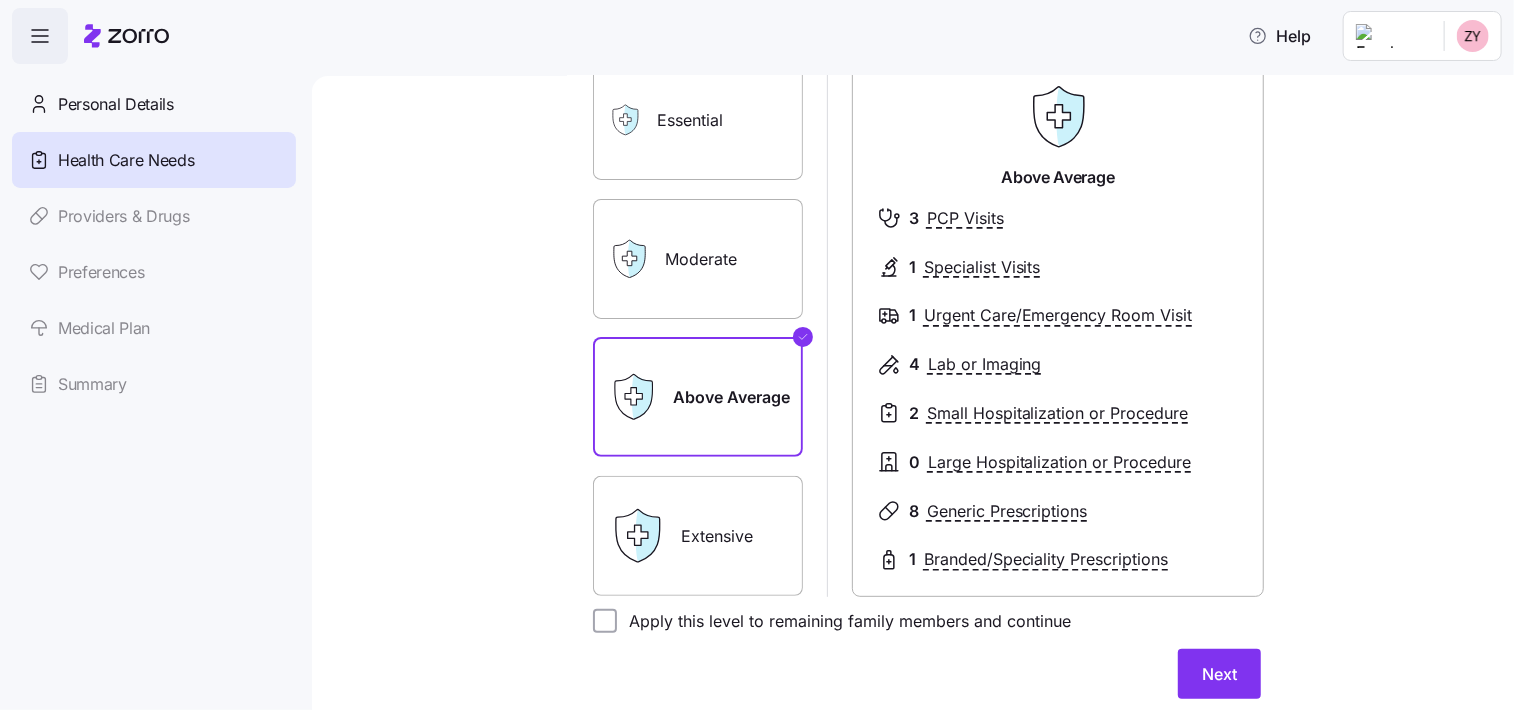 scroll, scrollTop: 166, scrollLeft: 0, axis: vertical 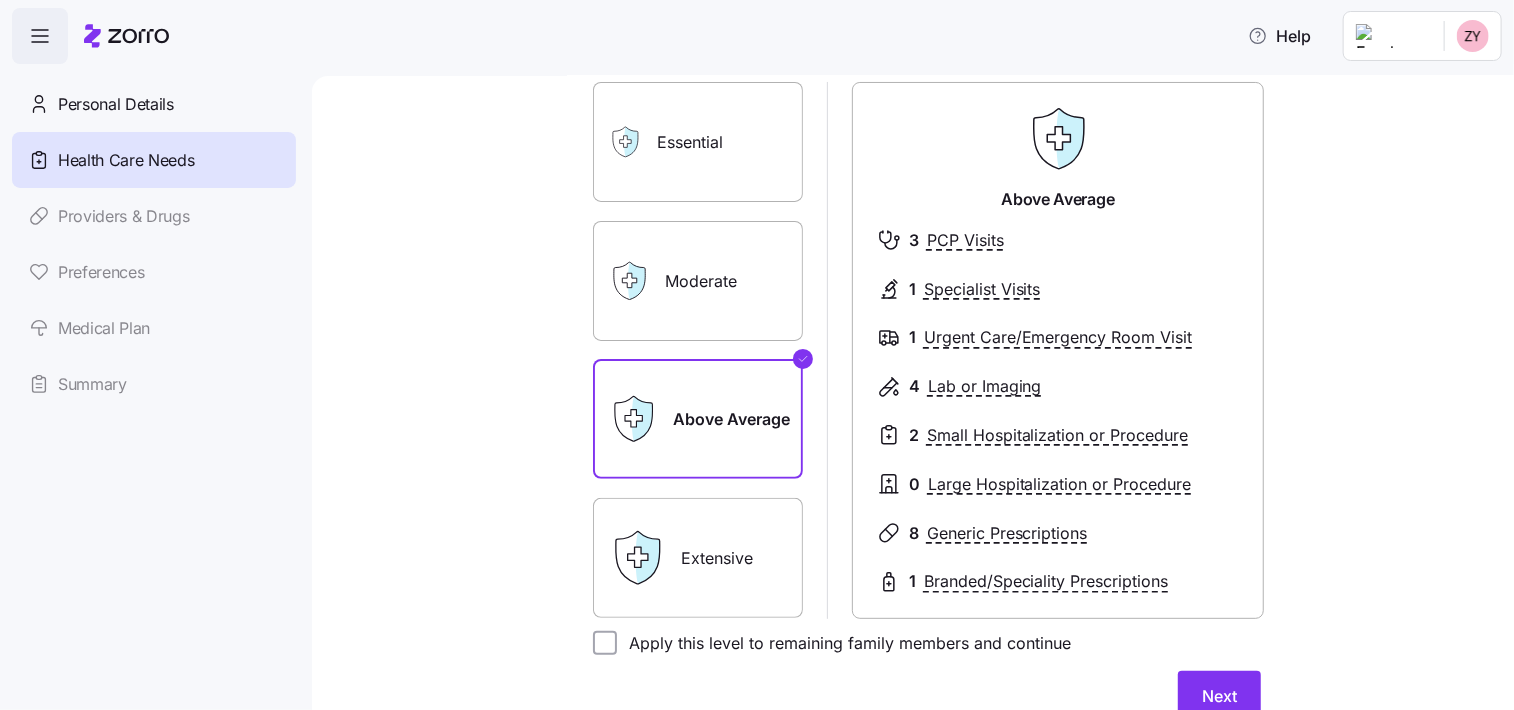 click on "Moderate" at bounding box center (698, 281) 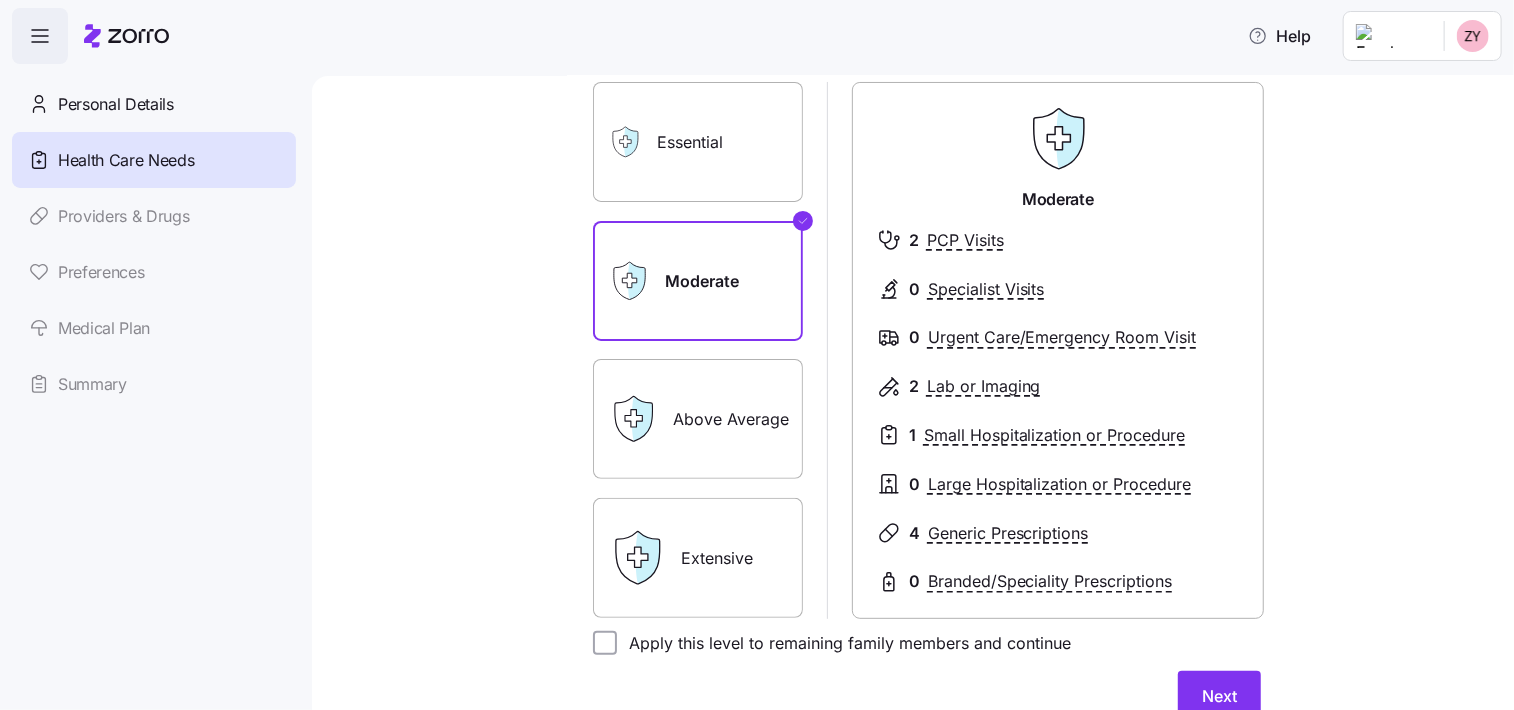 click on "Essential" at bounding box center (698, 142) 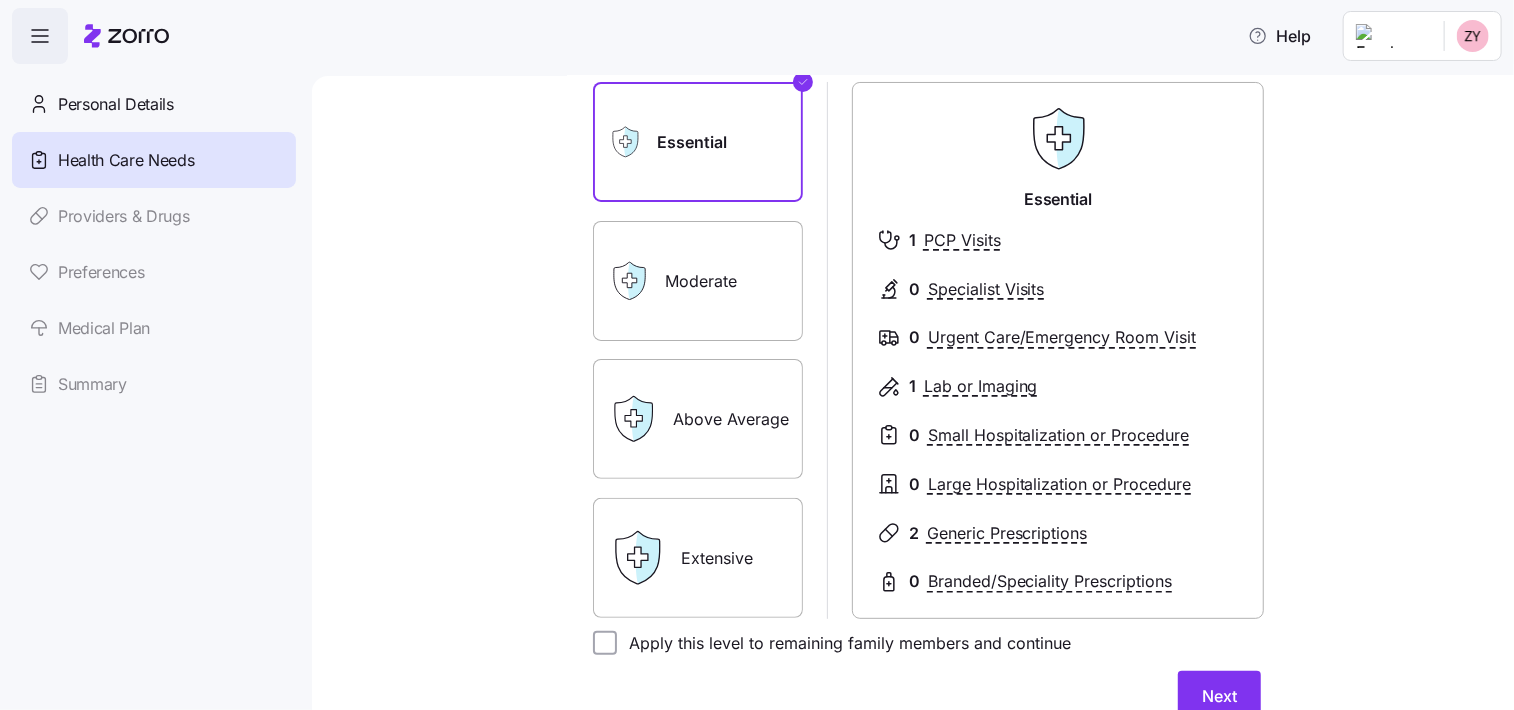 click on "Above Average" at bounding box center [698, 419] 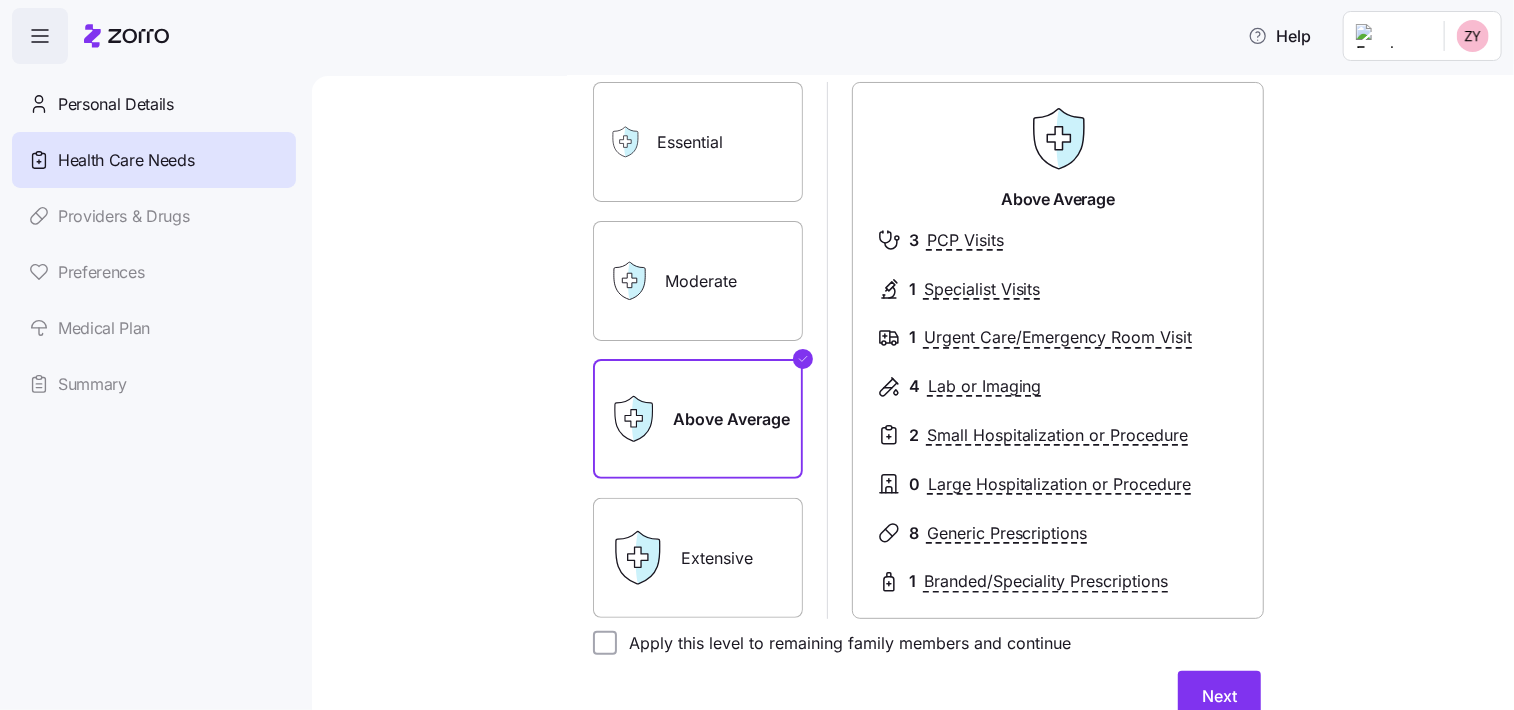 click on "Extensive" at bounding box center [698, 558] 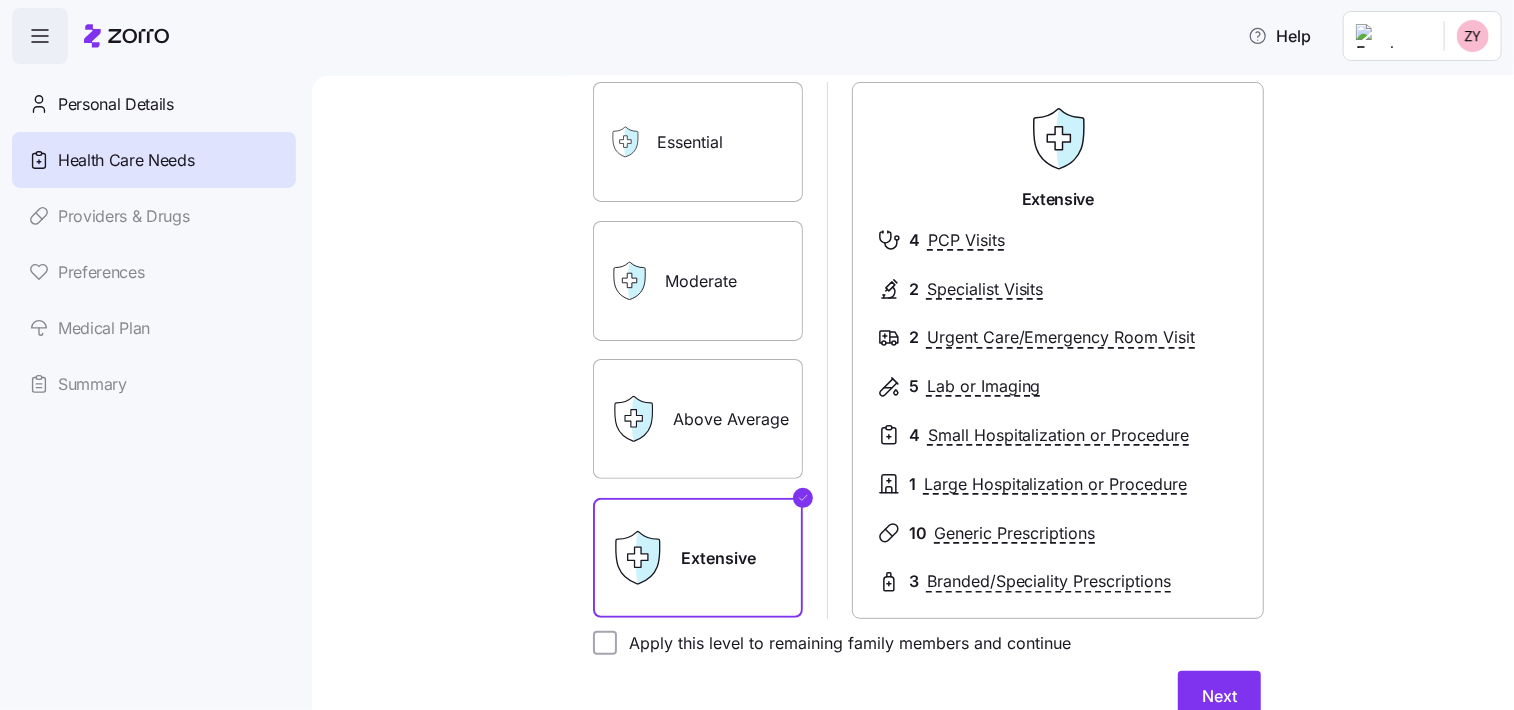 click on "Above Average" at bounding box center (698, 419) 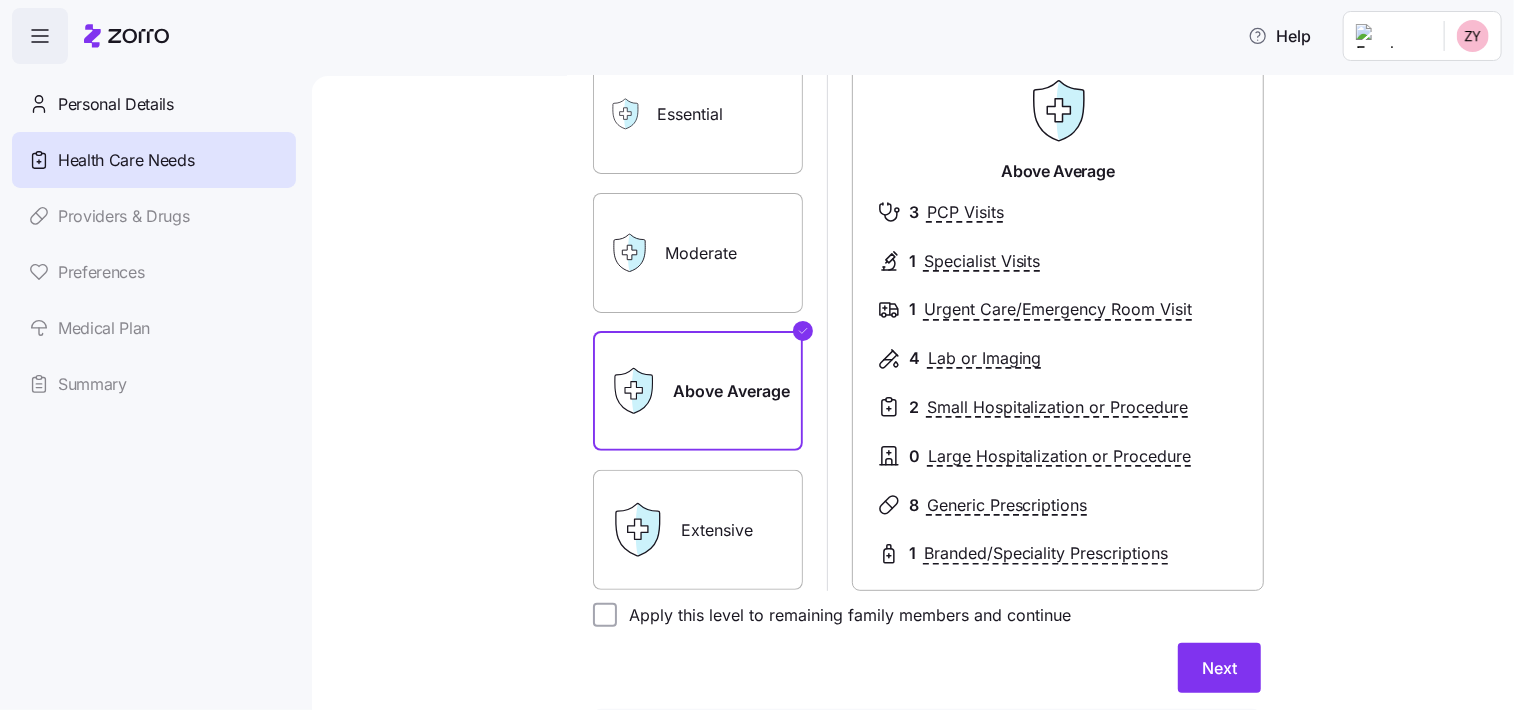 scroll, scrollTop: 166, scrollLeft: 0, axis: vertical 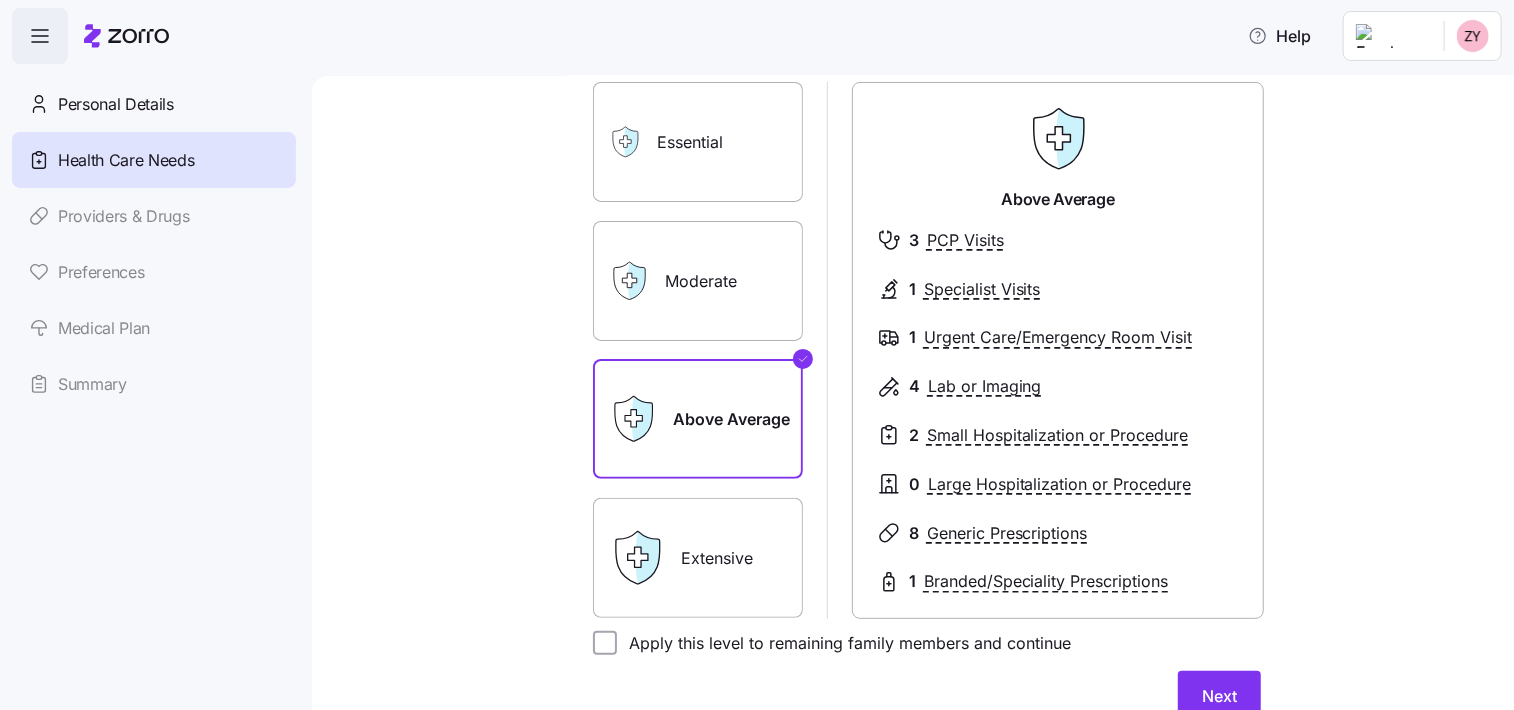 click on "Extensive" at bounding box center [698, 558] 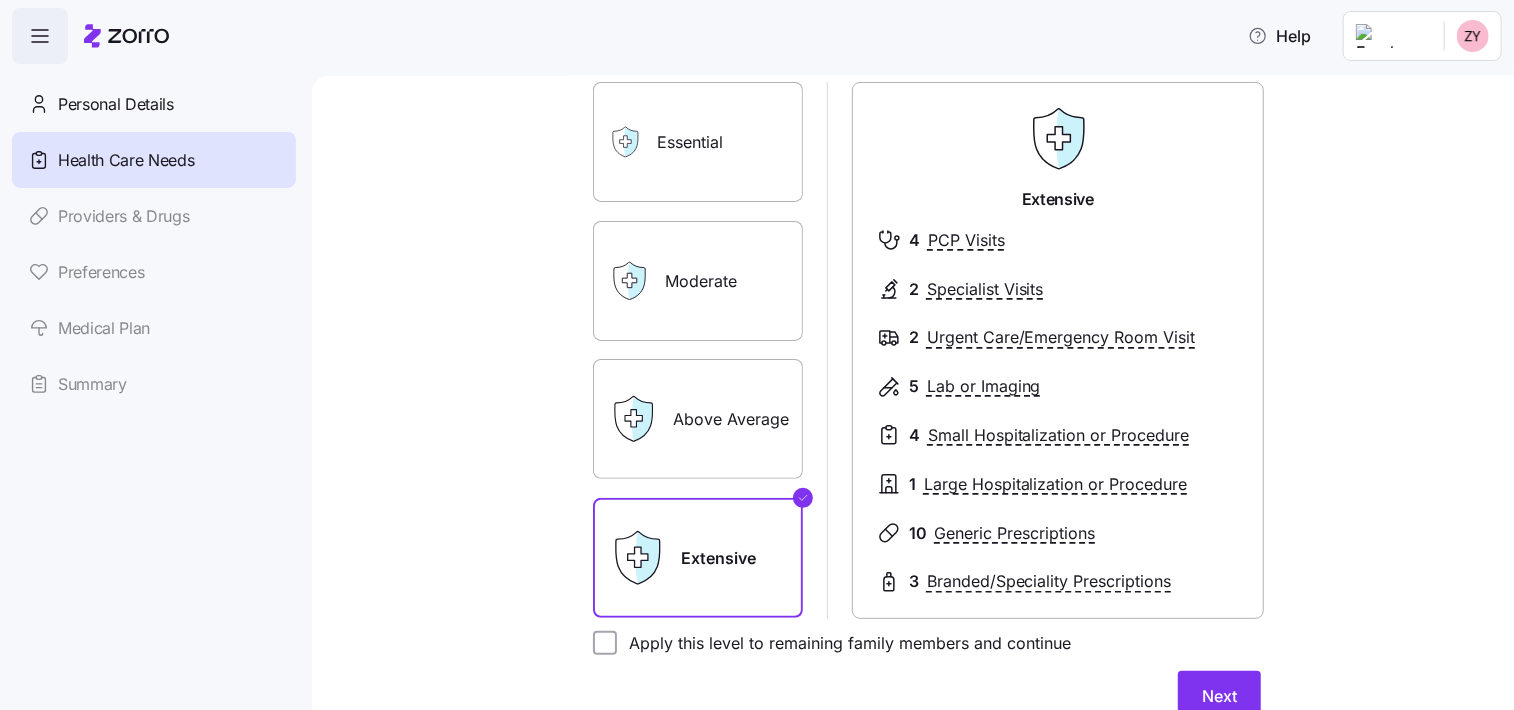 click on "Above Average" at bounding box center [698, 419] 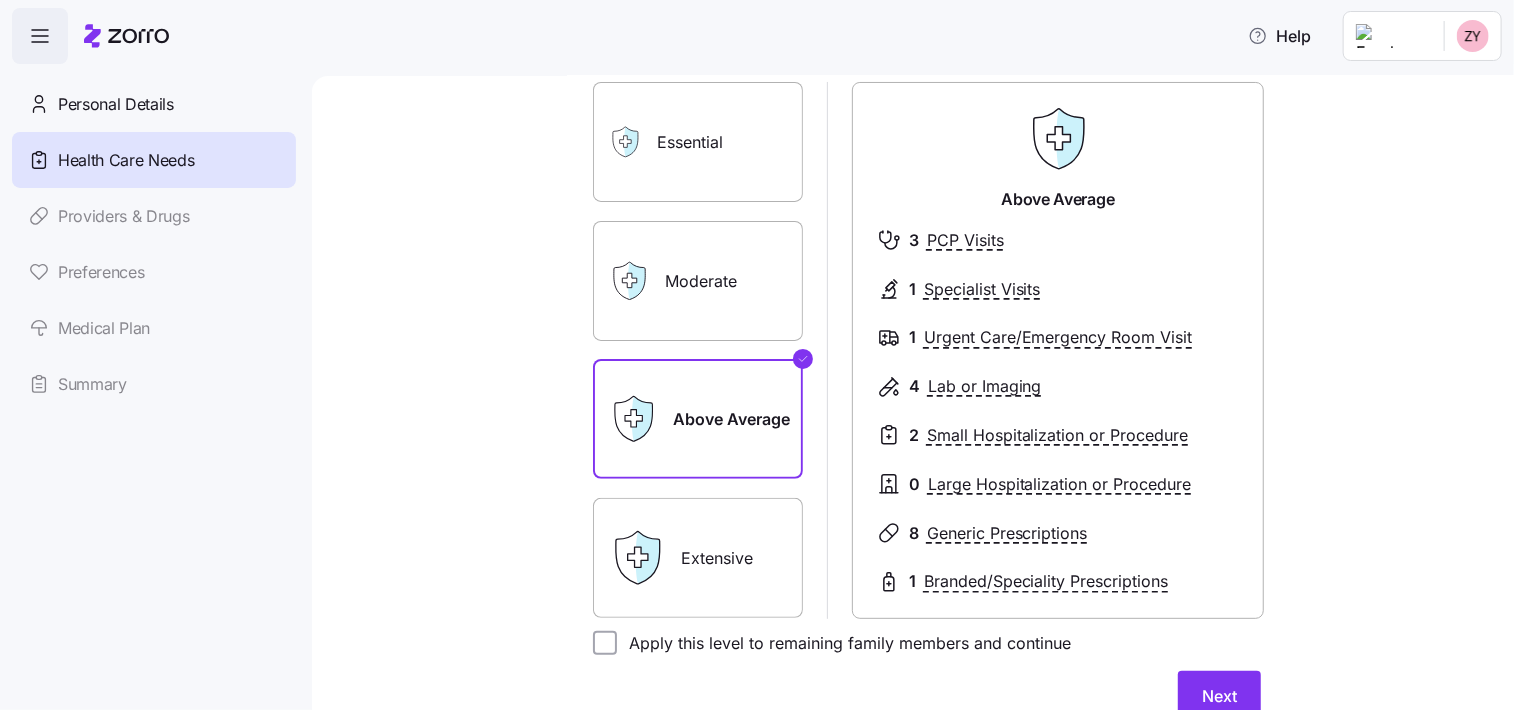 click on "Moderate" at bounding box center [698, 281] 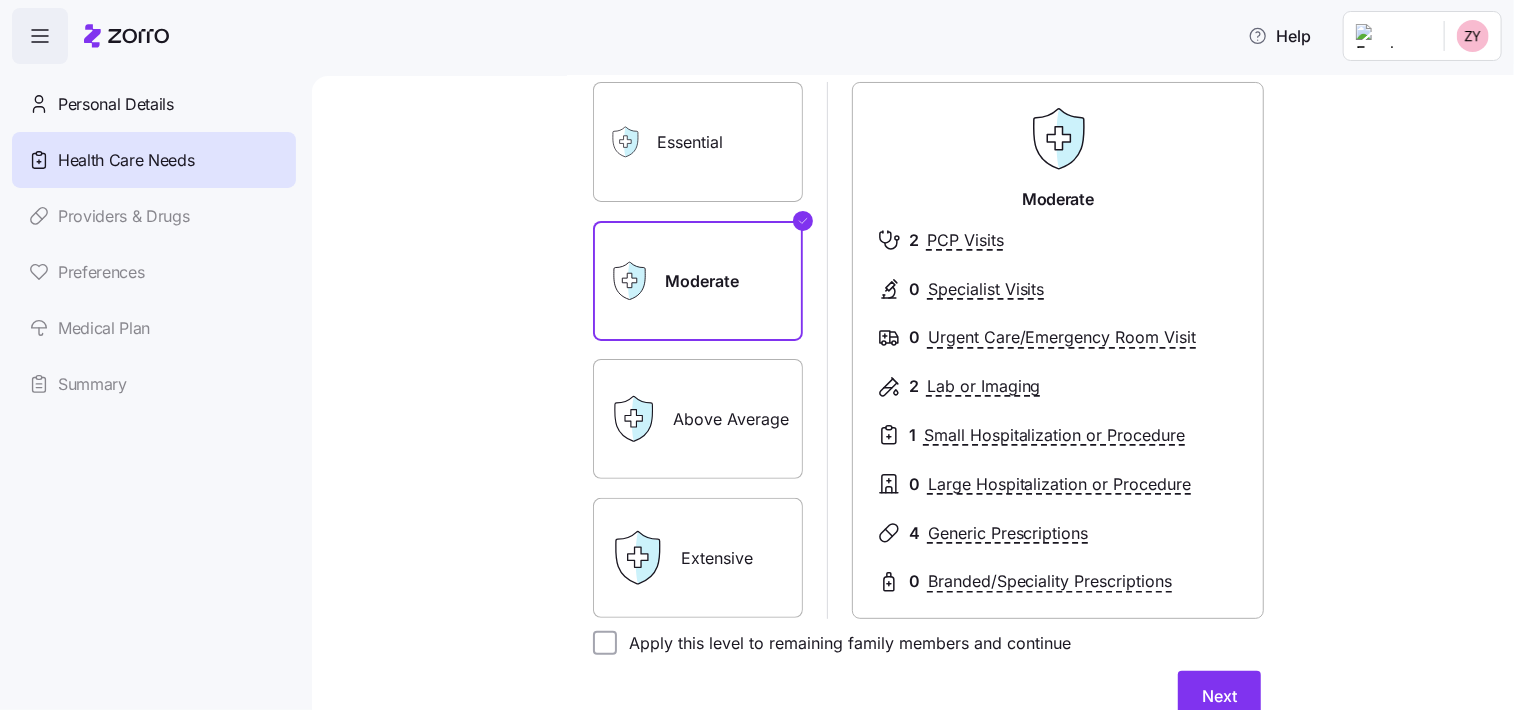 click on "Expected level of care Select the level of healthcare services each household member is likely to utilize ***** **** ******** ****** ***** ***** Essential Moderate Above Average Extensive Moderate 2 PCP Visits 0 Specialist Visits 0 Urgent Care/Emergency Room Visit 2 Lab or Imaging 1 Small Hospitalization or Procedure 0 Large Hospitalization or Procedure 4 Generic Prescriptions 0 Branded/Speciality Prescriptions Essential Moderate Above Average Extensive Moderate 2 PCP Visits 0 Specialist Visits 0 Urgent Care/Emergency Room Visit 2 Lab or Imaging 1 Small Hospitalization or Procedure 0 Large Hospitalization or Procedure 4 Generic Prescriptions 0 Branded/Speciality Prescriptions Essential Moderate Above Average Extensive Moderate 2 PCP Visits 0 Specialist Visits 0 Urgent Care/Emergency Room Visit 2 Lab or Imaging 1 Small Hospitalization or Procedure 0 Large Hospitalization or Procedure 4 Generic Prescriptions 0 Branded/Speciality Prescriptions Essential Moderate Above Average Extensive Moderate 2 PCP Visits 0 0" at bounding box center (927, 402) 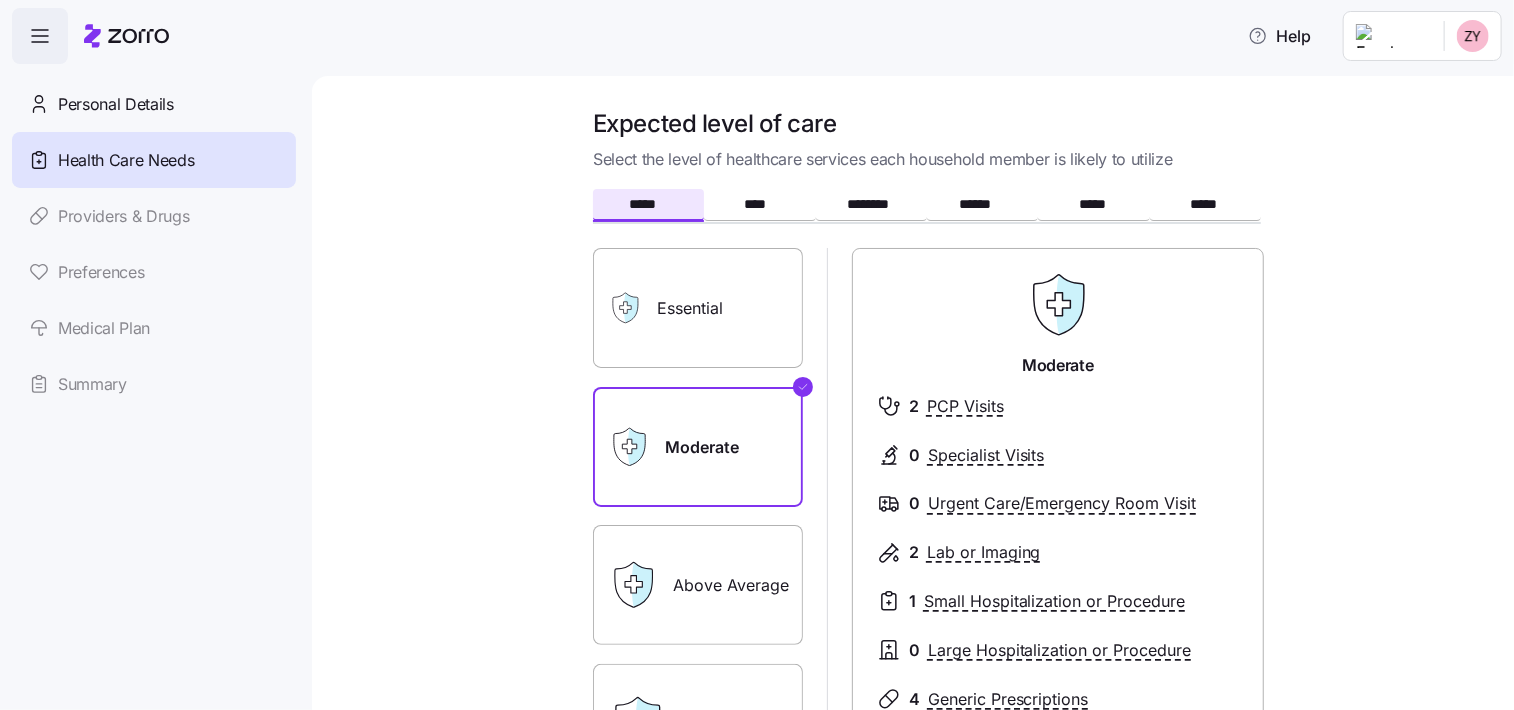click on "Expected level of care Select the level of healthcare services each household member is likely to utilize ***** **** ******** ****** ***** ***** Essential Moderate Above Average Extensive Moderate 2 PCP Visits 0 Specialist Visits 0 Urgent Care/Emergency Room Visit 2 Lab or Imaging 1 Small Hospitalization or Procedure 0 Large Hospitalization or Procedure 4 Generic Prescriptions 0 Branded/Speciality Prescriptions Essential Moderate Above Average Extensive Moderate 2 PCP Visits 0 Specialist Visits 0 Urgent Care/Emergency Room Visit 2 Lab or Imaging 1 Small Hospitalization or Procedure 0 Large Hospitalization or Procedure 4 Generic Prescriptions 0 Branded/Speciality Prescriptions Essential Moderate Above Average Extensive Moderate 2 PCP Visits 0 Specialist Visits 0 Urgent Care/Emergency Room Visit 2 Lab or Imaging 1 Small Hospitalization or Procedure 0 Large Hospitalization or Procedure 4 Generic Prescriptions 0 Branded/Speciality Prescriptions Essential Moderate Above Average Extensive Moderate 2 PCP Visits 0 0" at bounding box center [927, 568] 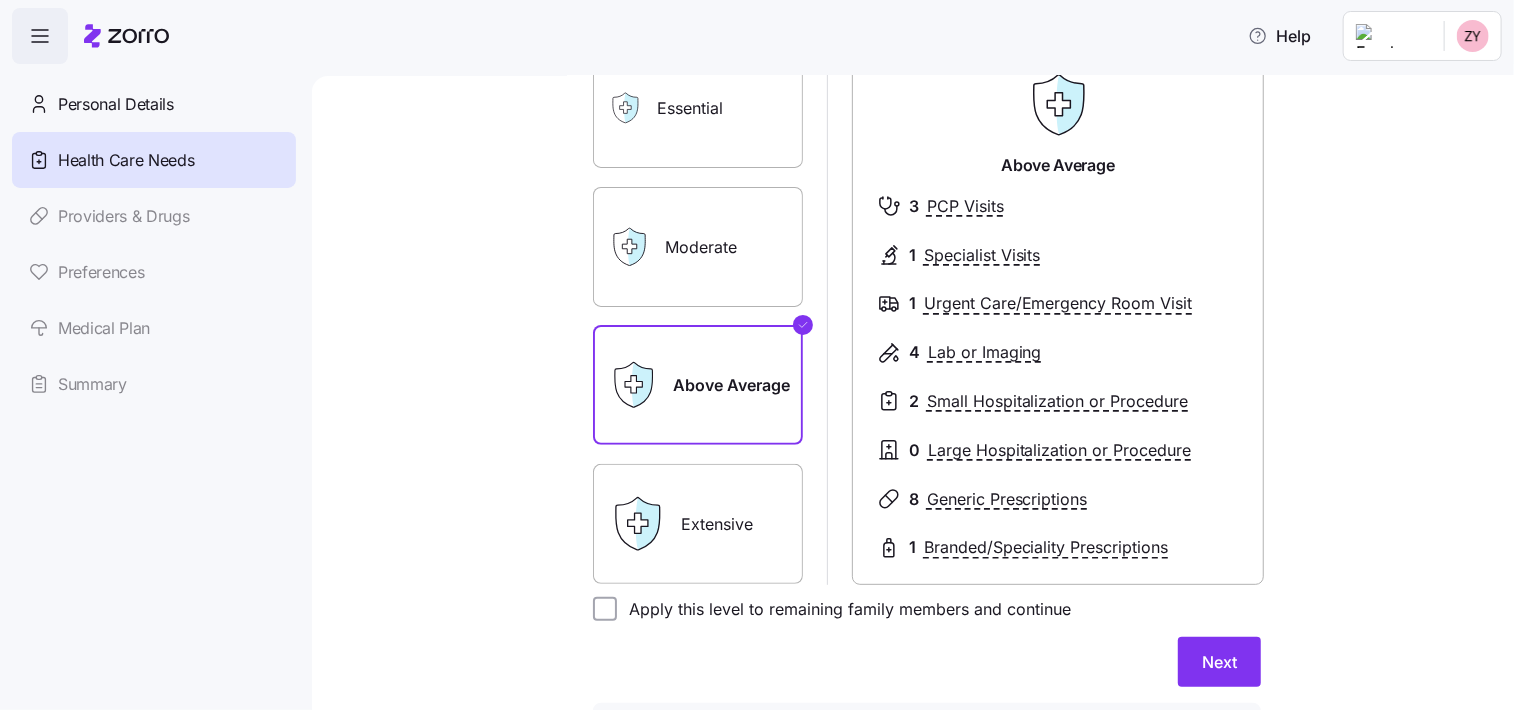 scroll, scrollTop: 0, scrollLeft: 0, axis: both 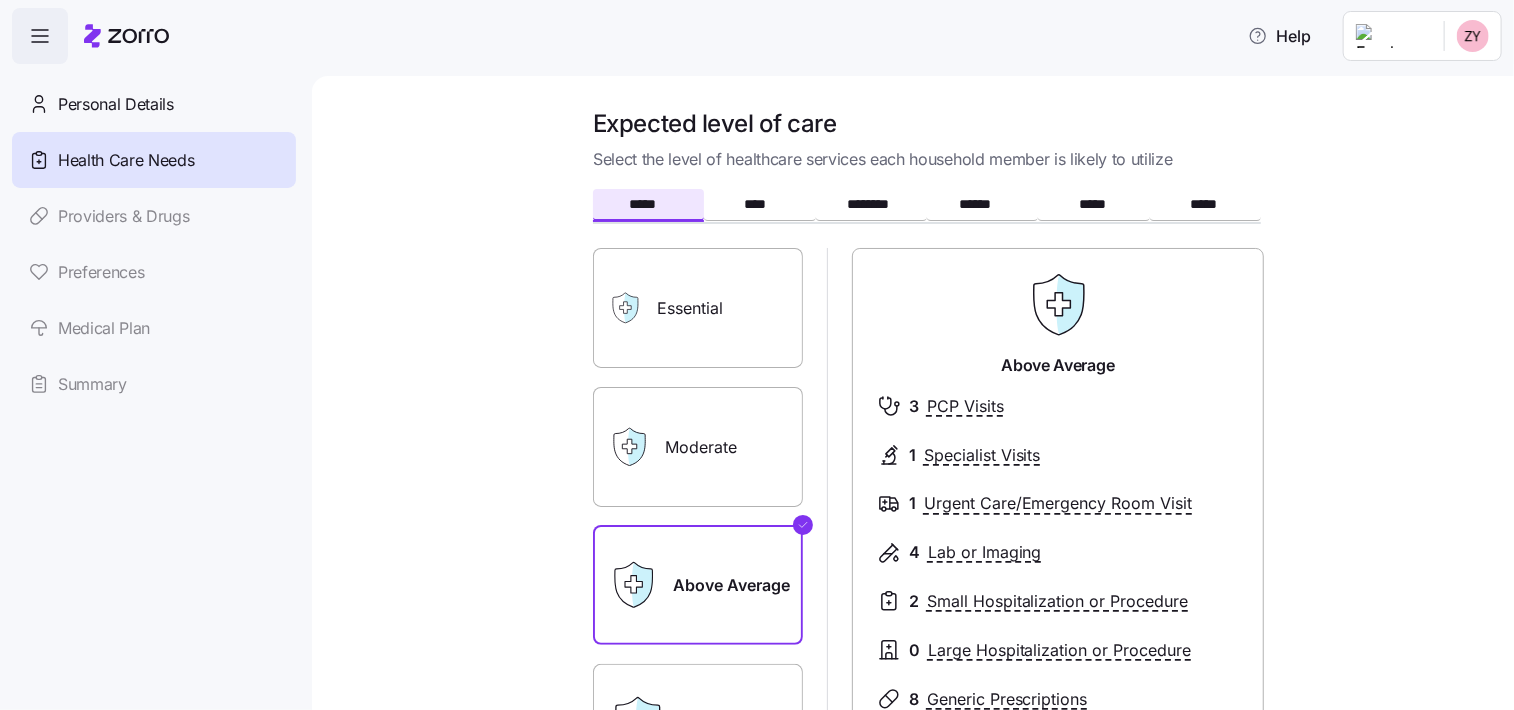 click on "Expected level of care Select the level of healthcare services each household member is likely to utilize ***** **** ******** ****** ***** ***** Essential Moderate Above Average Extensive Above Average 3 PCP Visits 1 Specialist Visits 1 Urgent Care/Emergency Room Visit 4 Lab or Imaging 2 Small Hospitalization or Procedure 0 Large Hospitalization or Procedure 8 Generic Prescriptions 1 Branded/Speciality Prescriptions Essential Moderate Above Average Extensive Moderate 2 PCP Visits 0 Specialist Visits 0 Urgent Care/Emergency Room Visit 2 Lab or Imaging 1 Small Hospitalization or Procedure 0 Large Hospitalization or Procedure 4 Generic Prescriptions 0 Branded/Speciality Prescriptions Essential Moderate Above Average Extensive Moderate 2 PCP Visits 0 Specialist Visits 0 Urgent Care/Emergency Room Visit 2 Lab or Imaging 1 Small Hospitalization or Procedure 0 Large Hospitalization or Procedure 4 Generic Prescriptions 0 Branded/Speciality Prescriptions Essential Moderate Above Average Extensive Moderate 2 PCP Visits" at bounding box center (927, 568) 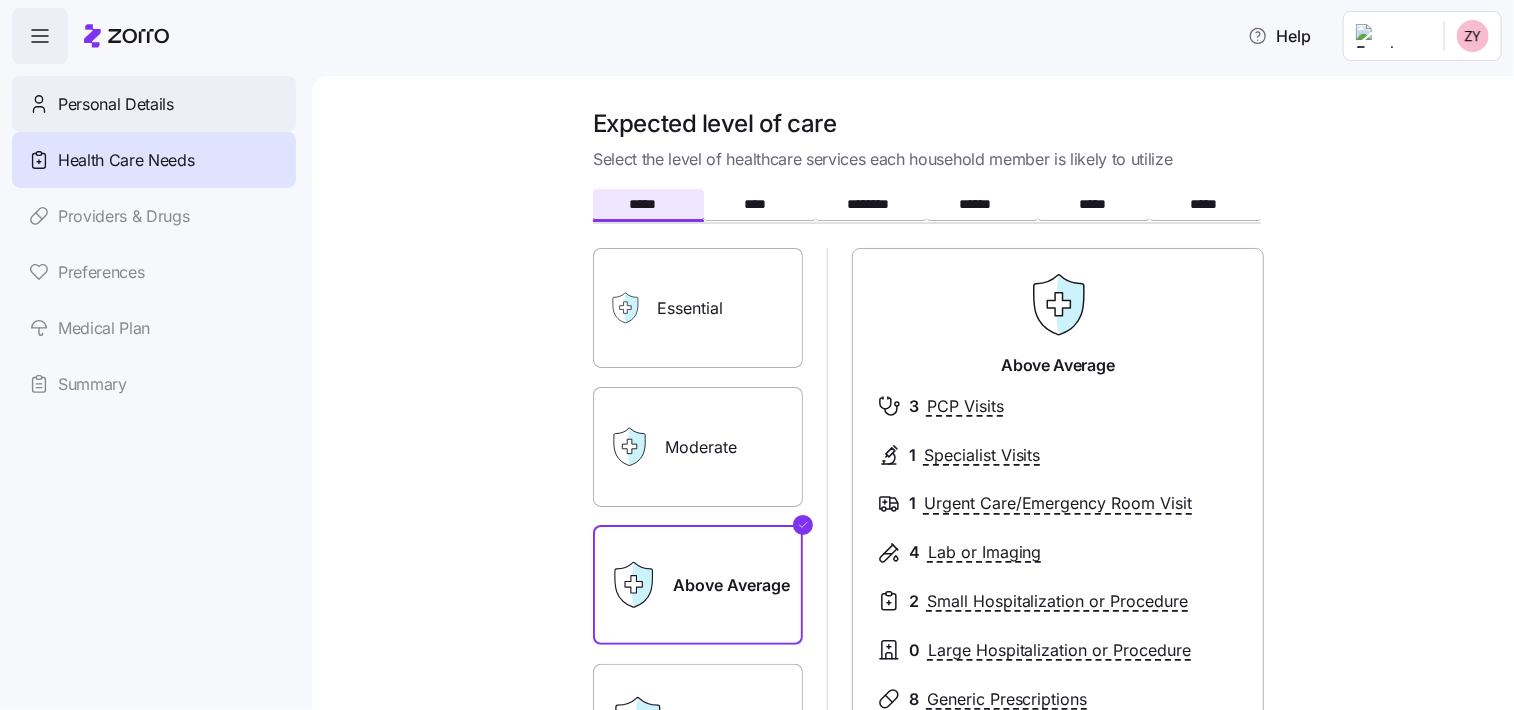 click on "Personal Details" at bounding box center (154, 104) 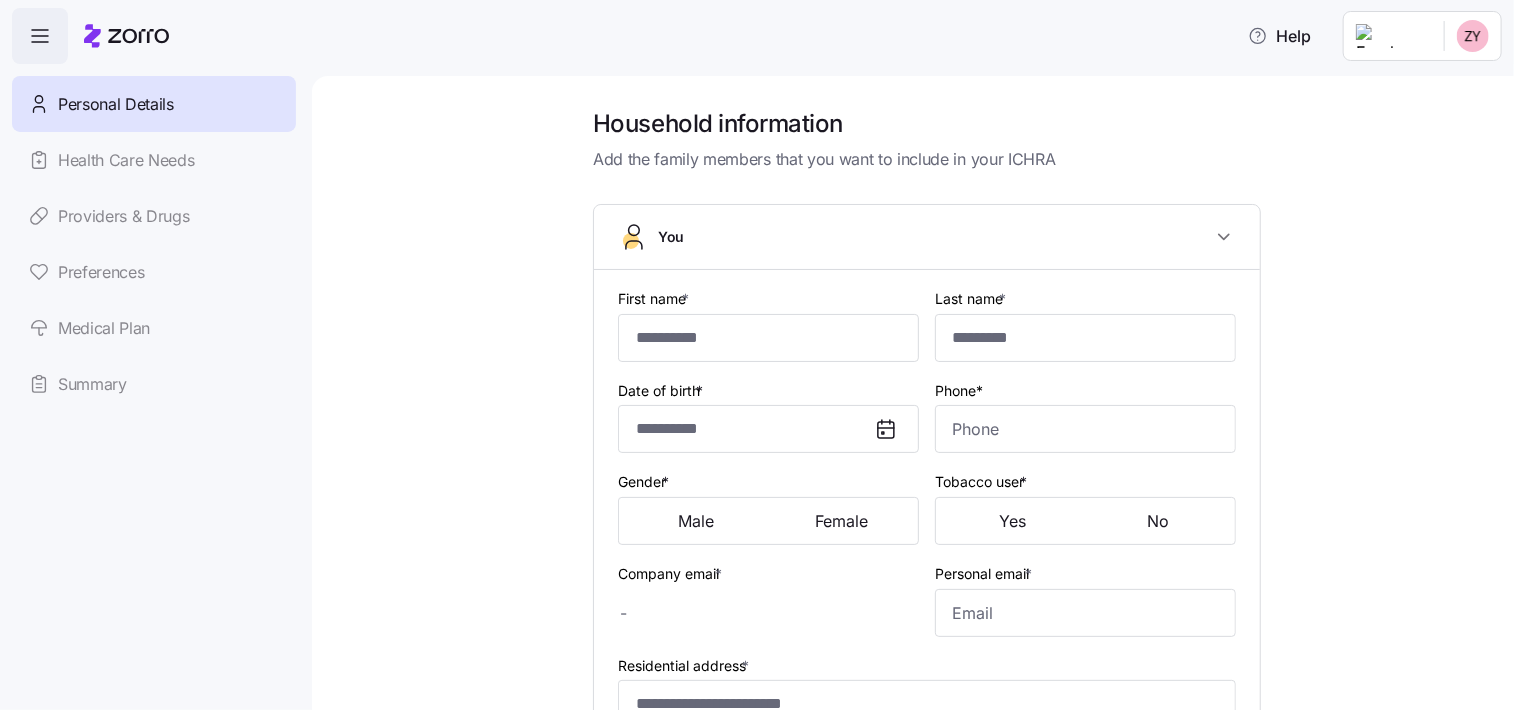 click on "Personal Details Health Care Needs Providers & Drugs Preferences Medical Plan Summary" at bounding box center (154, 244) 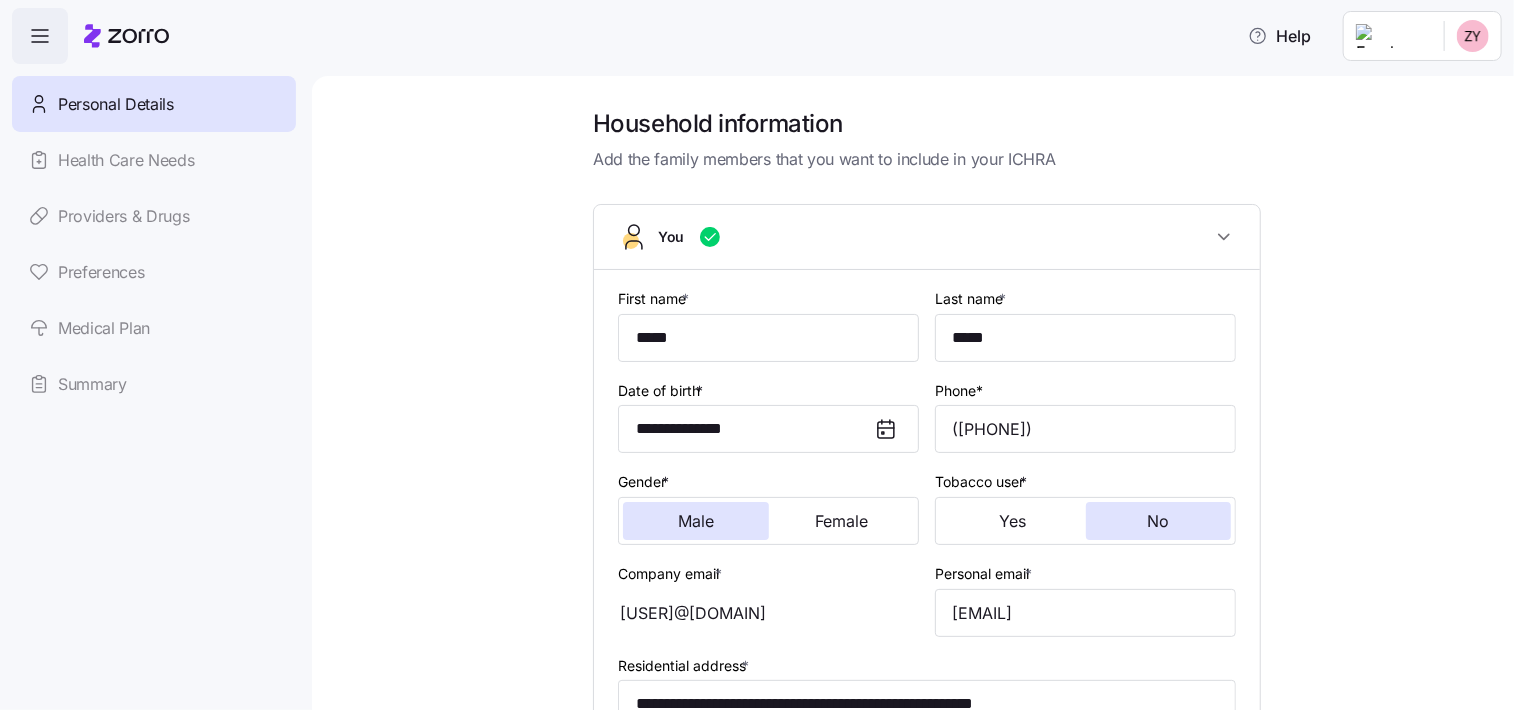 type on "**********" 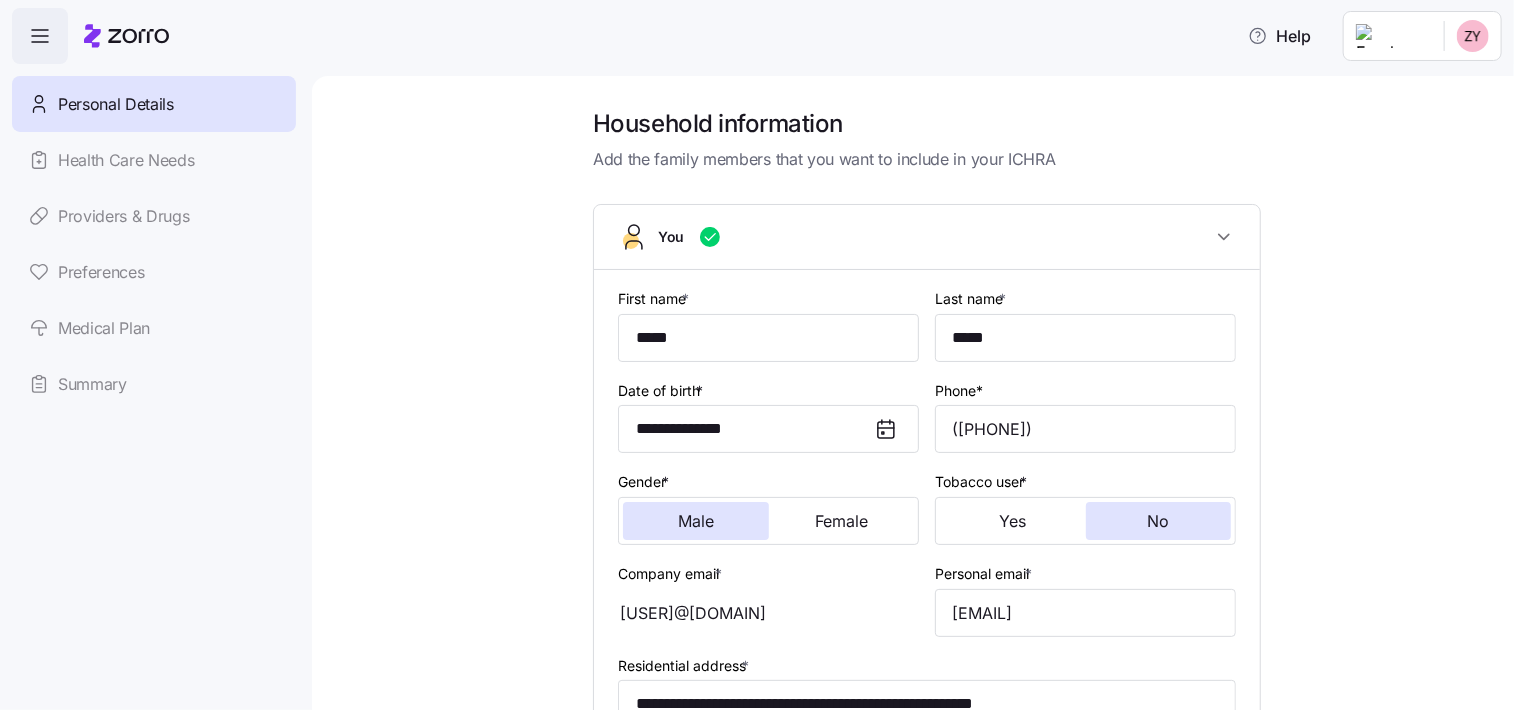 type on "([PHONE])" 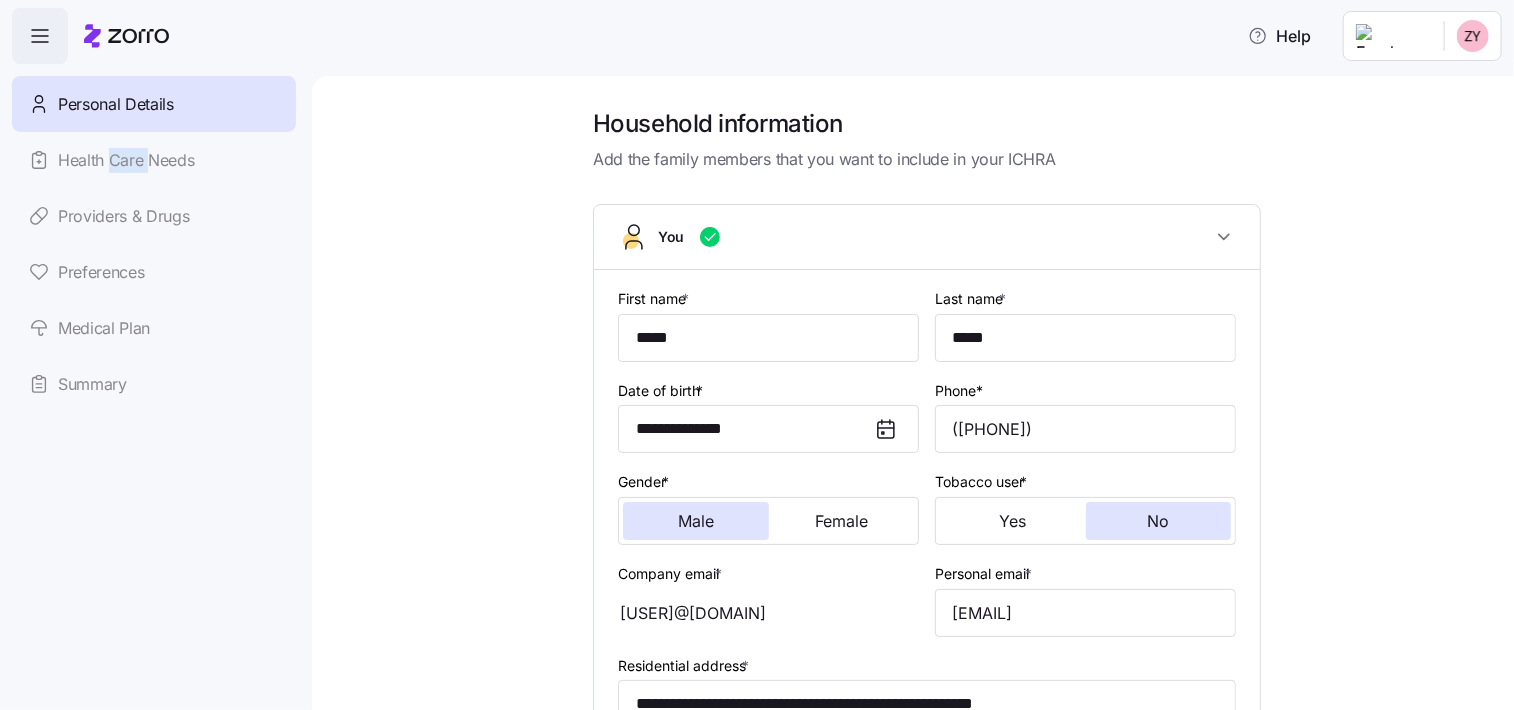 click on "Personal Details Health Care Needs Providers & Drugs Preferences Medical Plan Summary" at bounding box center [154, 244] 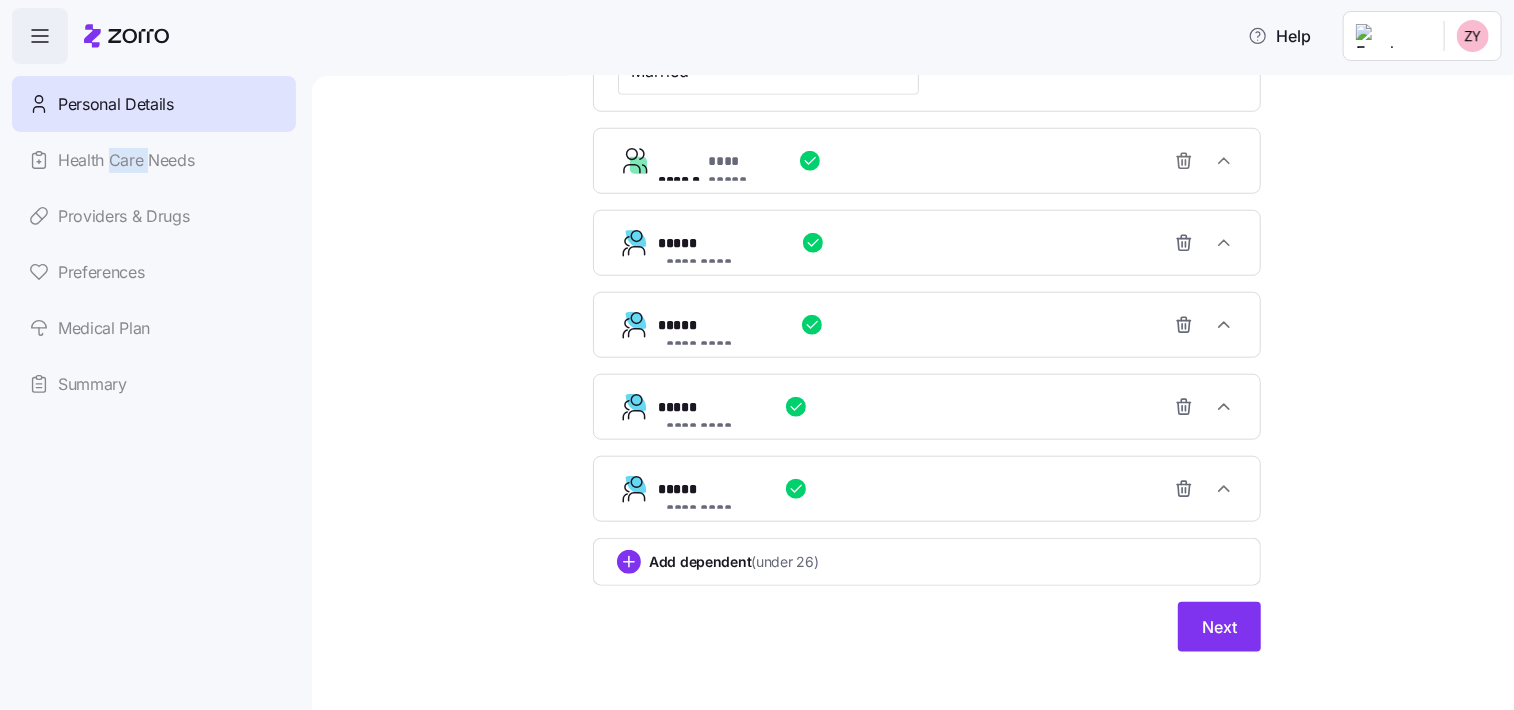 scroll, scrollTop: 863, scrollLeft: 0, axis: vertical 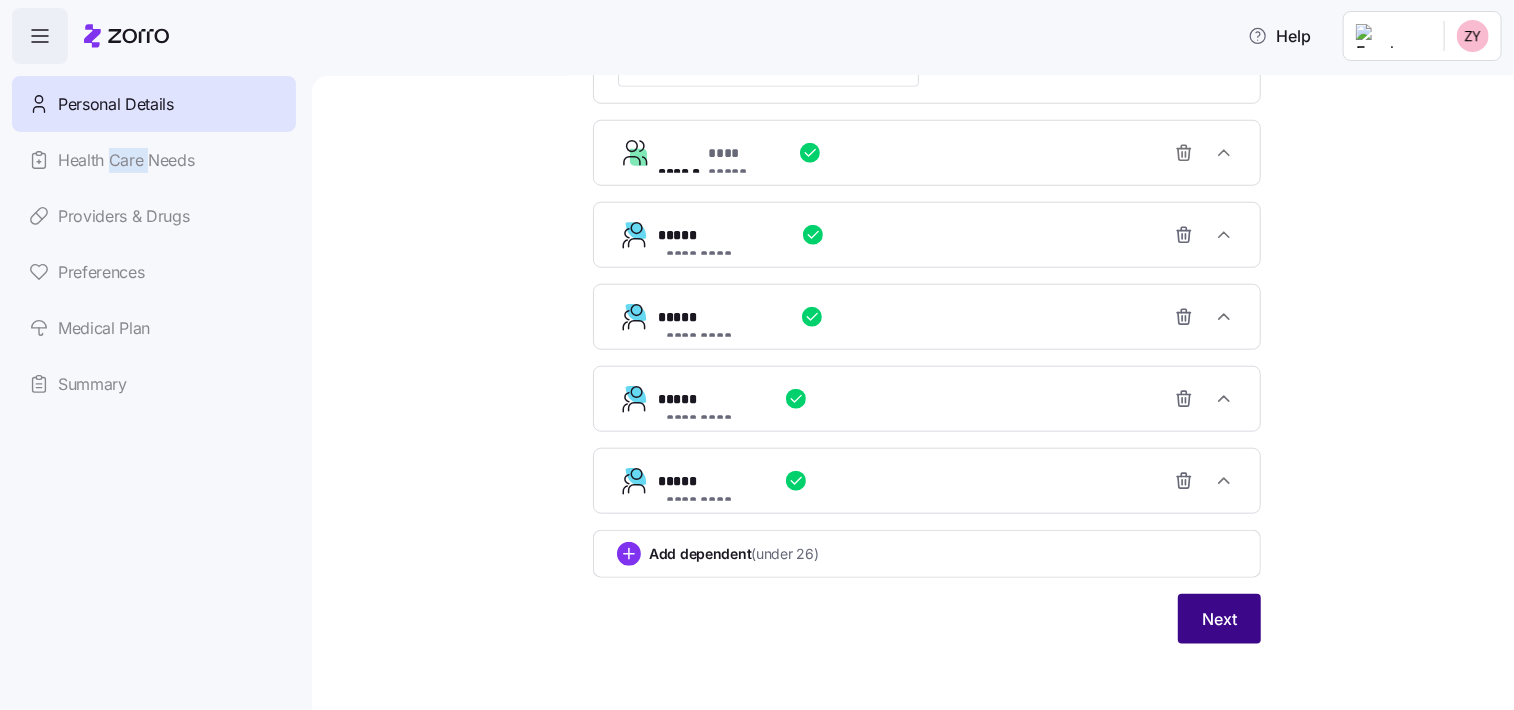 click on "Next" at bounding box center [1219, 619] 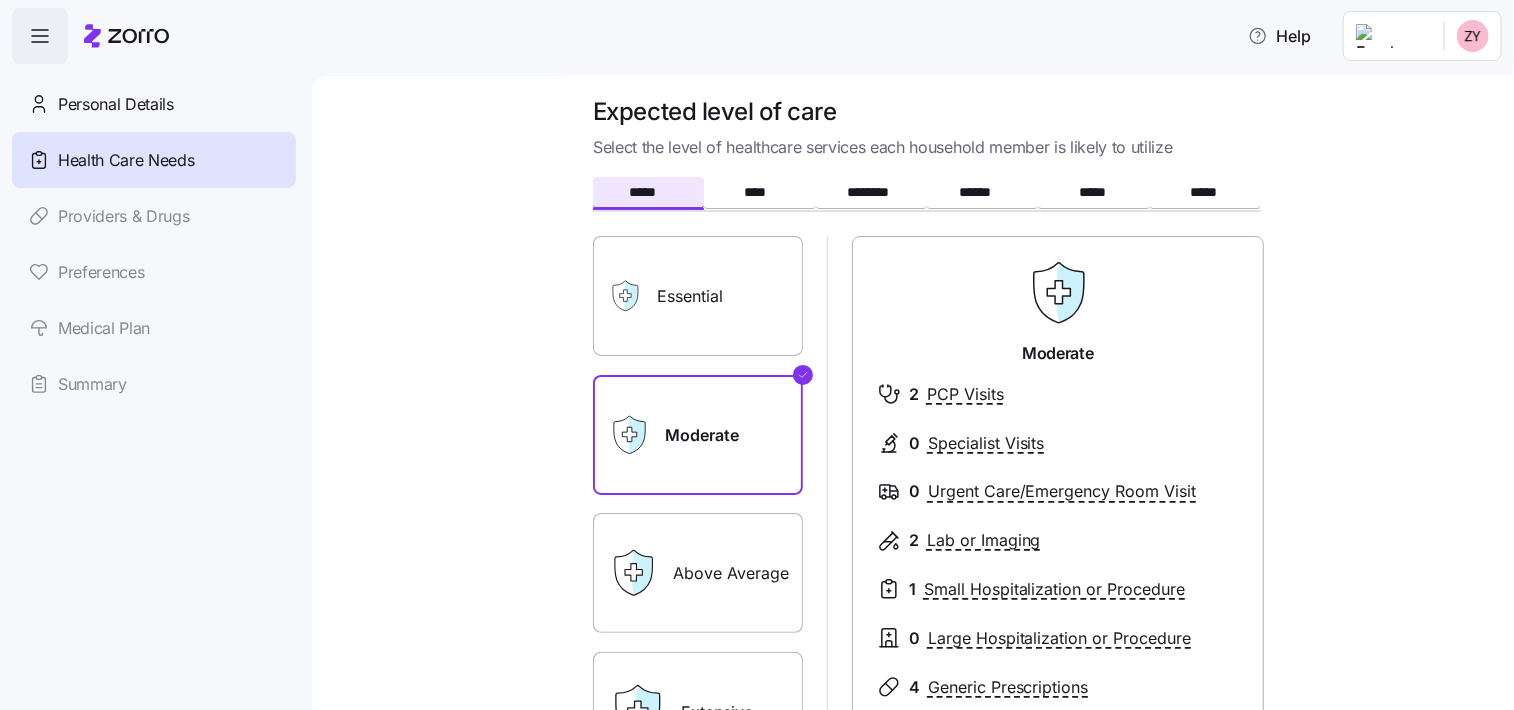 scroll, scrollTop: 0, scrollLeft: 0, axis: both 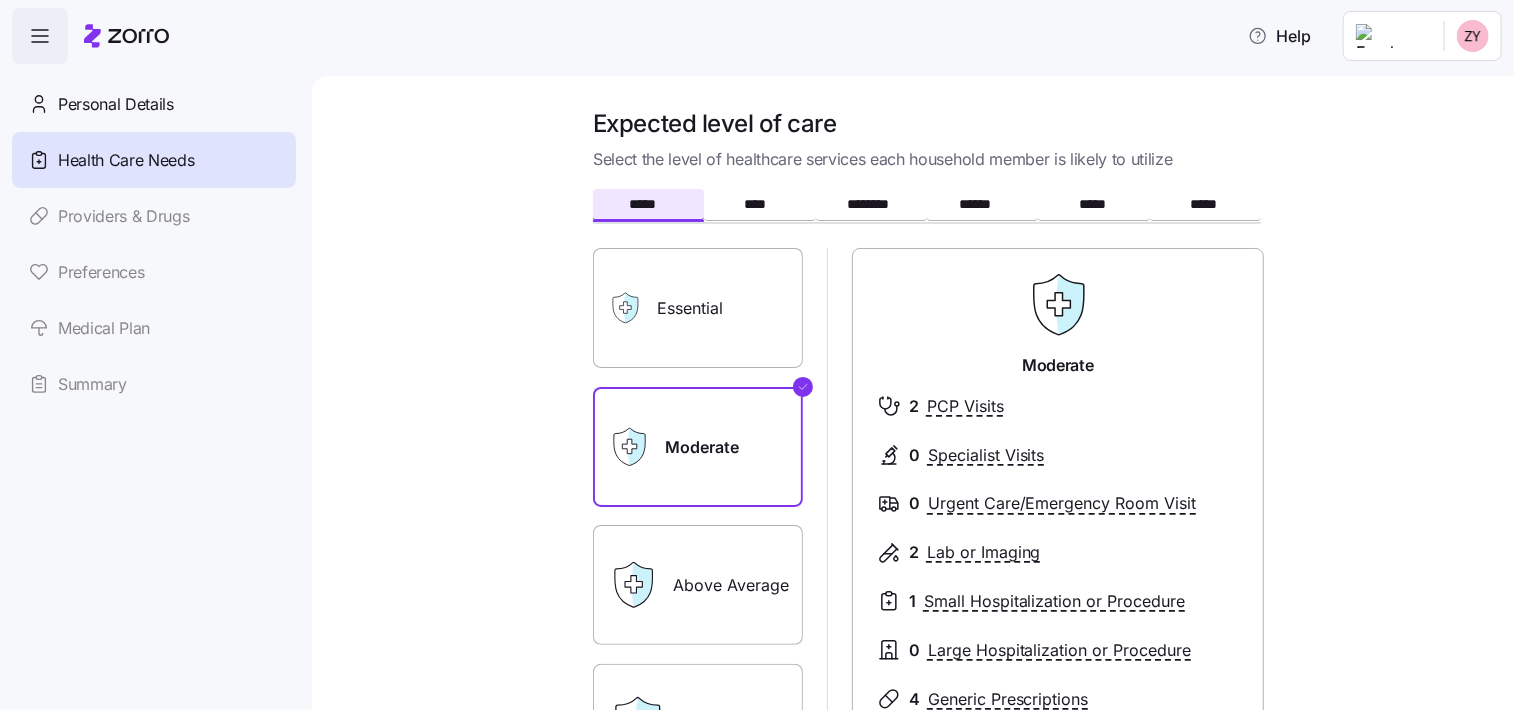 click on "Expected level of care Select the level of healthcare services each household member is likely to utilize ***** **** ******** ****** ***** ***** Essential Moderate Above Average Extensive Moderate 2 PCP Visits 0 Specialist Visits 0 Urgent Care/Emergency Room Visit 2 Lab or Imaging 1 Small Hospitalization or Procedure 0 Large Hospitalization or Procedure 4 Generic Prescriptions 0 Branded/Speciality Prescriptions Essential Moderate Above Average Extensive Moderate 2 PCP Visits 0 Specialist Visits 0 Urgent Care/Emergency Room Visit 2 Lab or Imaging 1 Small Hospitalization or Procedure 0 Large Hospitalization or Procedure 4 Generic Prescriptions 0 Branded/Speciality Prescriptions Essential Moderate Above Average Extensive Moderate 2 PCP Visits 0 Specialist Visits 0 Urgent Care/Emergency Room Visit 2 Lab or Imaging 1 Small Hospitalization or Procedure 0 Large Hospitalization or Procedure 4 Generic Prescriptions 0 Branded/Speciality Prescriptions Essential Moderate Above Average Extensive Moderate 2 PCP Visits 0 0" at bounding box center [927, 568] 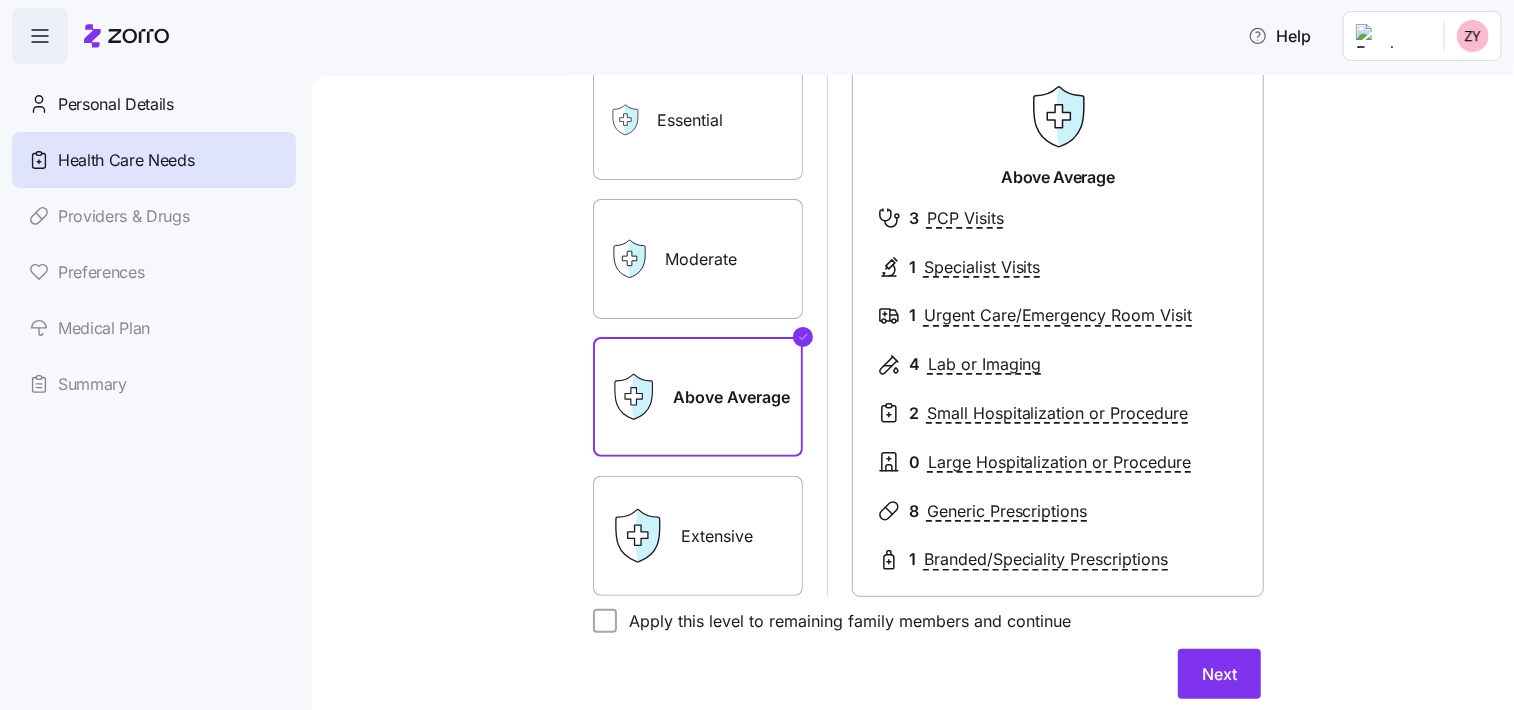 scroll, scrollTop: 200, scrollLeft: 0, axis: vertical 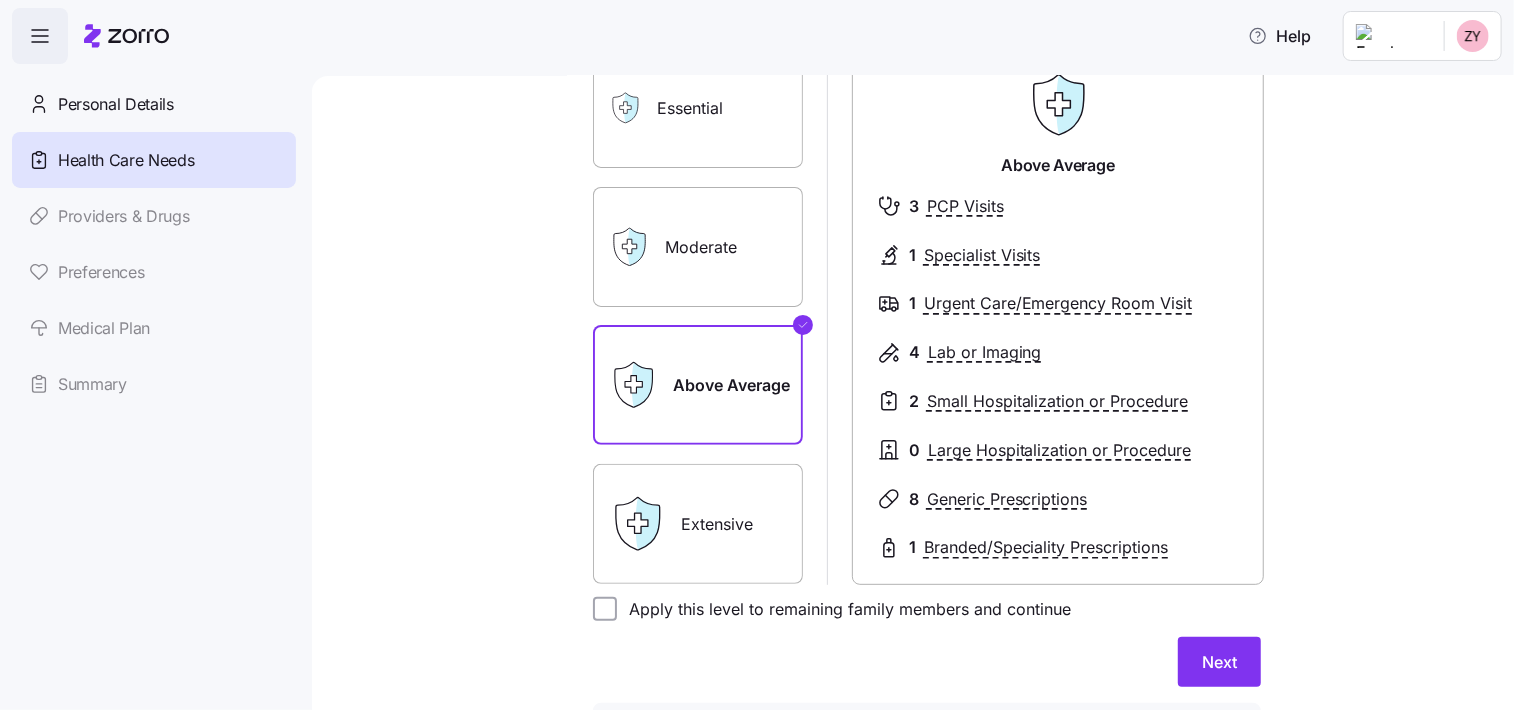 click on "Personal Details Health Care Needs Providers & Drugs Preferences Medical Plan Summary" at bounding box center [154, 244] 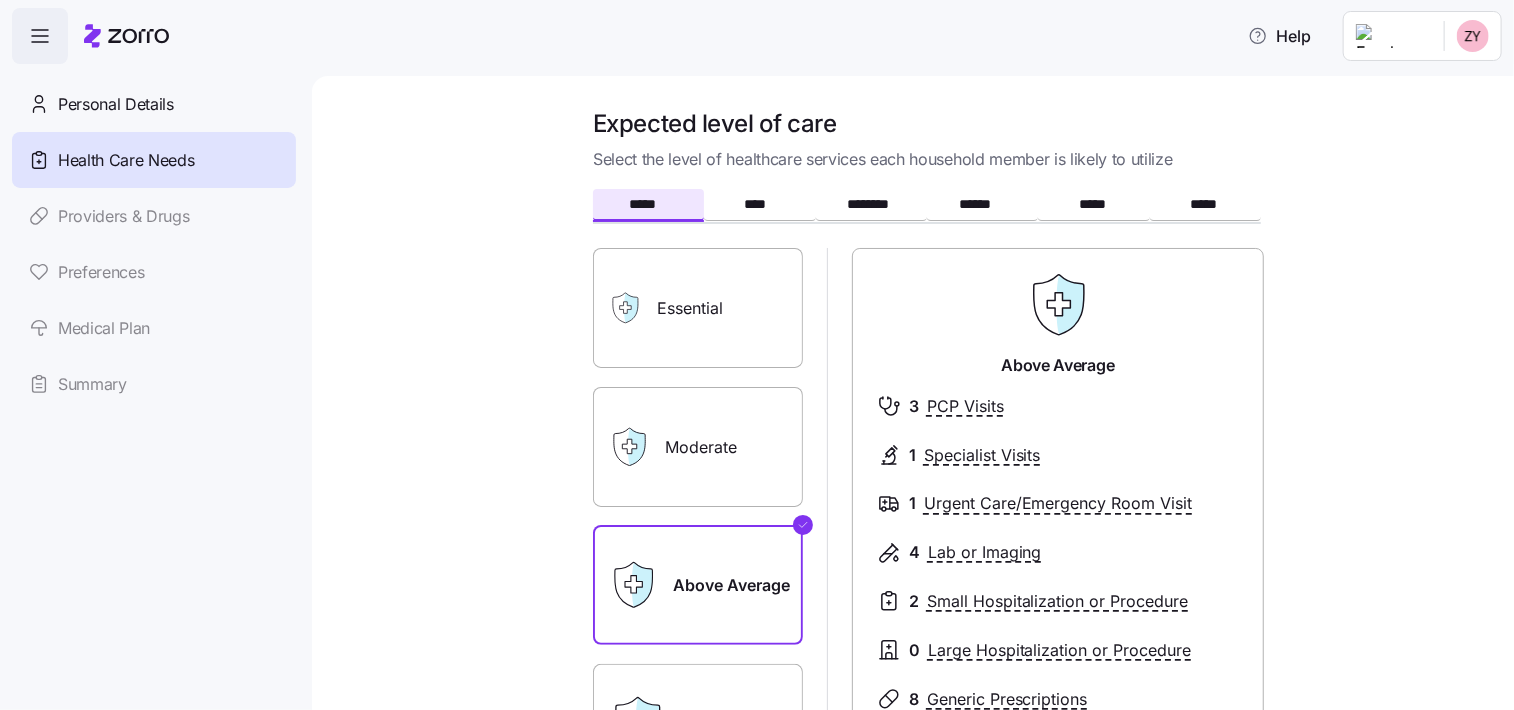 scroll, scrollTop: 100, scrollLeft: 0, axis: vertical 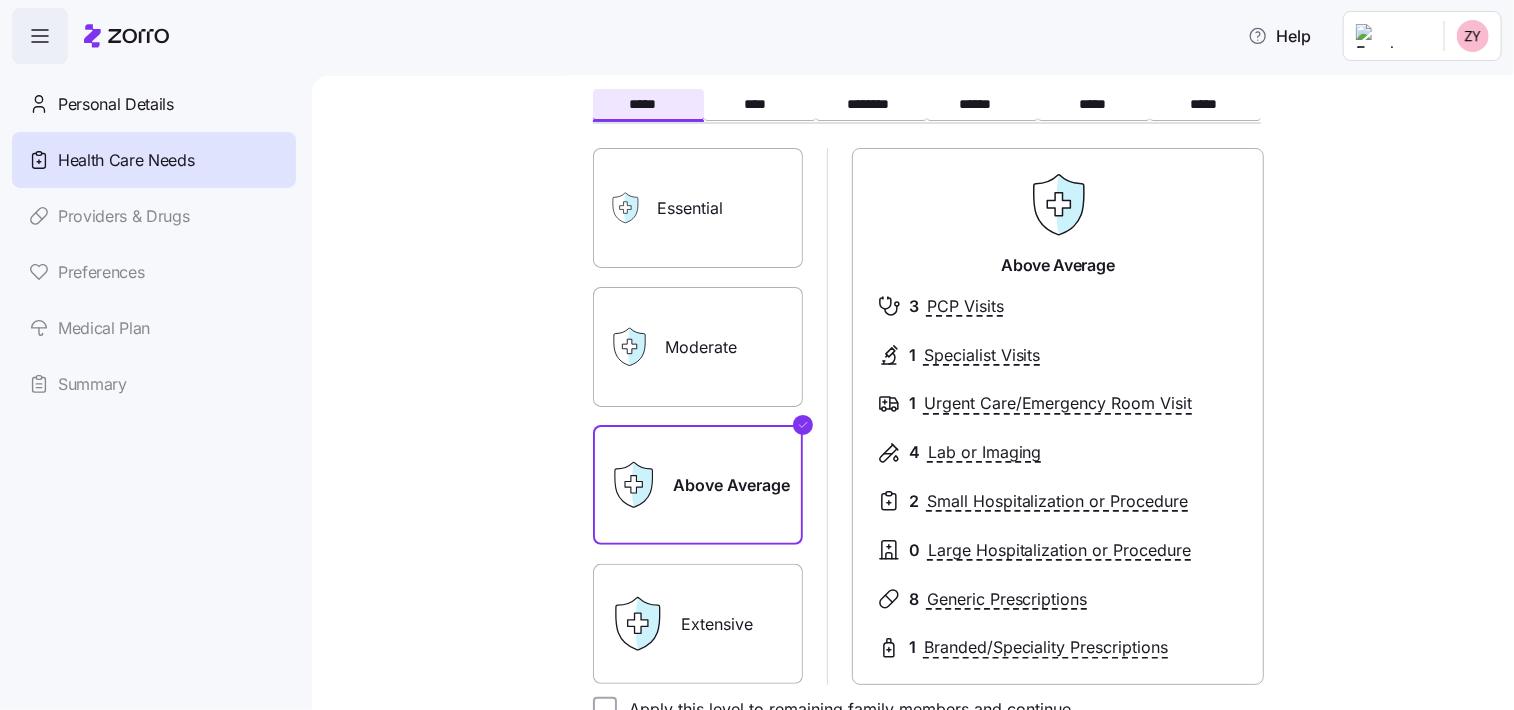 click on "Moderate" at bounding box center [698, 347] 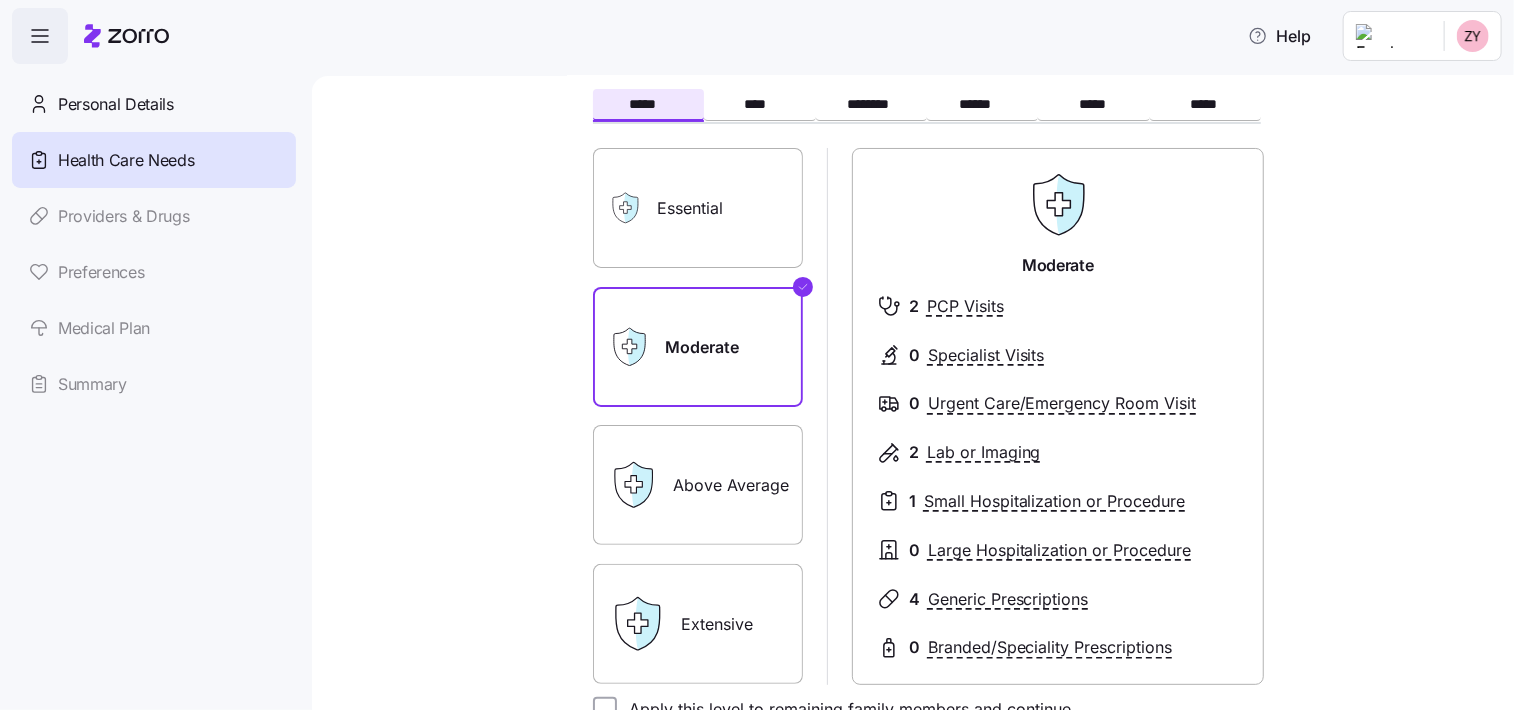 click on "Essential" at bounding box center [698, 208] 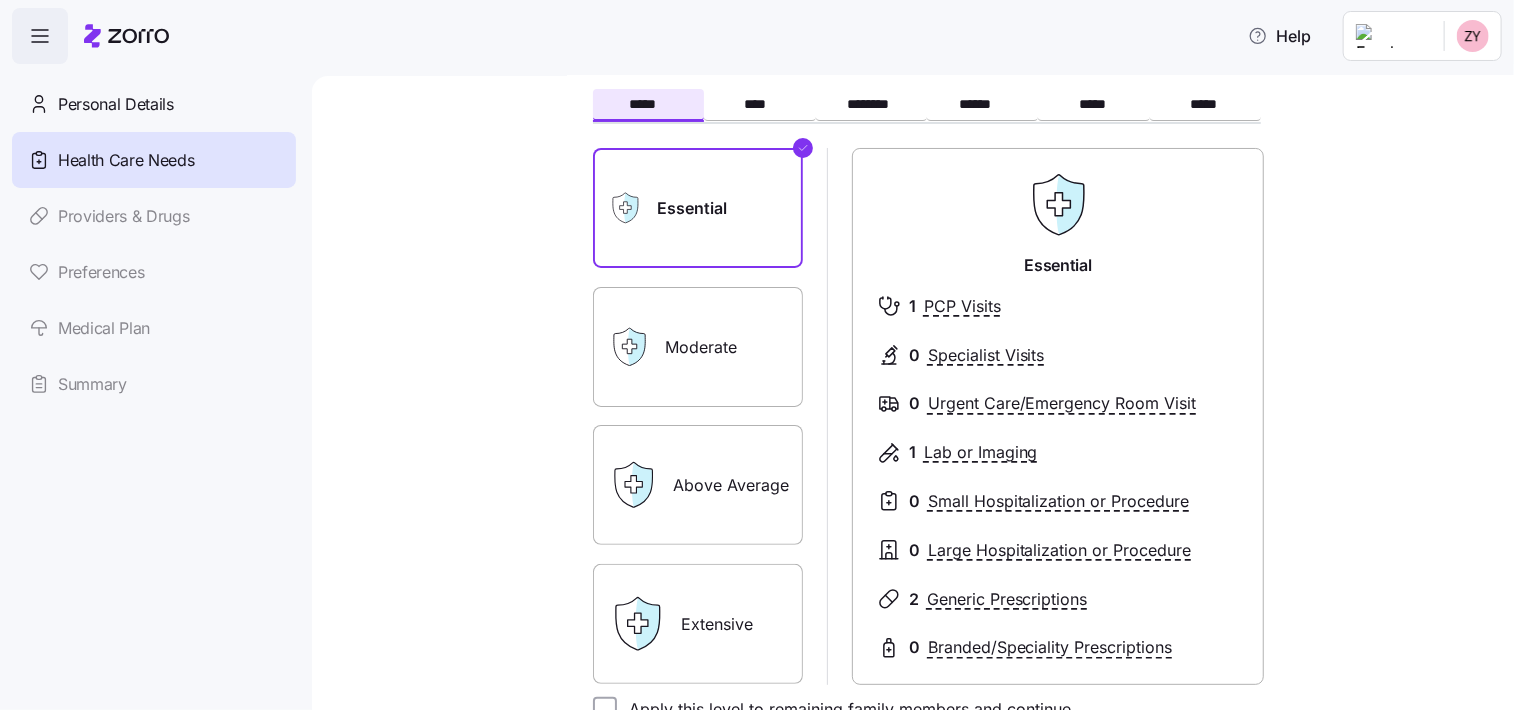 click on "Moderate" at bounding box center [698, 347] 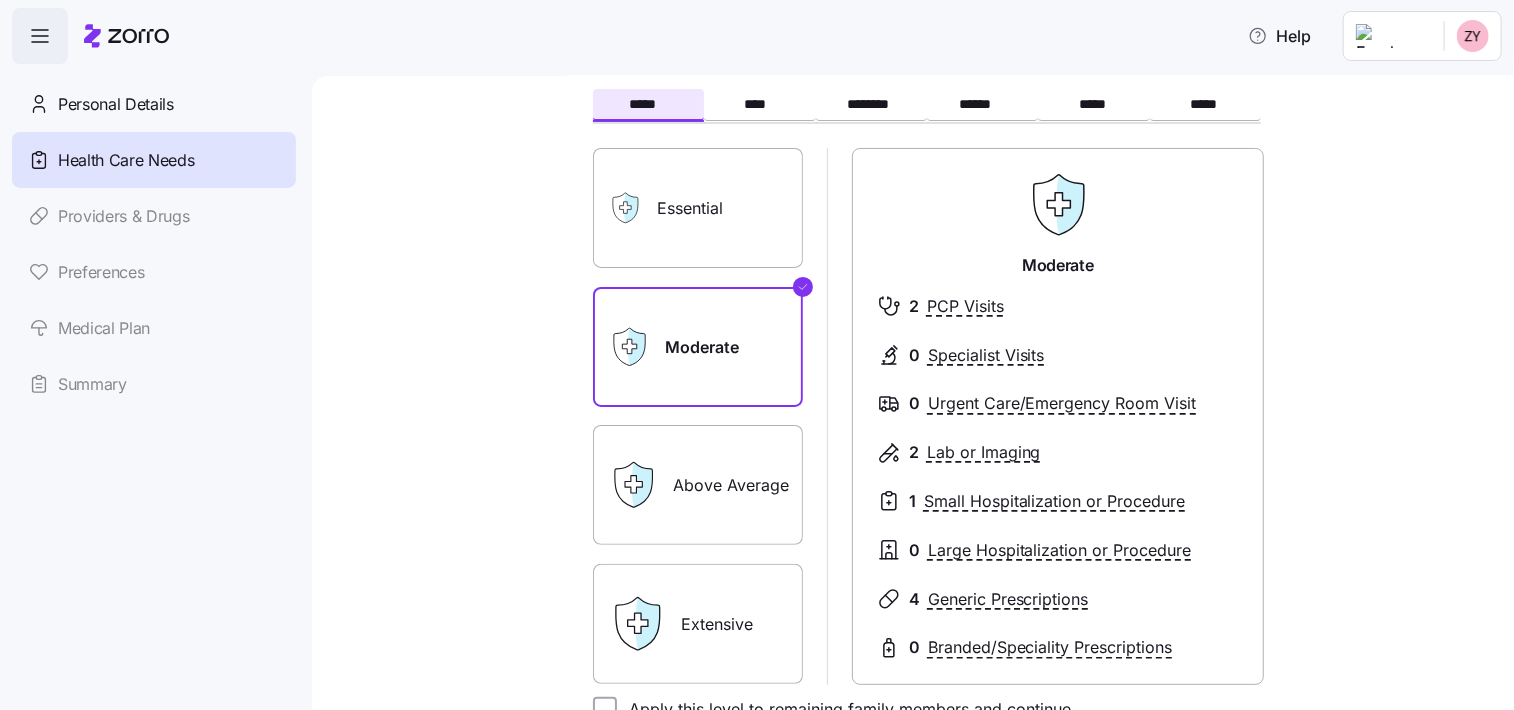 click 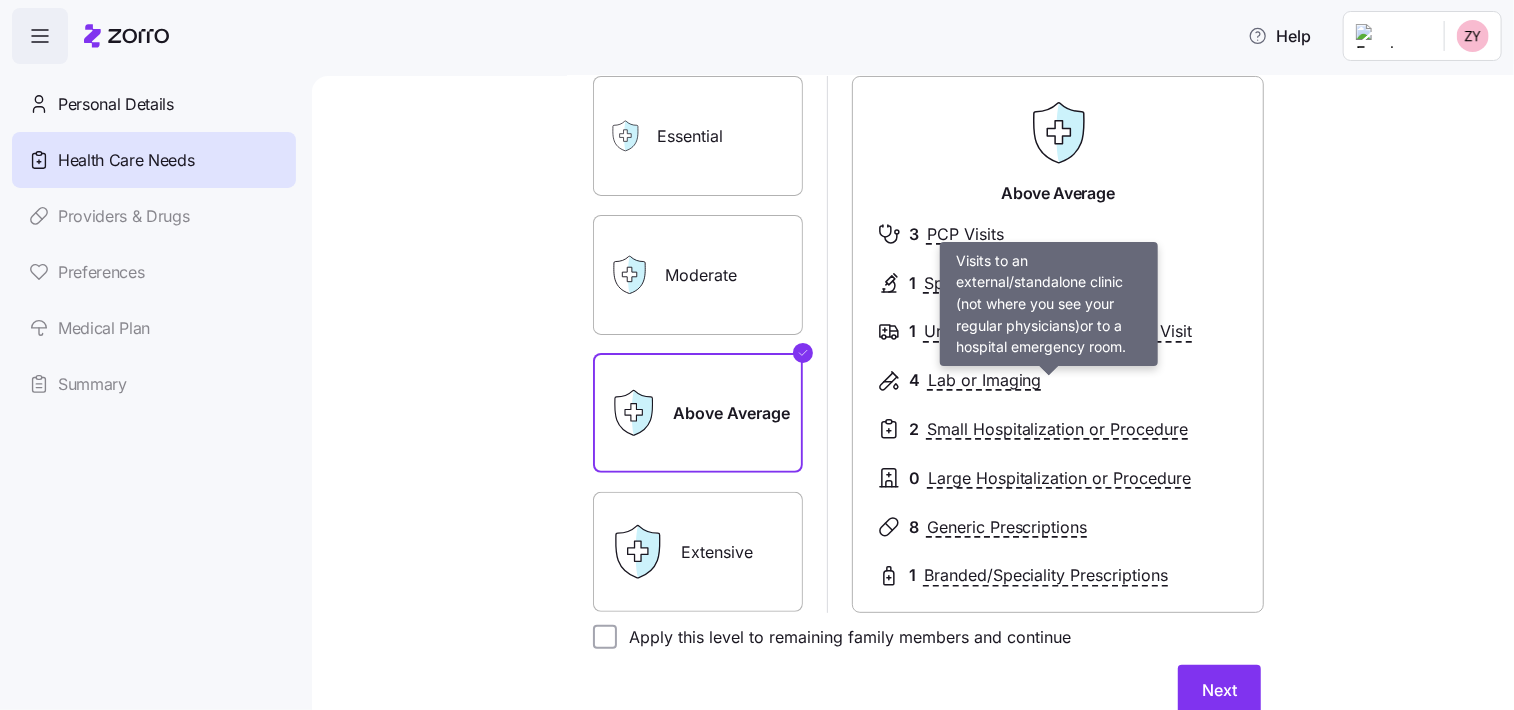 scroll, scrollTop: 366, scrollLeft: 0, axis: vertical 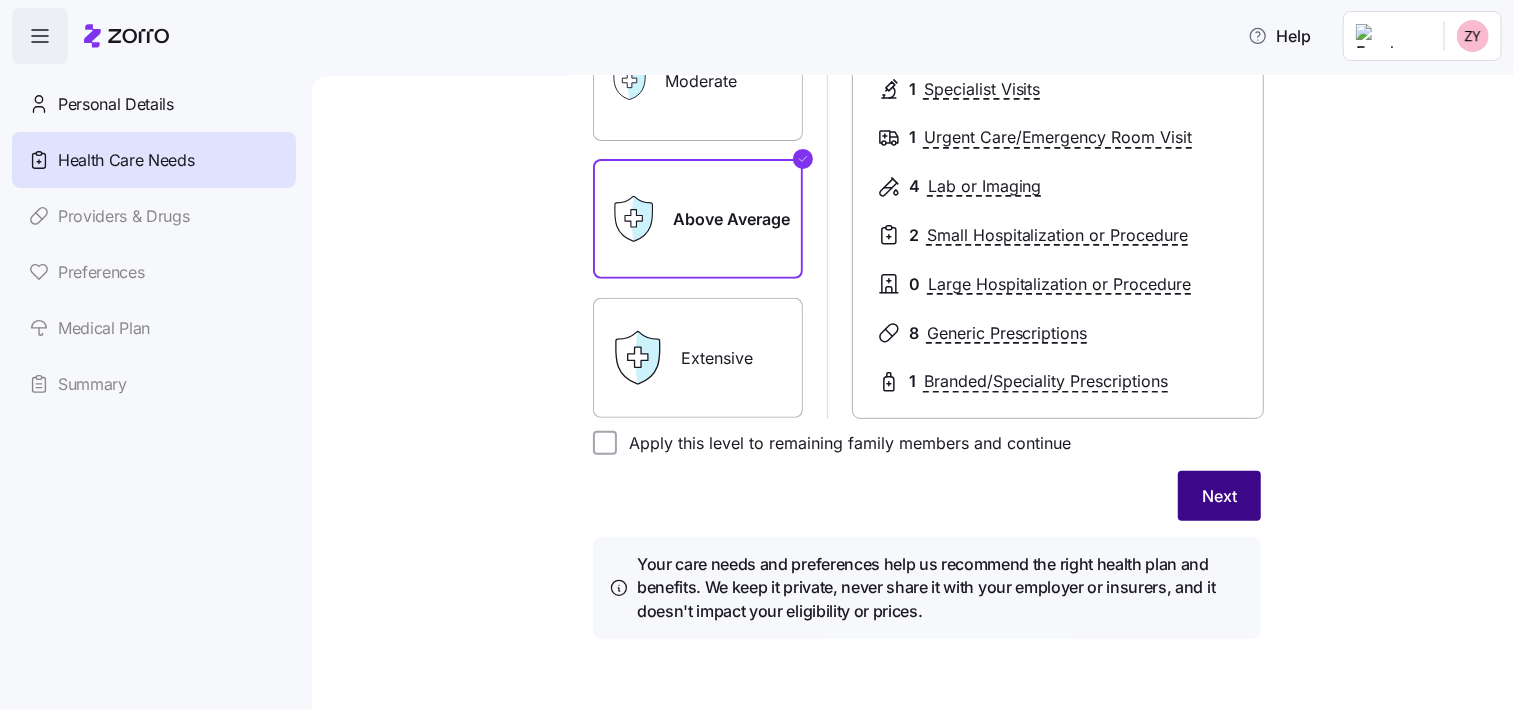 click on "Next" at bounding box center (1219, 496) 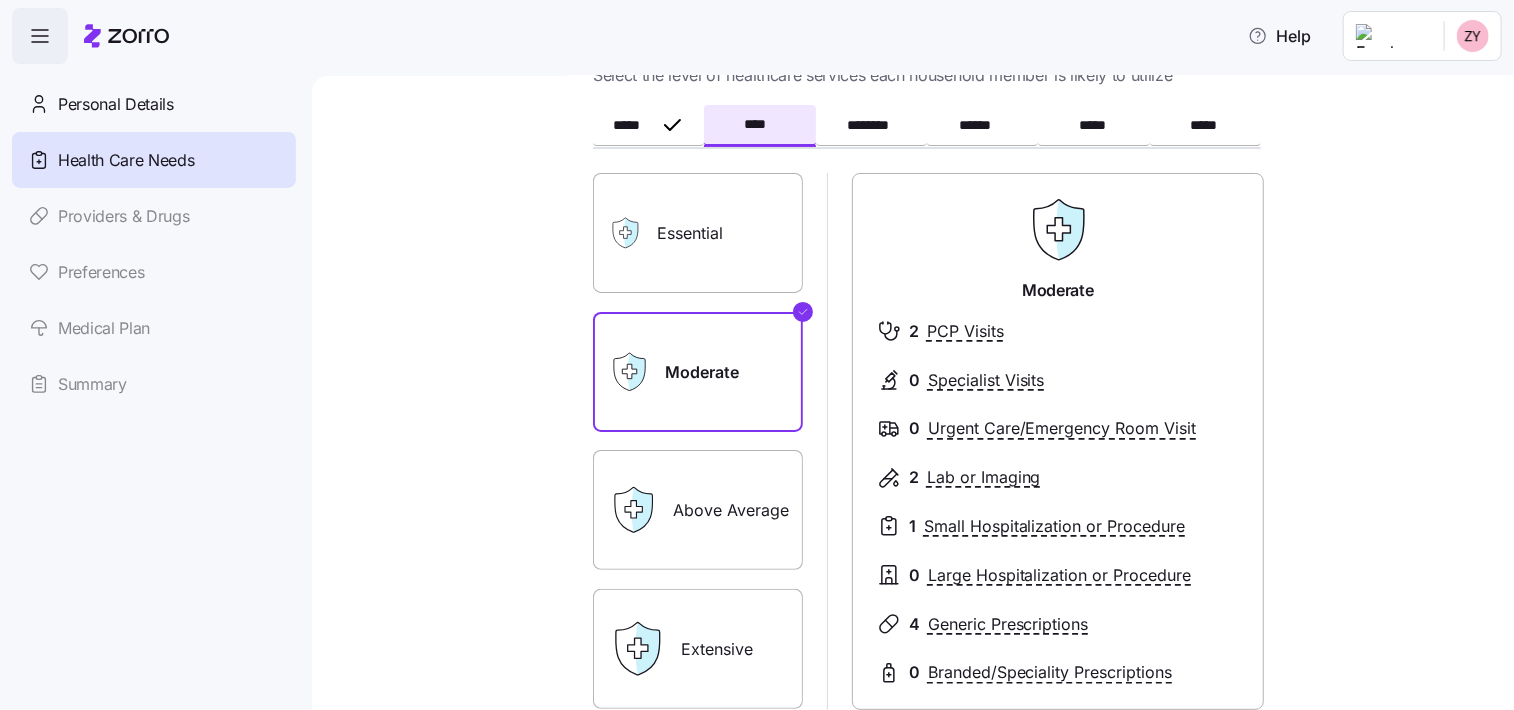 scroll, scrollTop: 66, scrollLeft: 0, axis: vertical 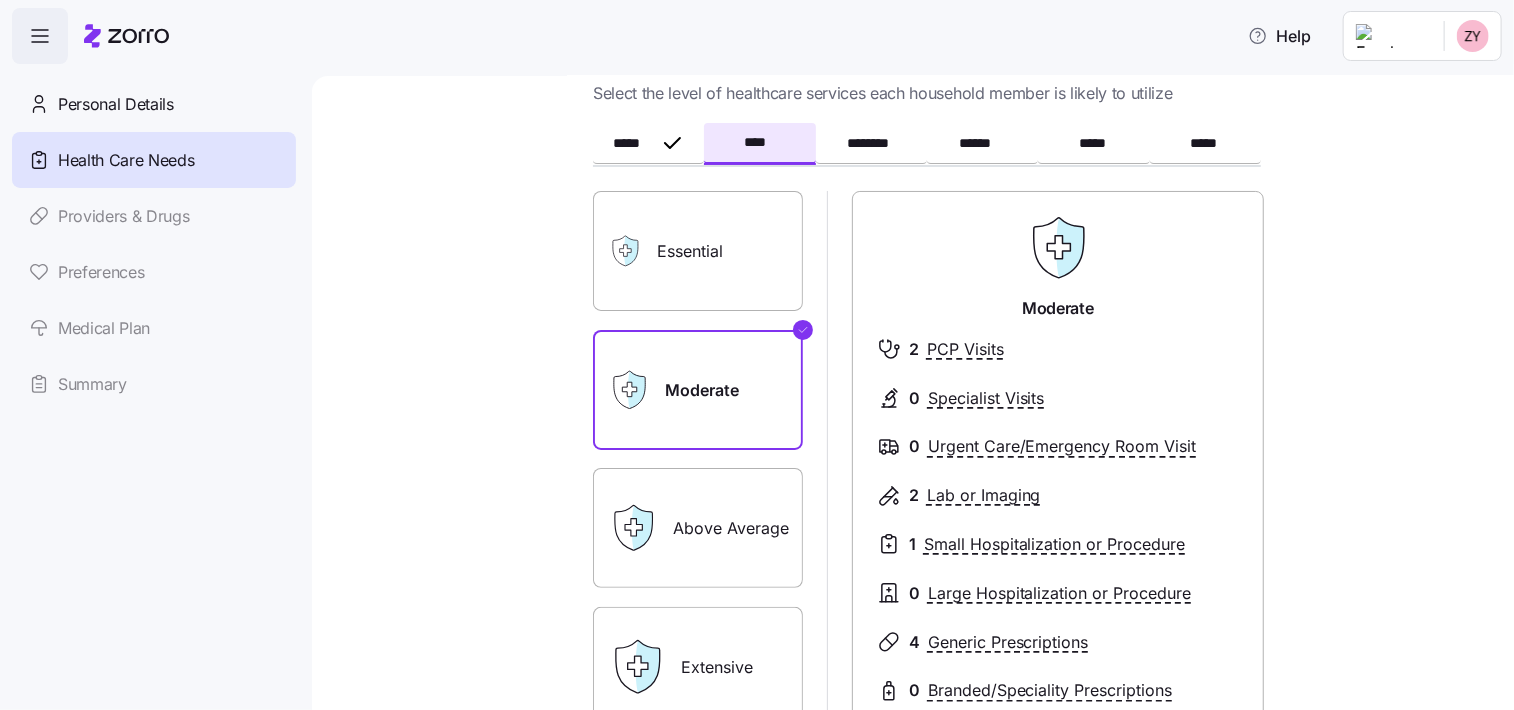 click on "Essential" at bounding box center [698, 251] 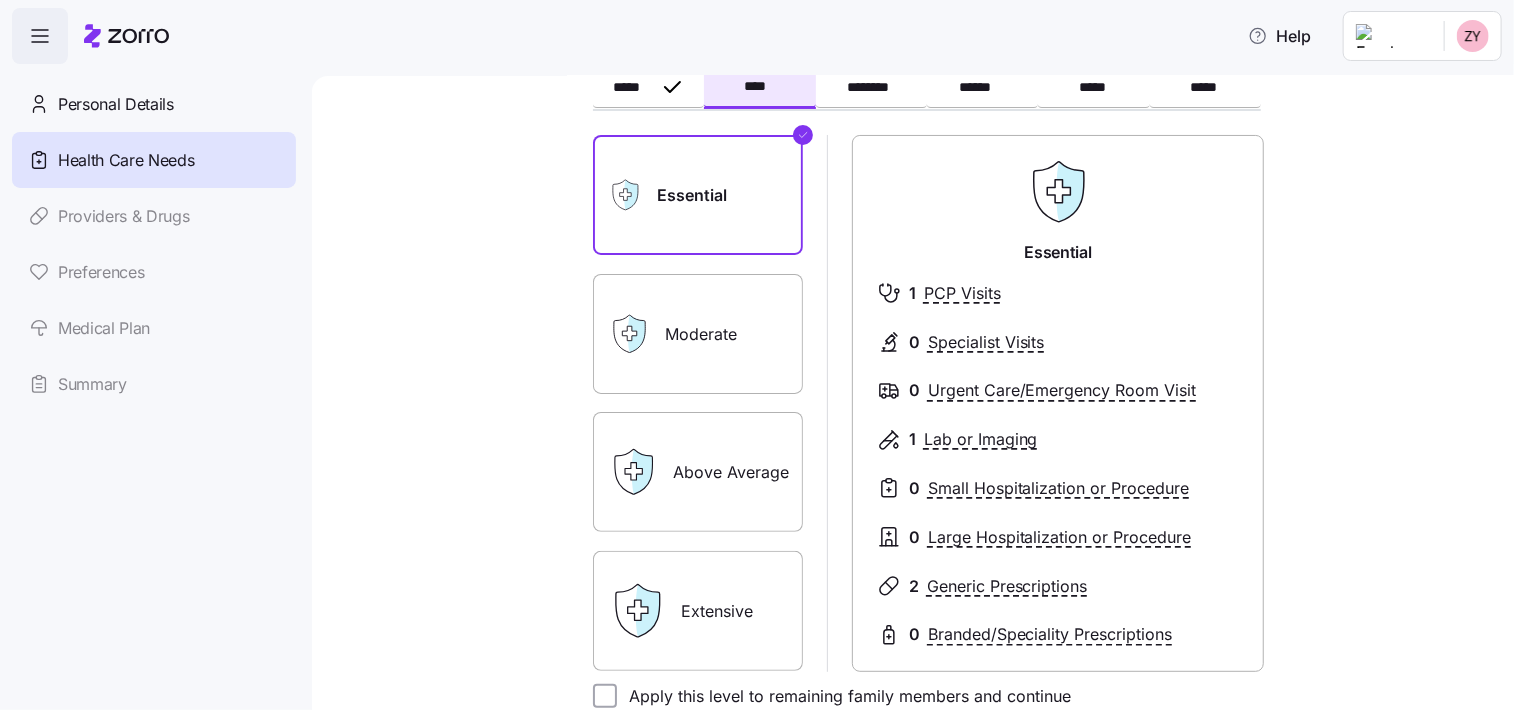 scroll, scrollTop: 166, scrollLeft: 0, axis: vertical 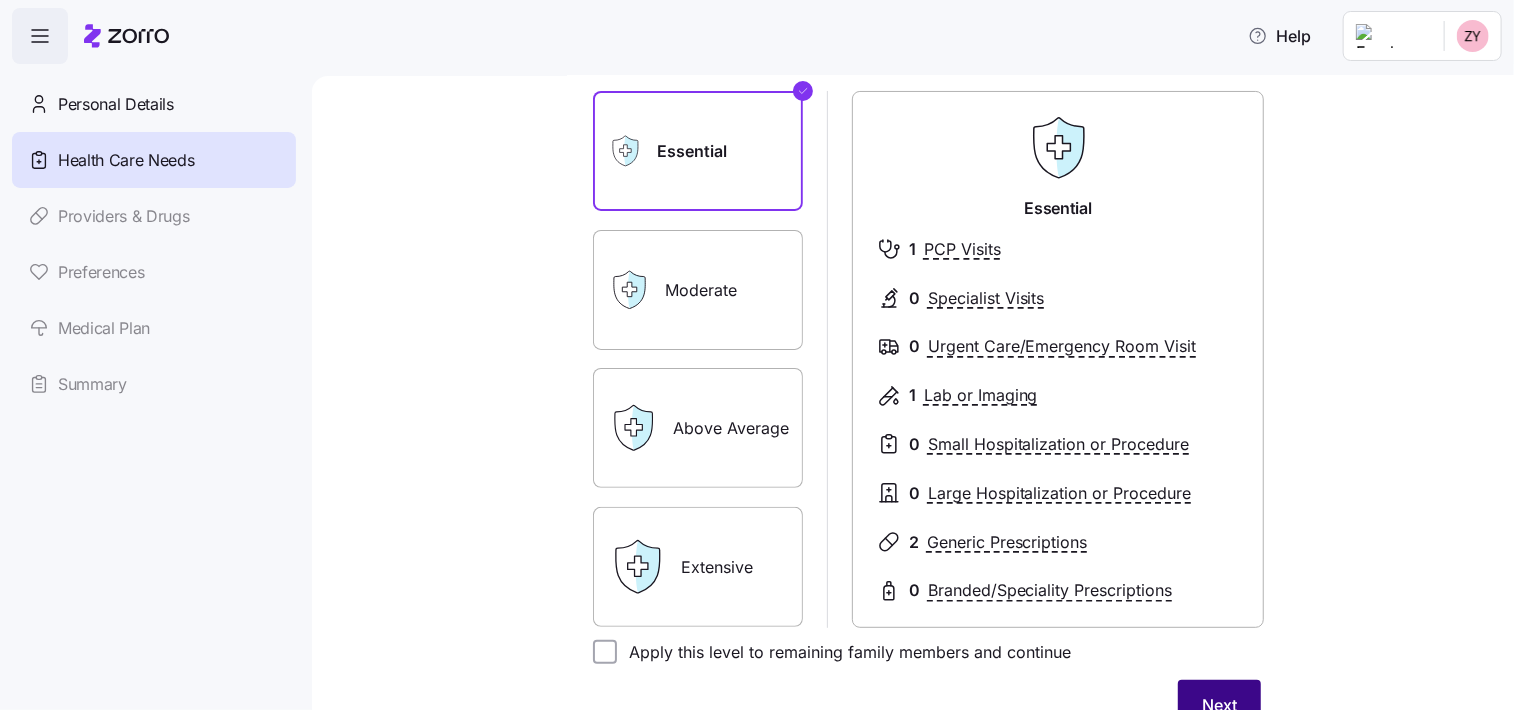 click on "Next" at bounding box center [1219, 705] 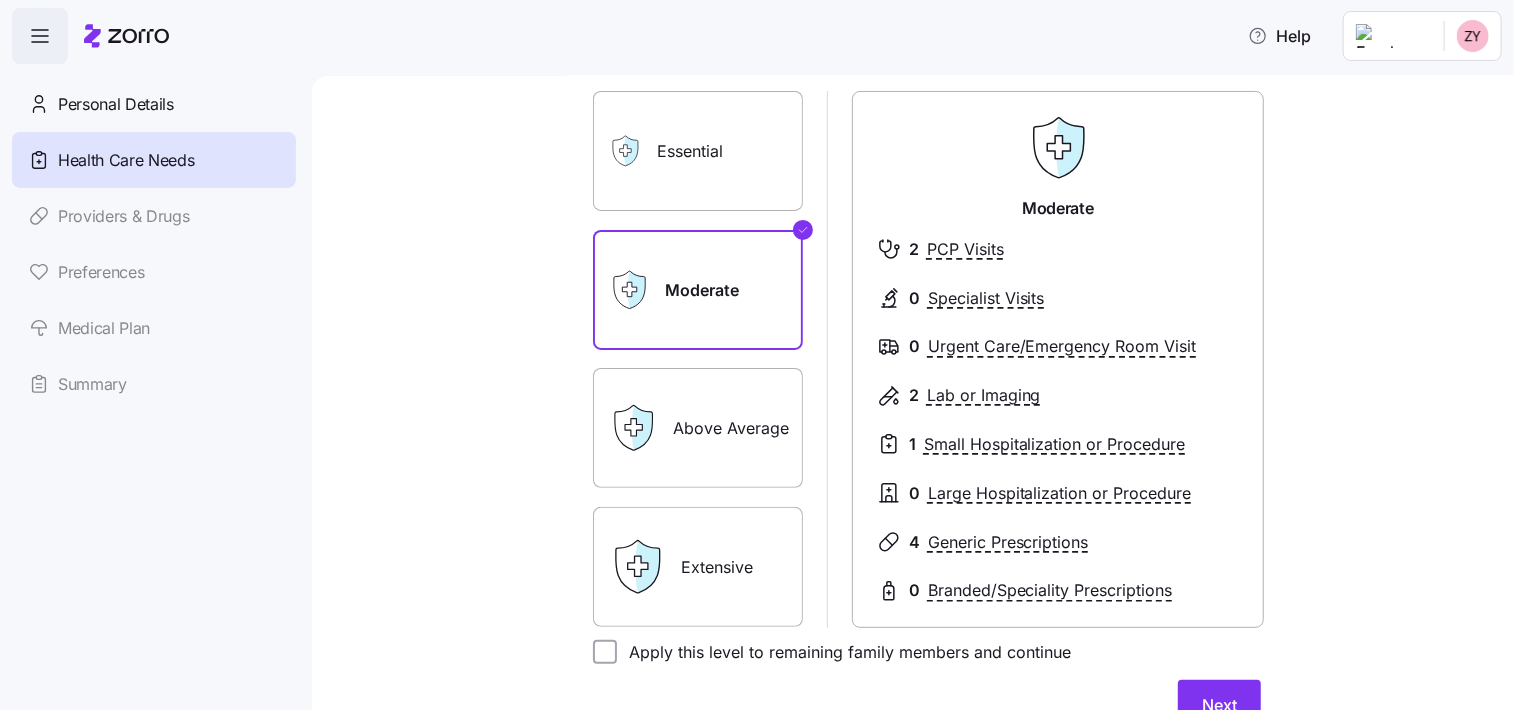 click on "Essential" at bounding box center (698, 151) 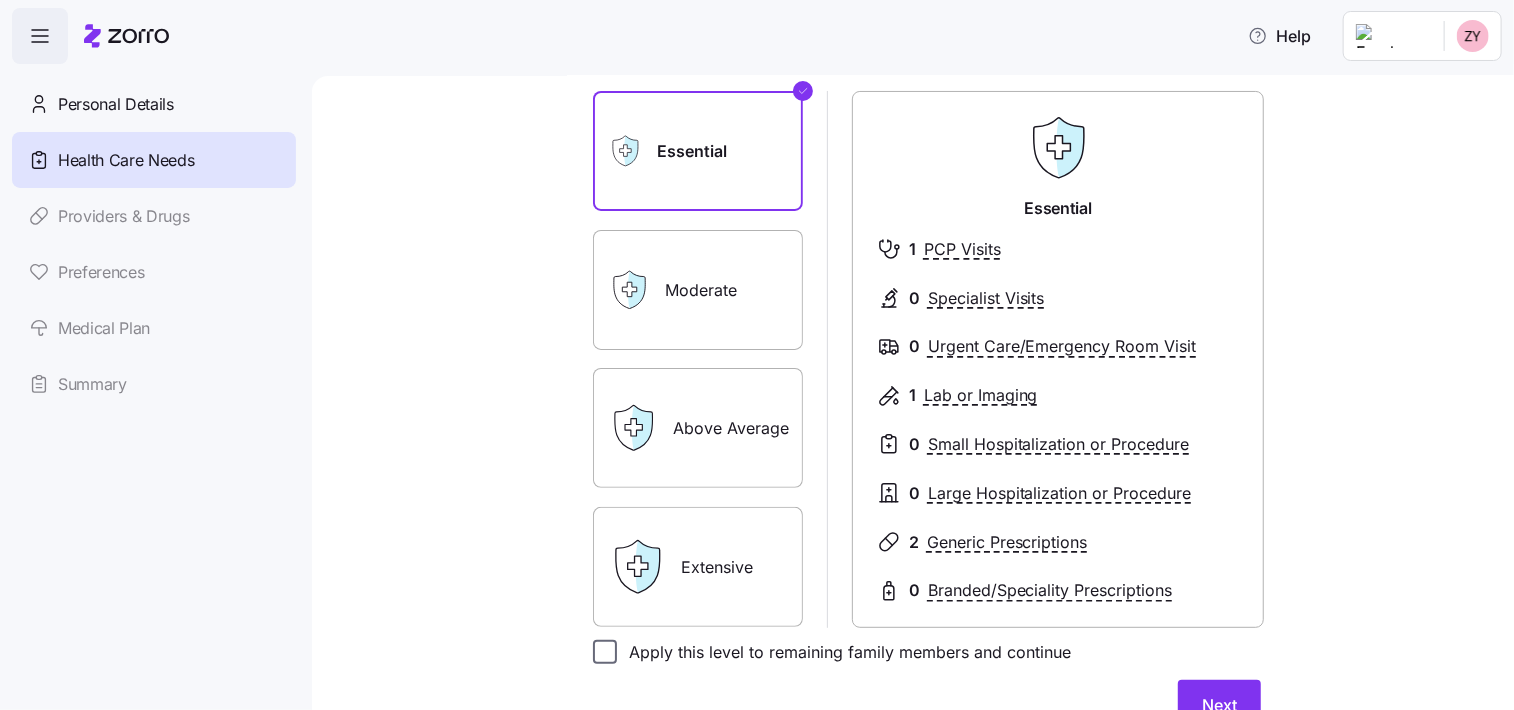 click on "Apply this level to remaining family members and continue" at bounding box center (605, 652) 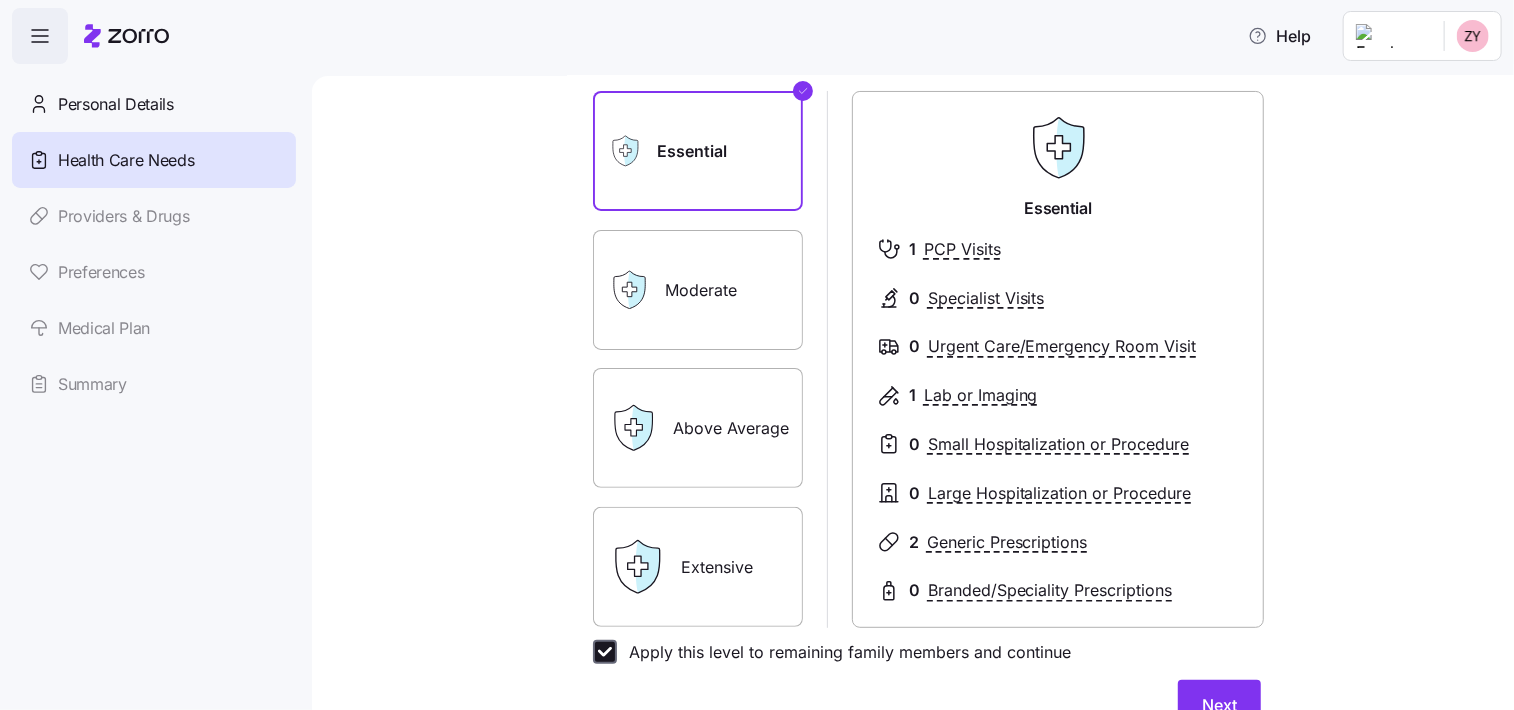 checkbox on "true" 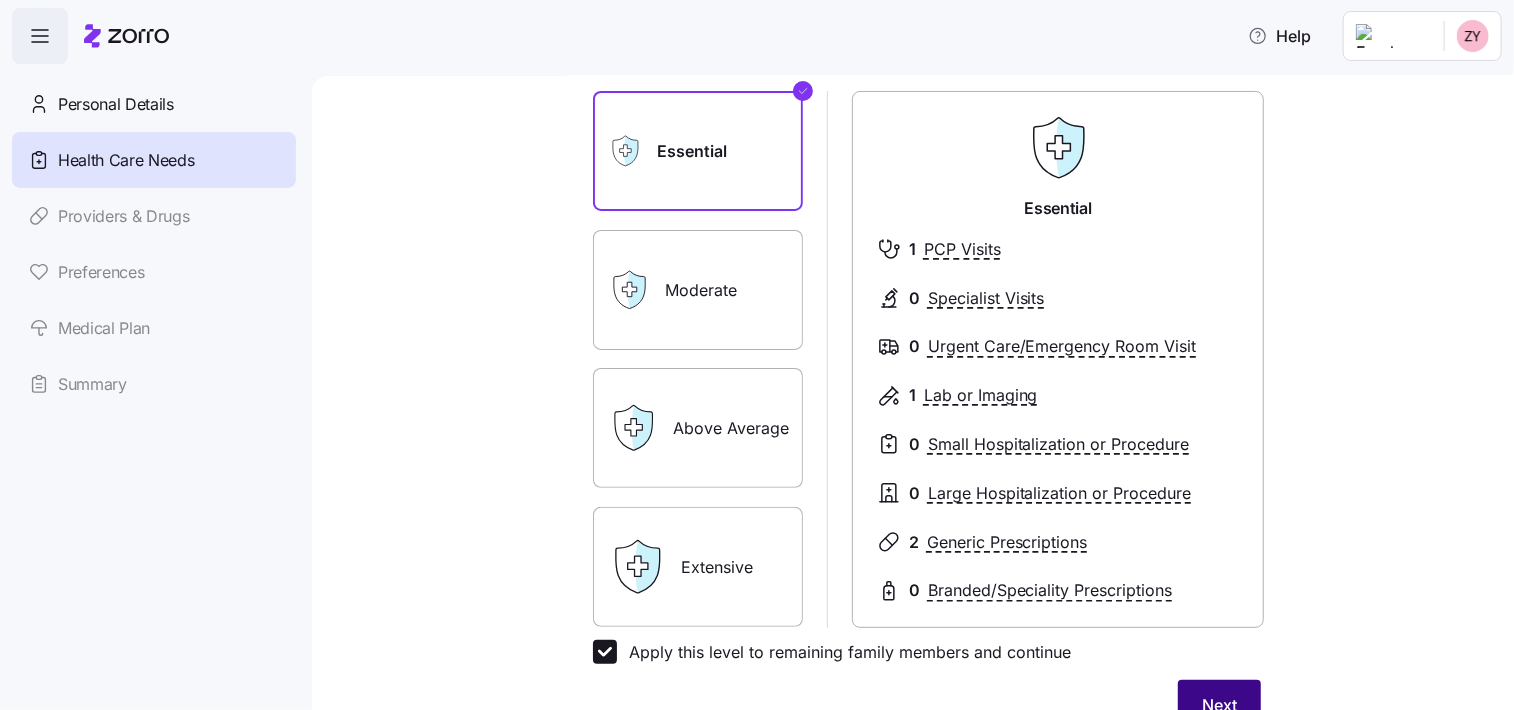 click on "Next" at bounding box center [1219, 705] 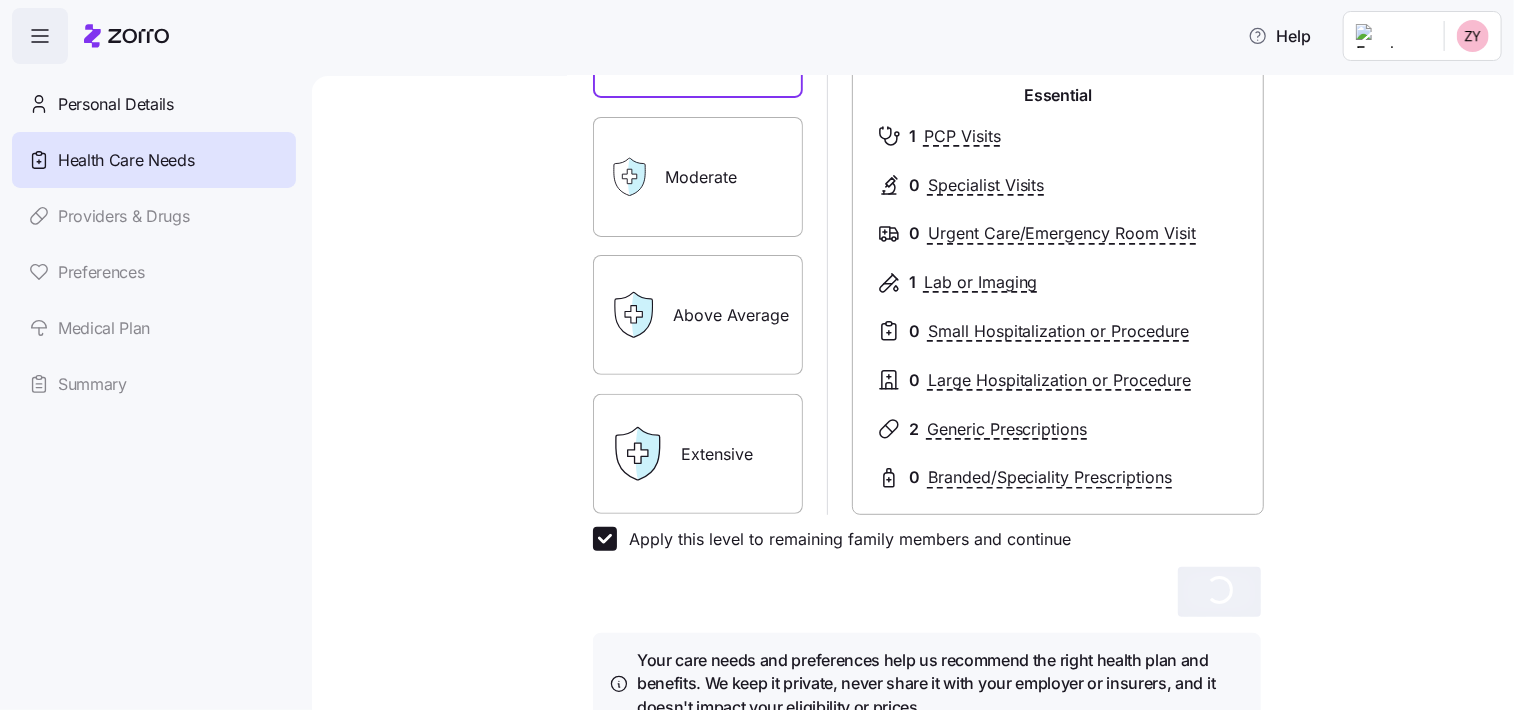 scroll, scrollTop: 376, scrollLeft: 0, axis: vertical 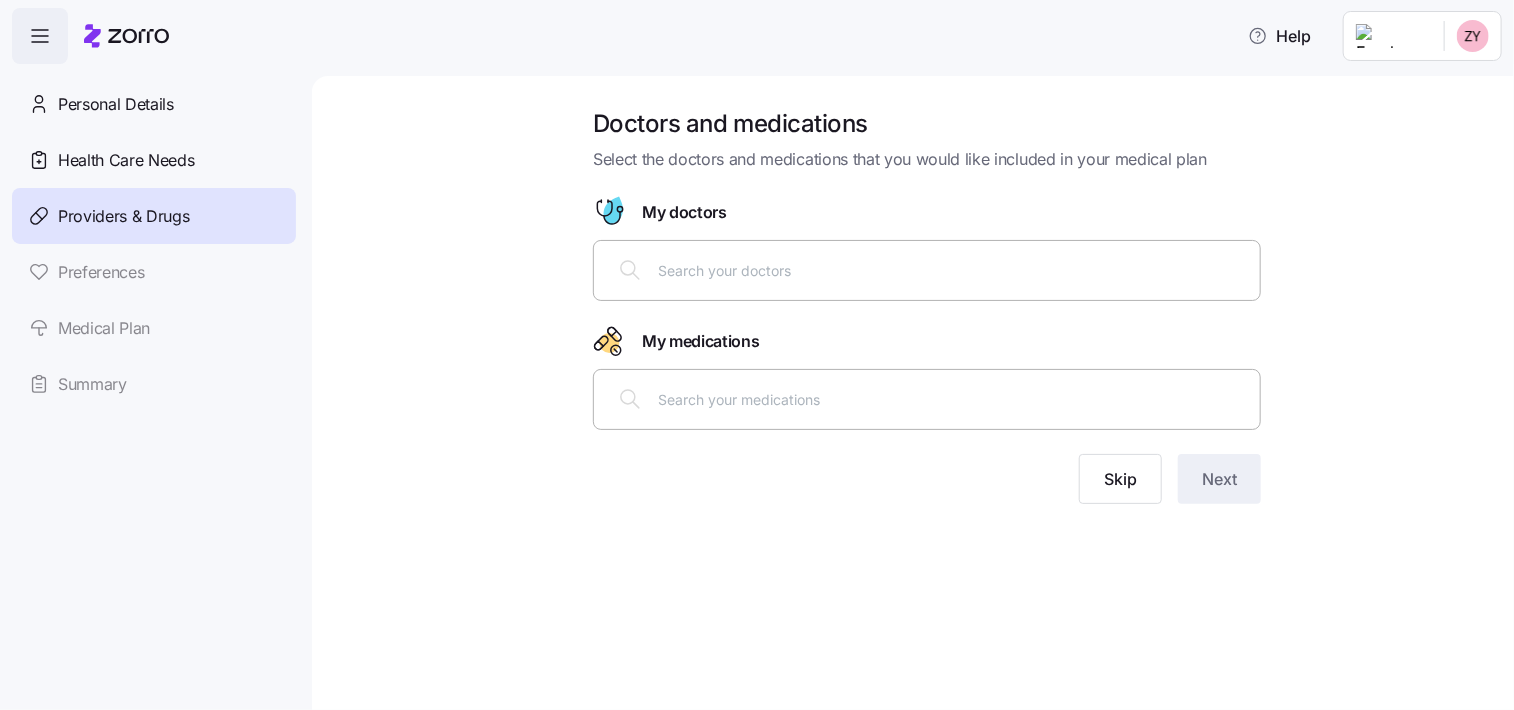 click at bounding box center [927, 270] 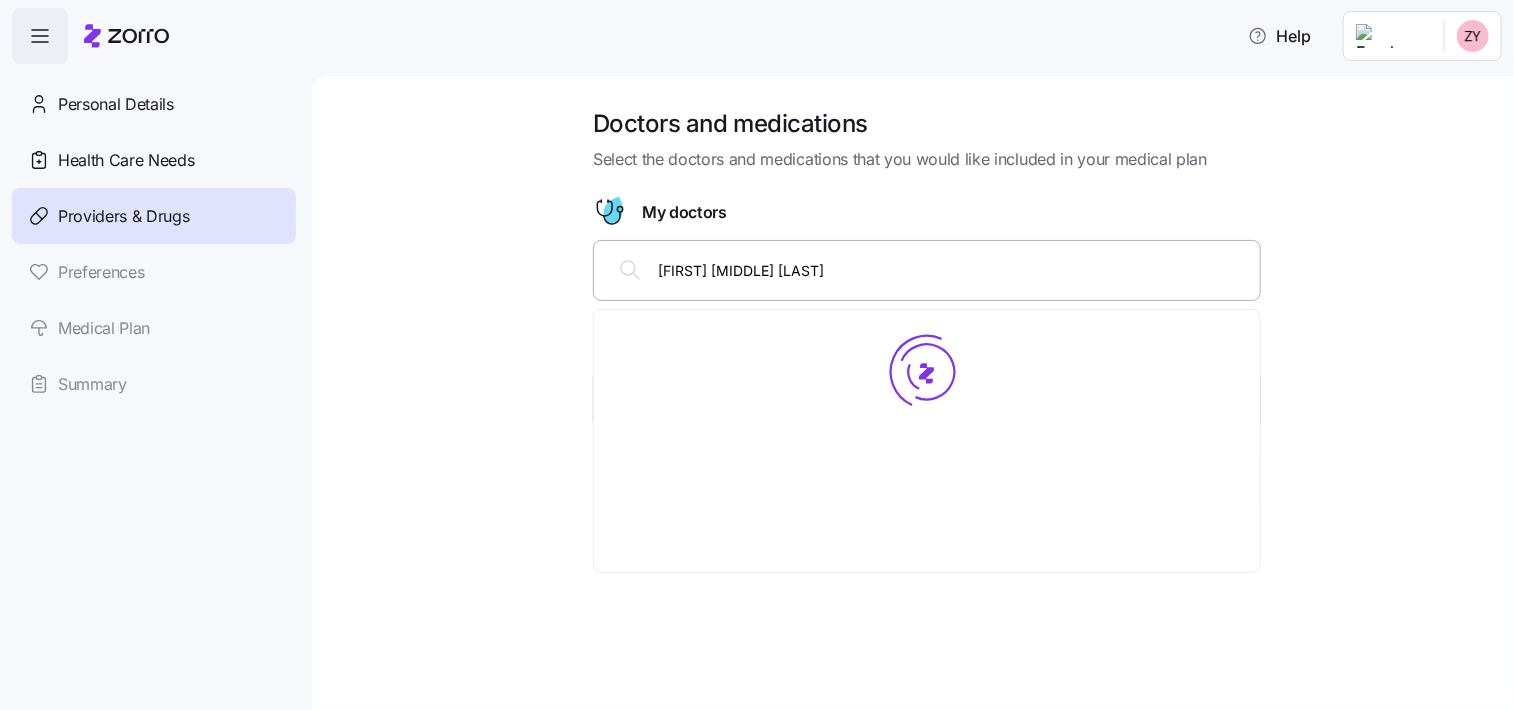 type on "[FIRST] [MIDDLE] [LAST]" 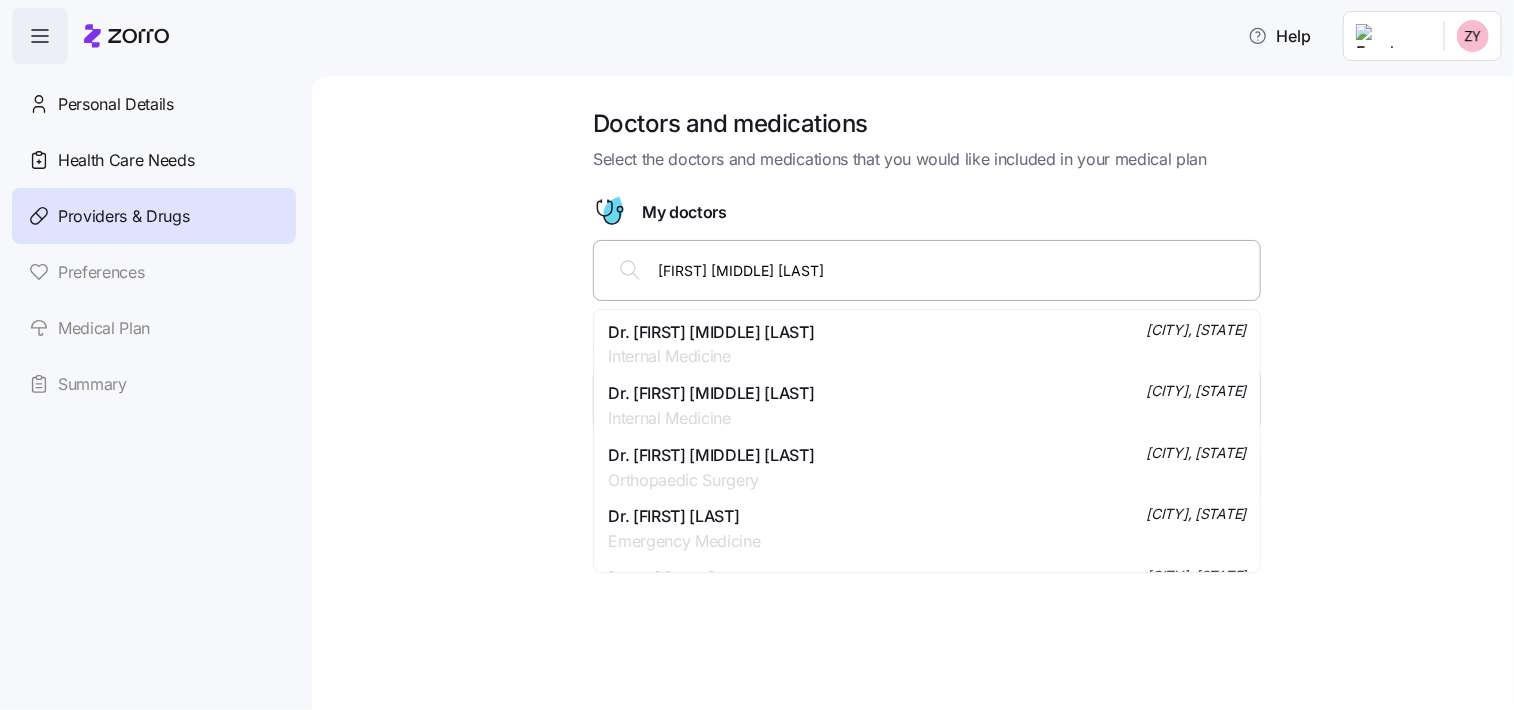 click on "Dr. [FIRST] [MIDDLE] [LAST]" at bounding box center [711, 332] 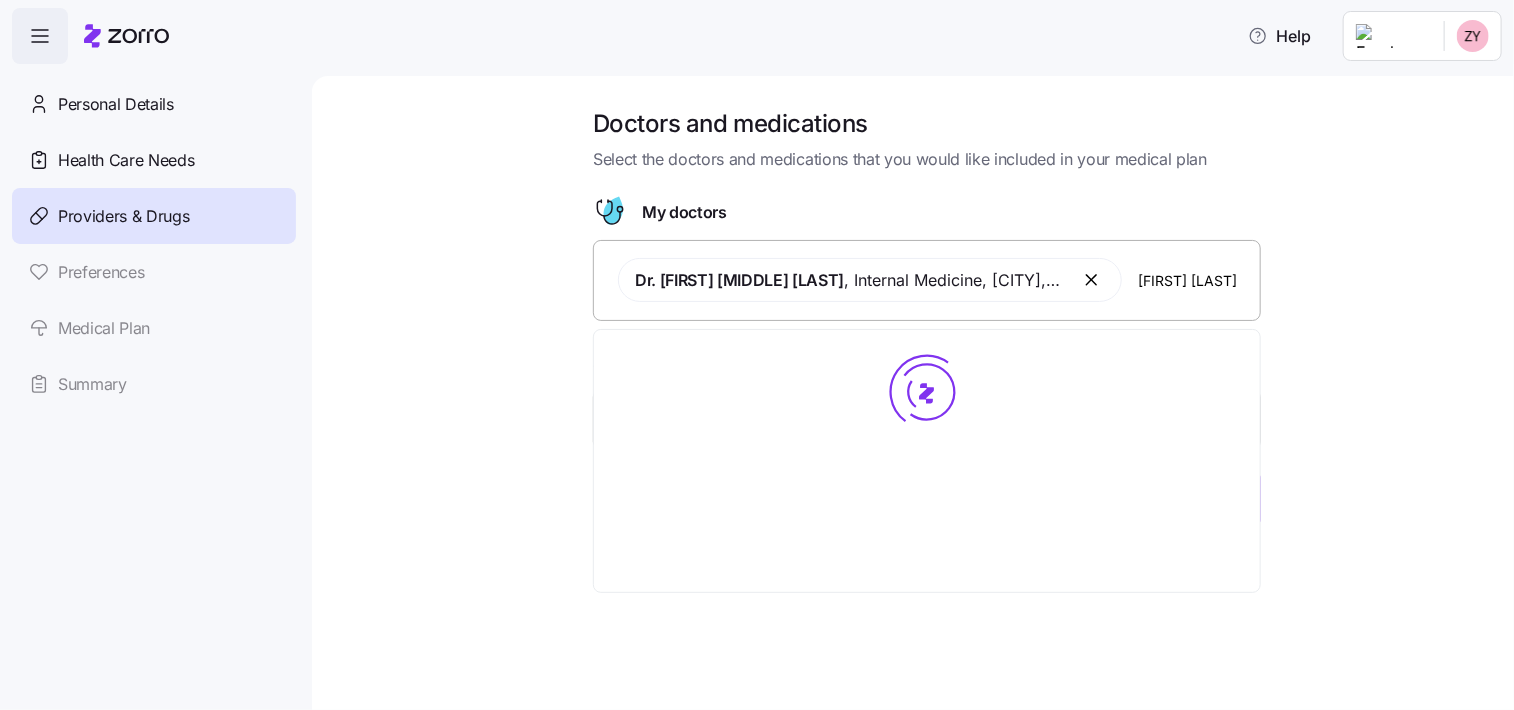 type on "[FIRST] [LAST]" 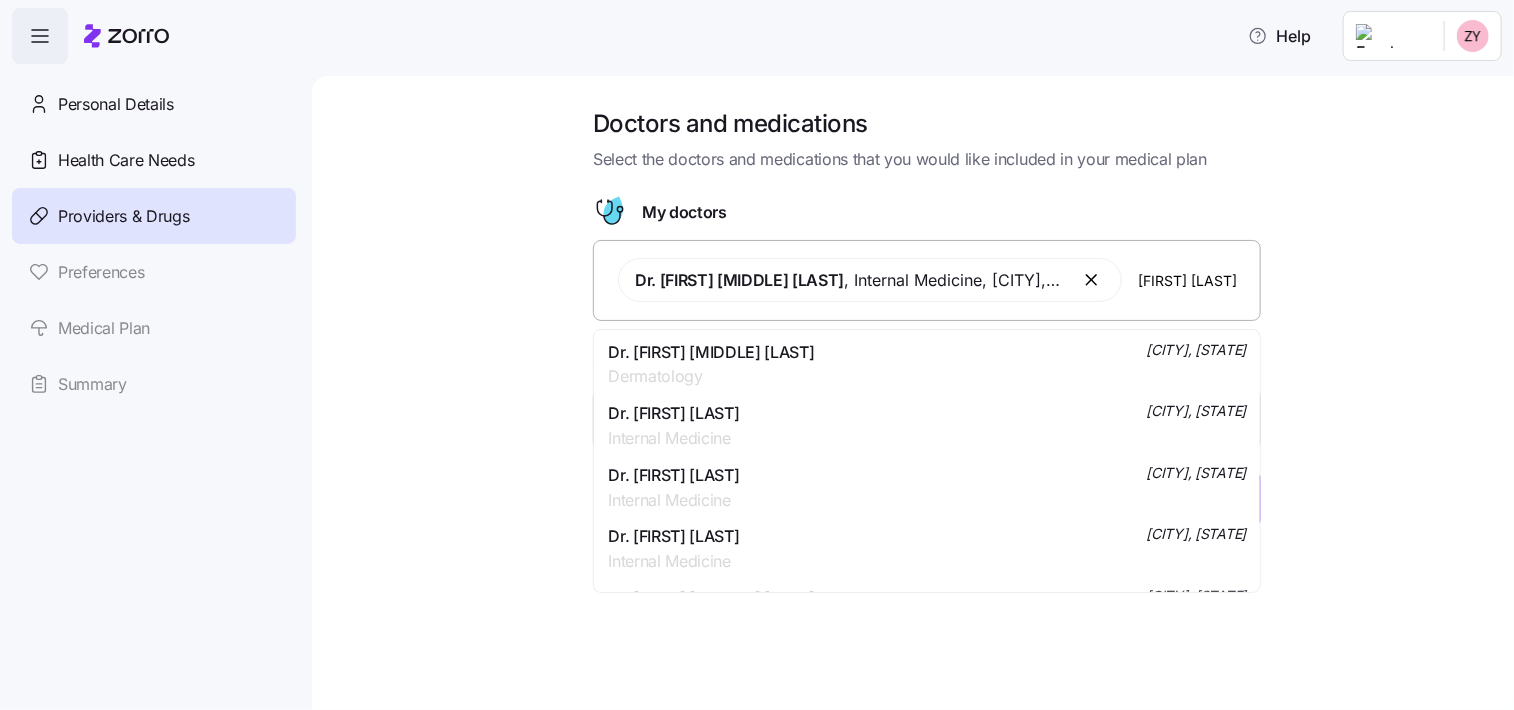 click on "Dermatology" at bounding box center (711, 376) 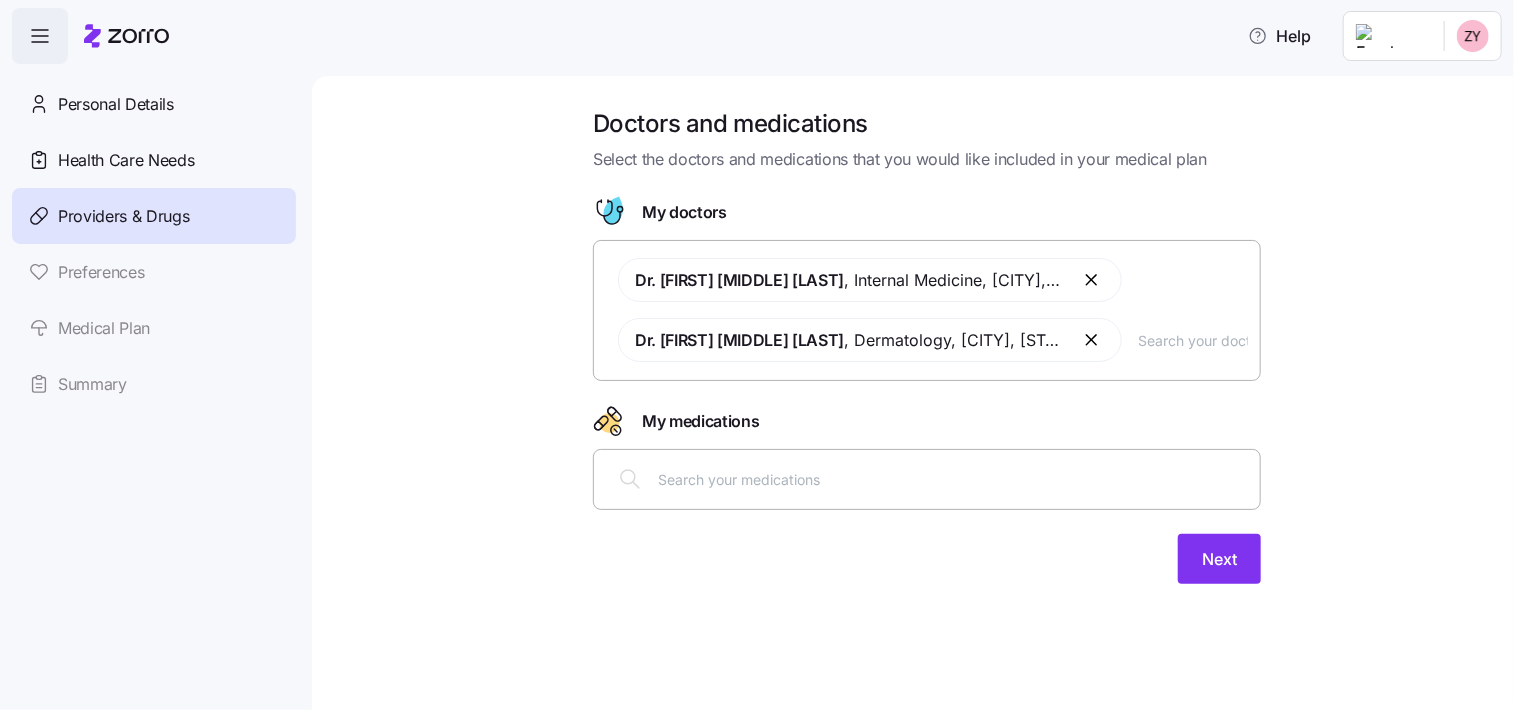 click at bounding box center [953, 479] 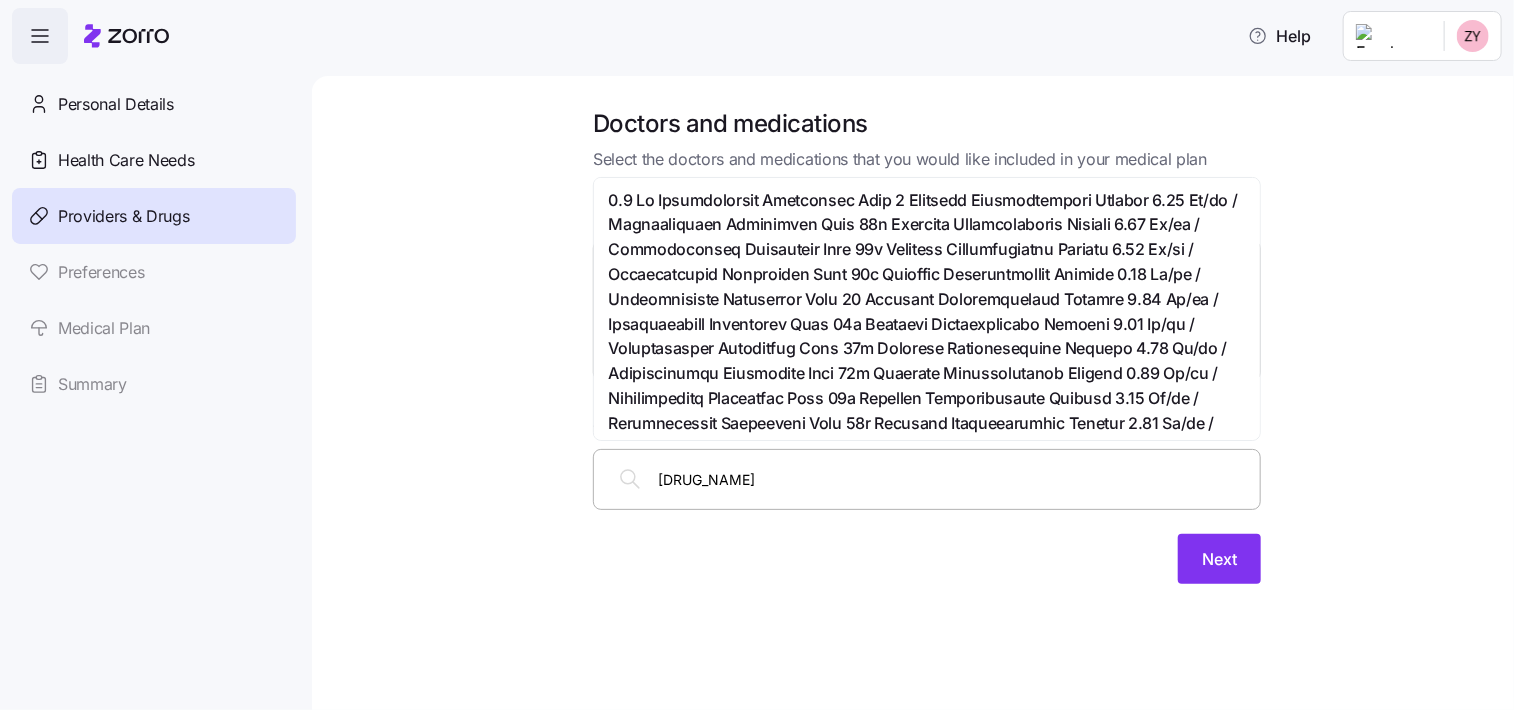 click on "Next" at bounding box center (927, 559) 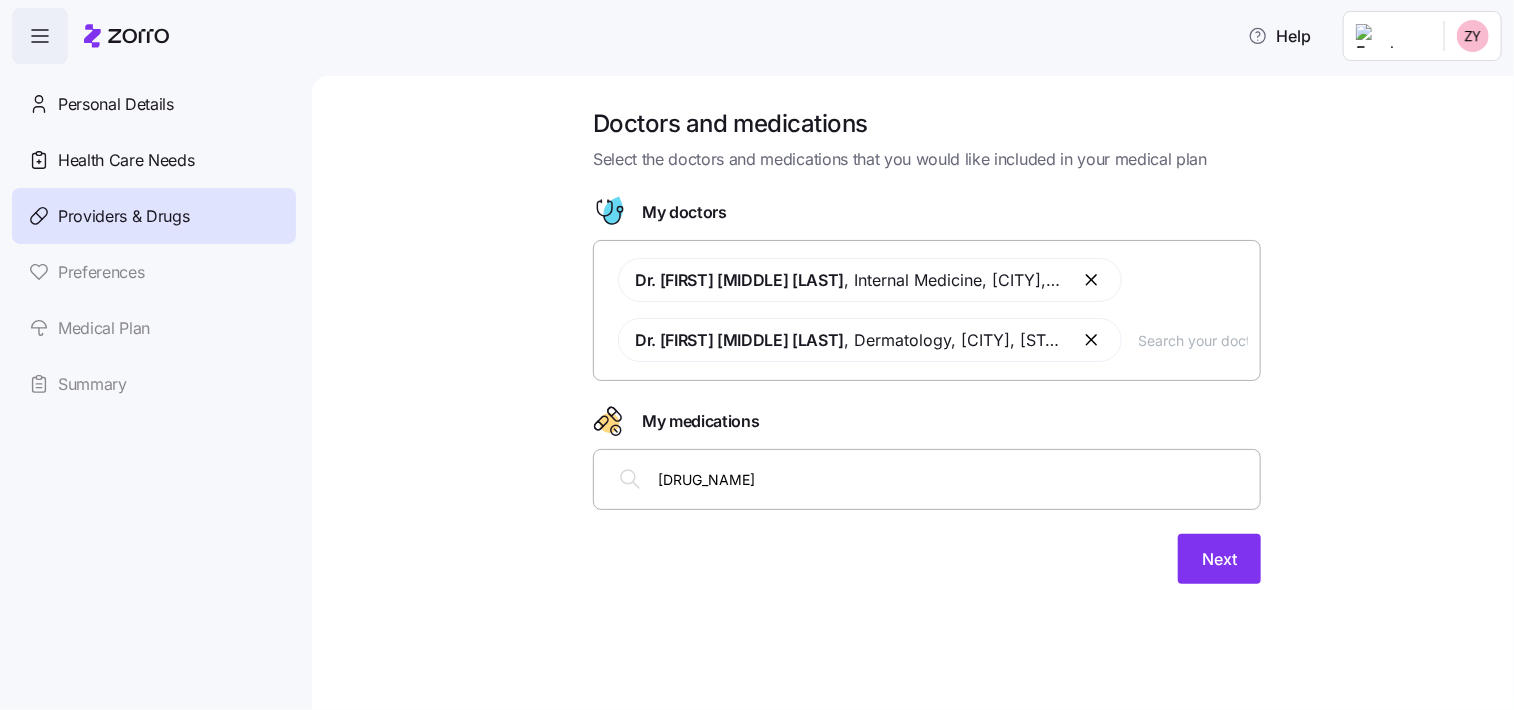 click on "[DRUG_NAME]" at bounding box center [953, 479] 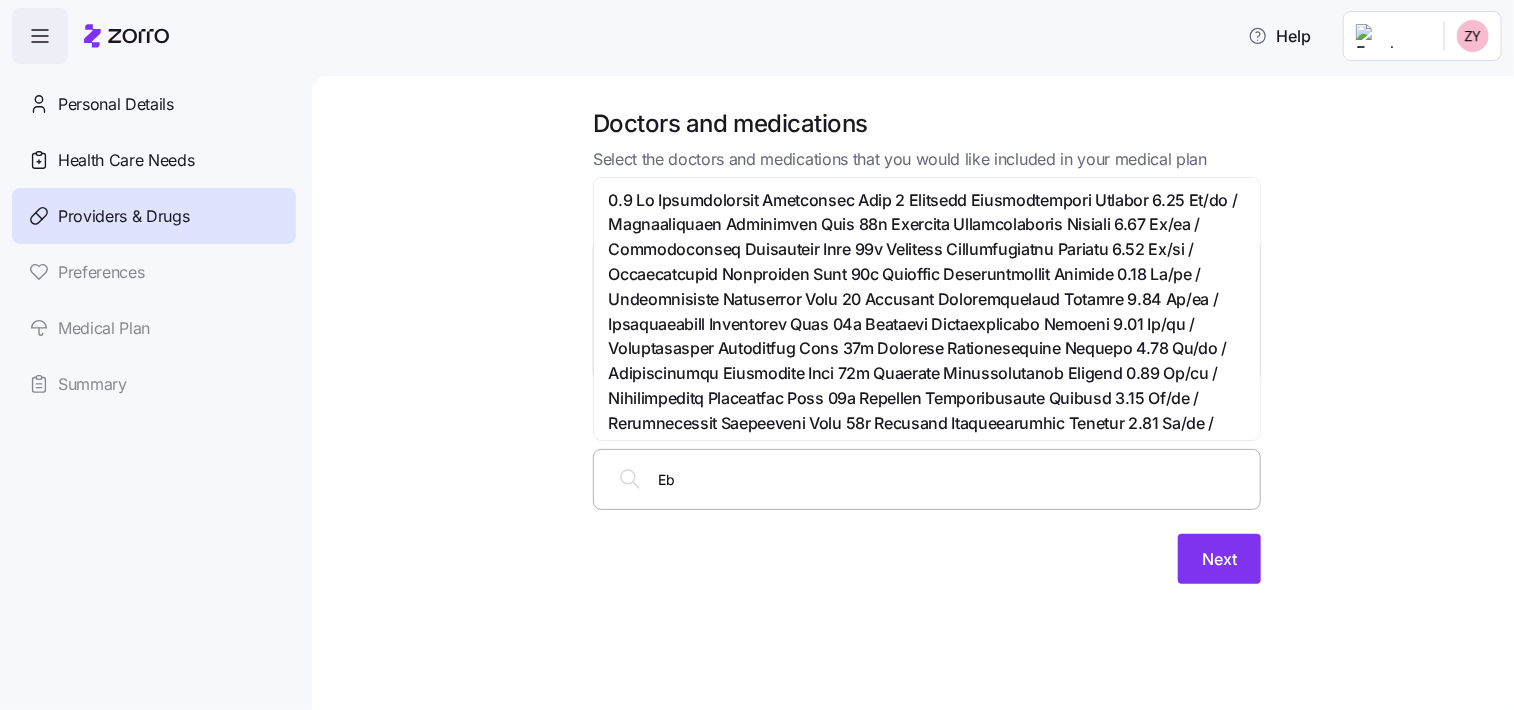 type on "E" 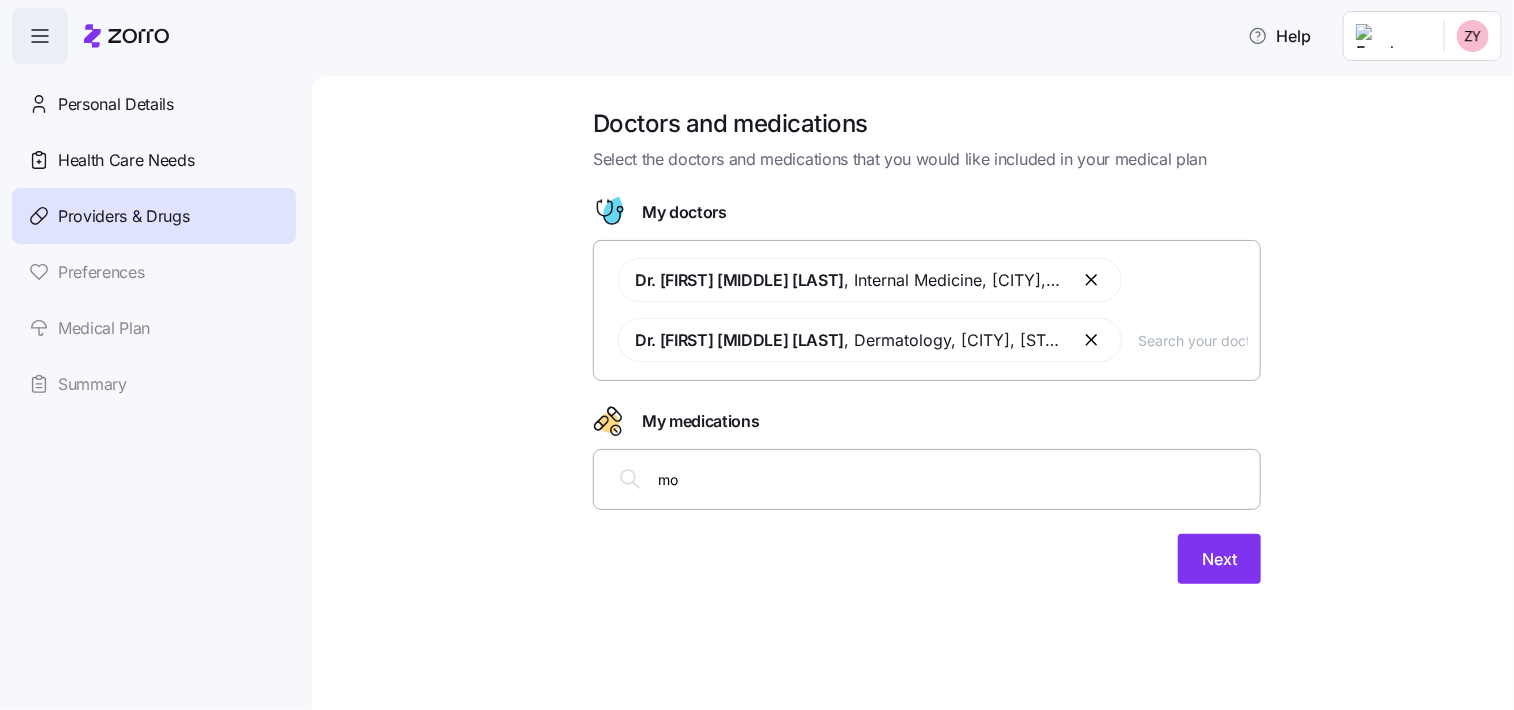 type on "m" 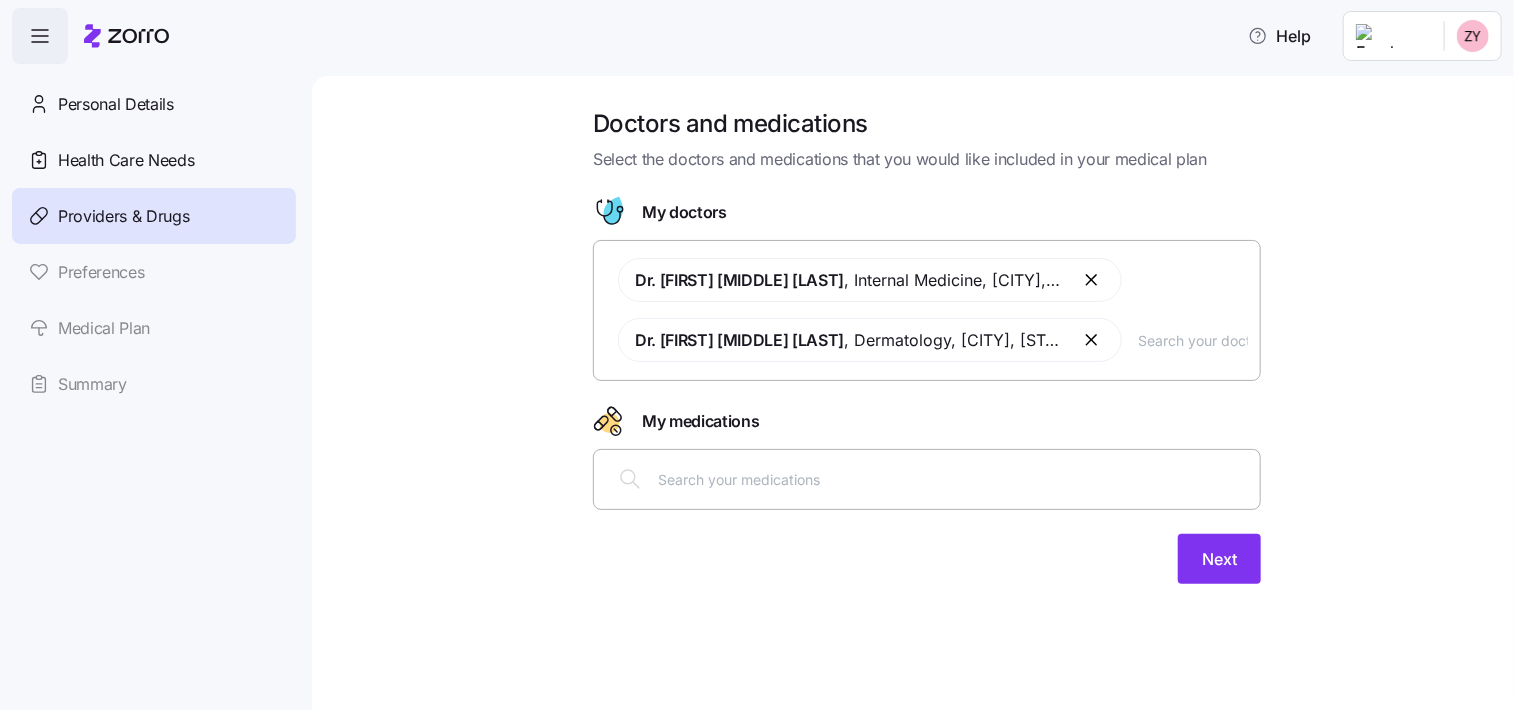 click on "Dr. [FIRST] [MIDDLE] [LAST] , [SPECIALTY] , [CITY], [STATE] Dr. [FIRST] [MIDDLE] [LAST] , [SPECIALTY] , [CITY], [STATE]" at bounding box center (927, 358) 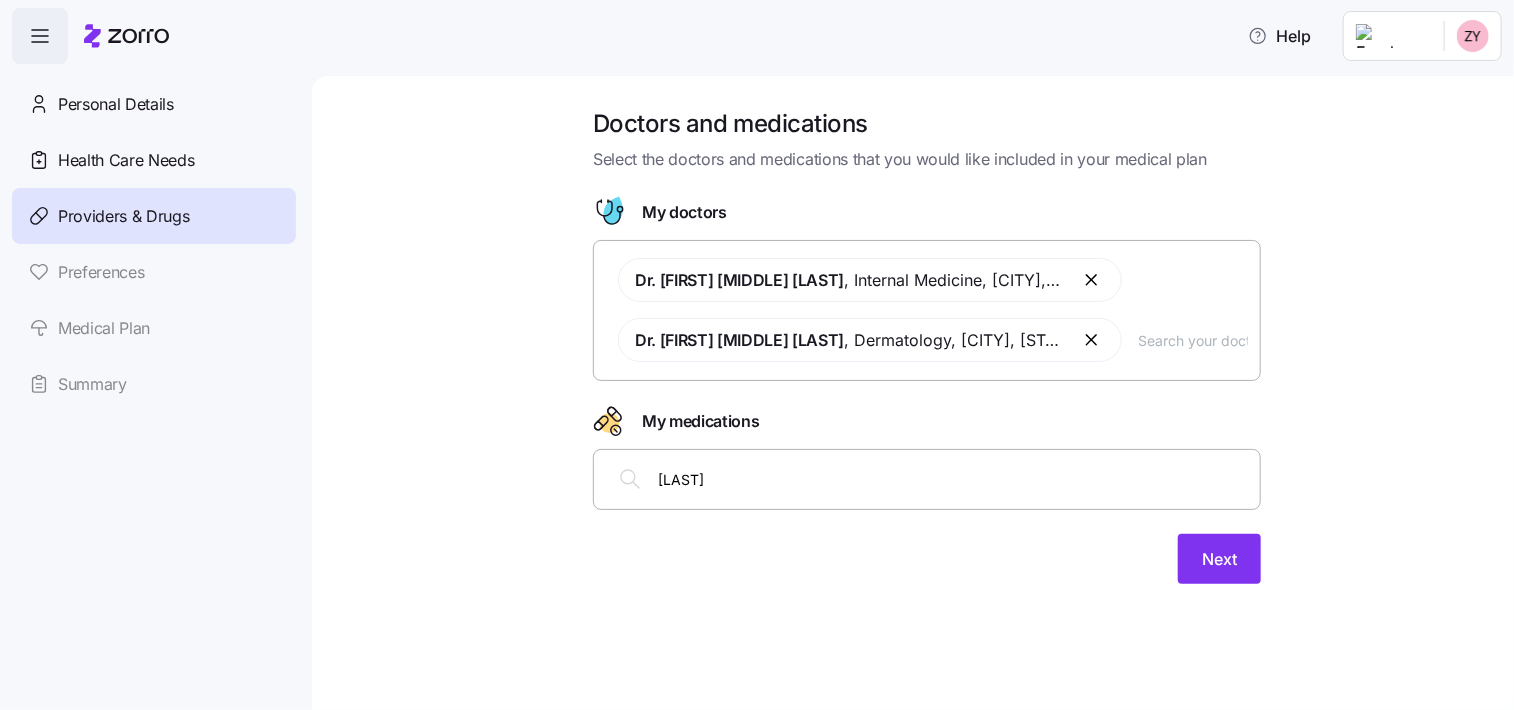 type on "[DRUG_NAME]" 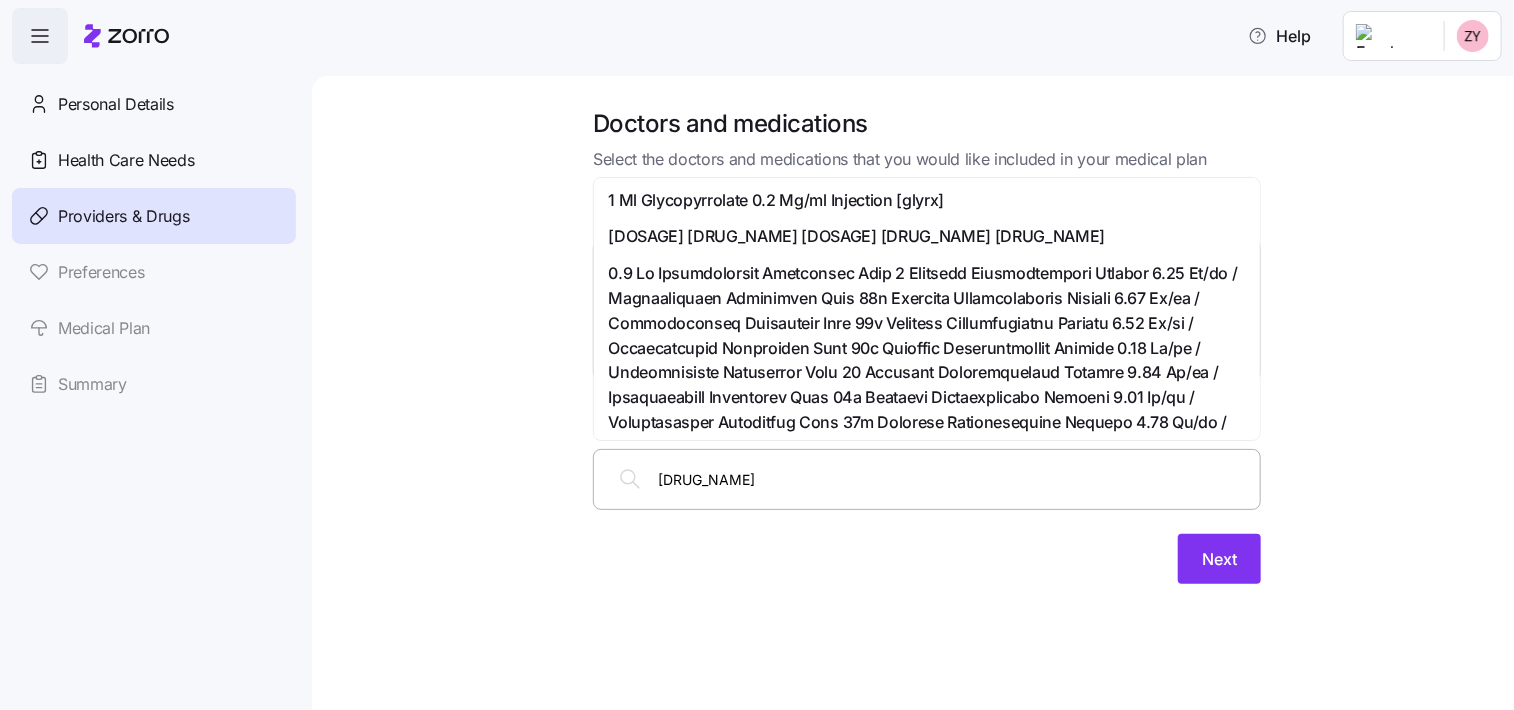 drag, startPoint x: 738, startPoint y: 484, endPoint x: 642, endPoint y: 471, distance: 96.87621 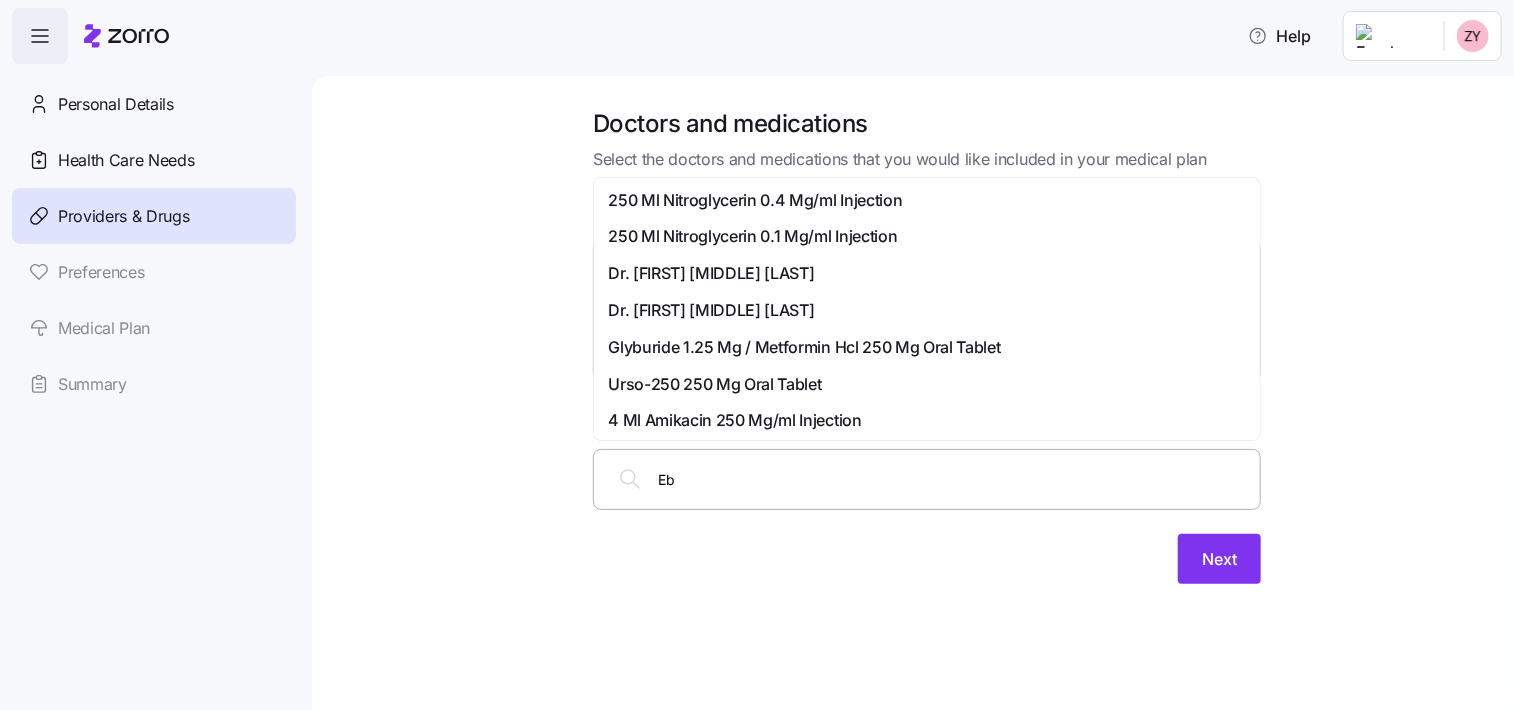 type on "E" 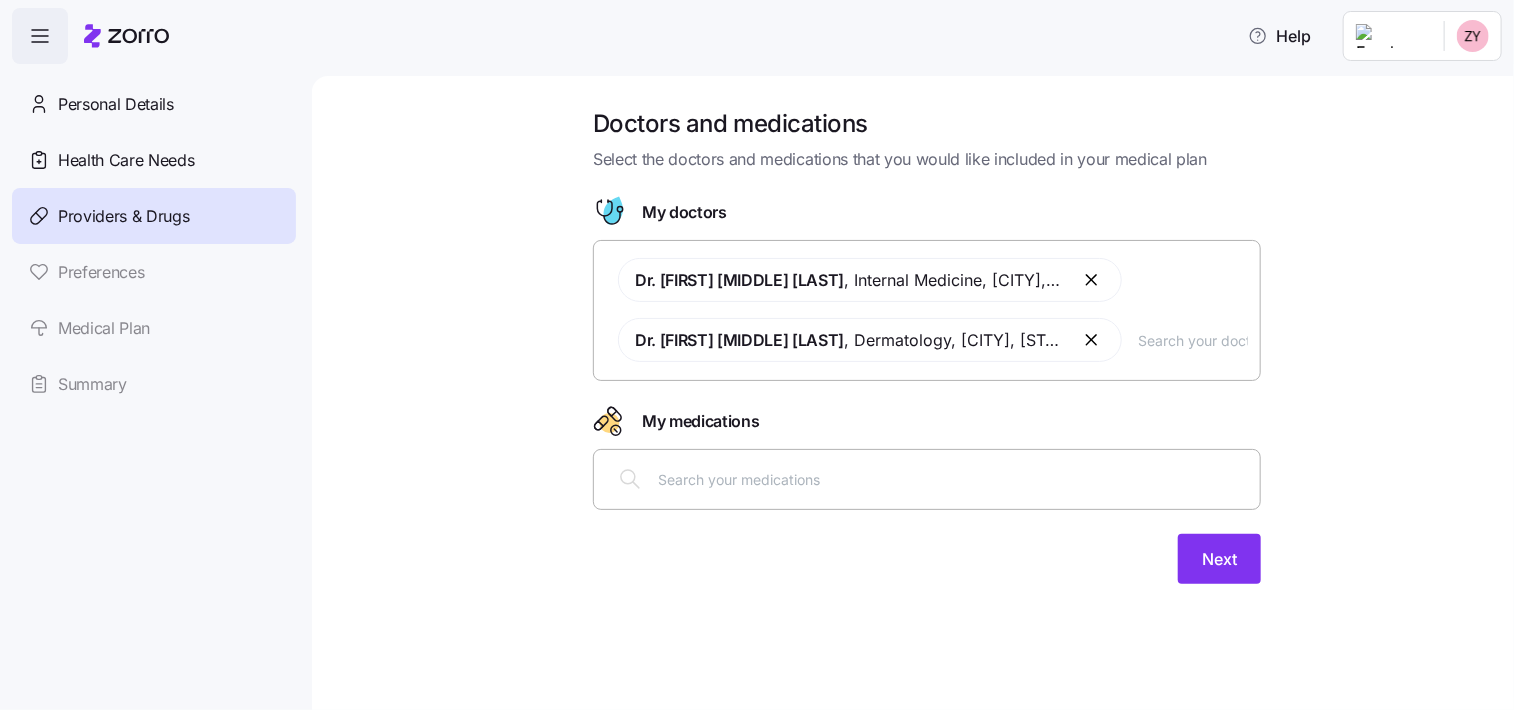 click on "Personal Details Health Care Needs Providers & Drugs Preferences Medical Plan Summary" at bounding box center (154, 244) 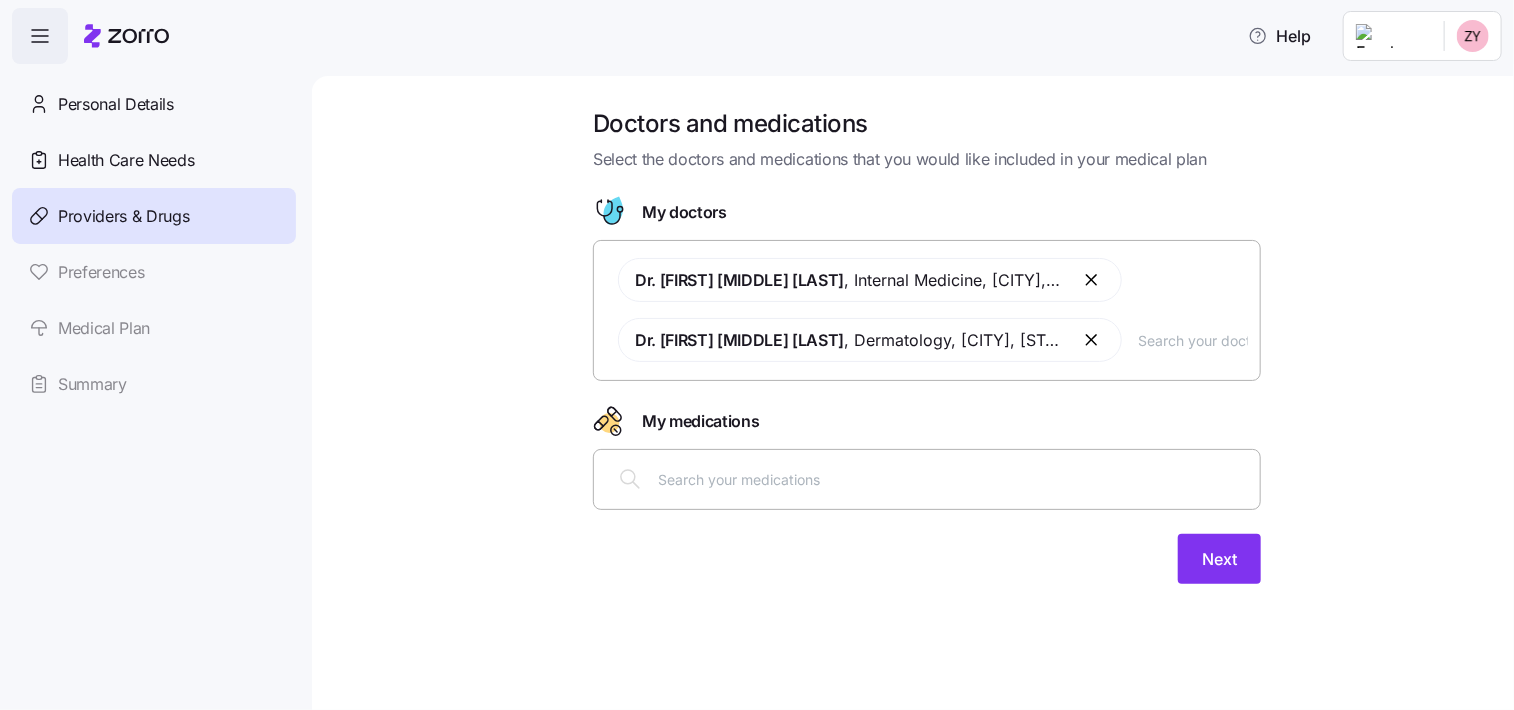 click at bounding box center (927, 479) 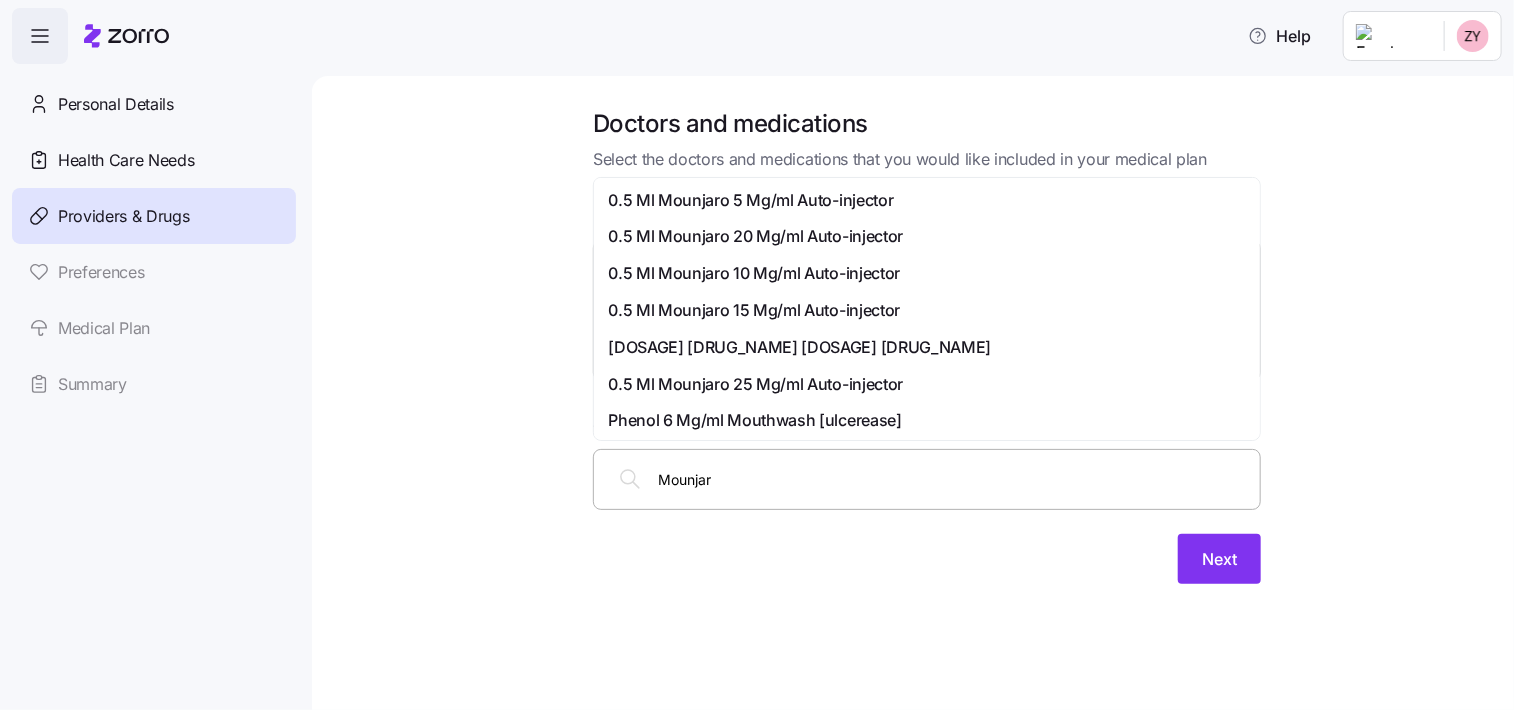 type on "Mounjaro" 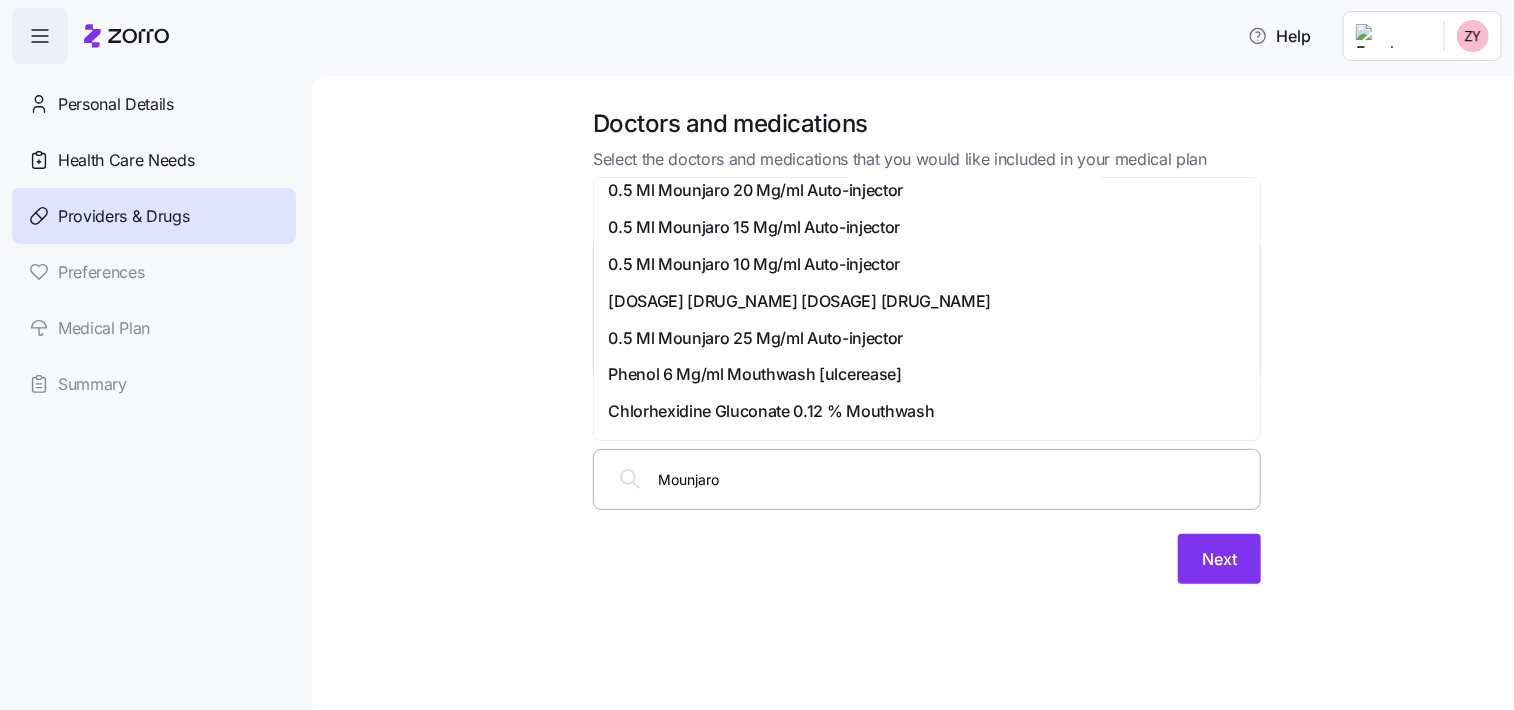 scroll, scrollTop: 0, scrollLeft: 0, axis: both 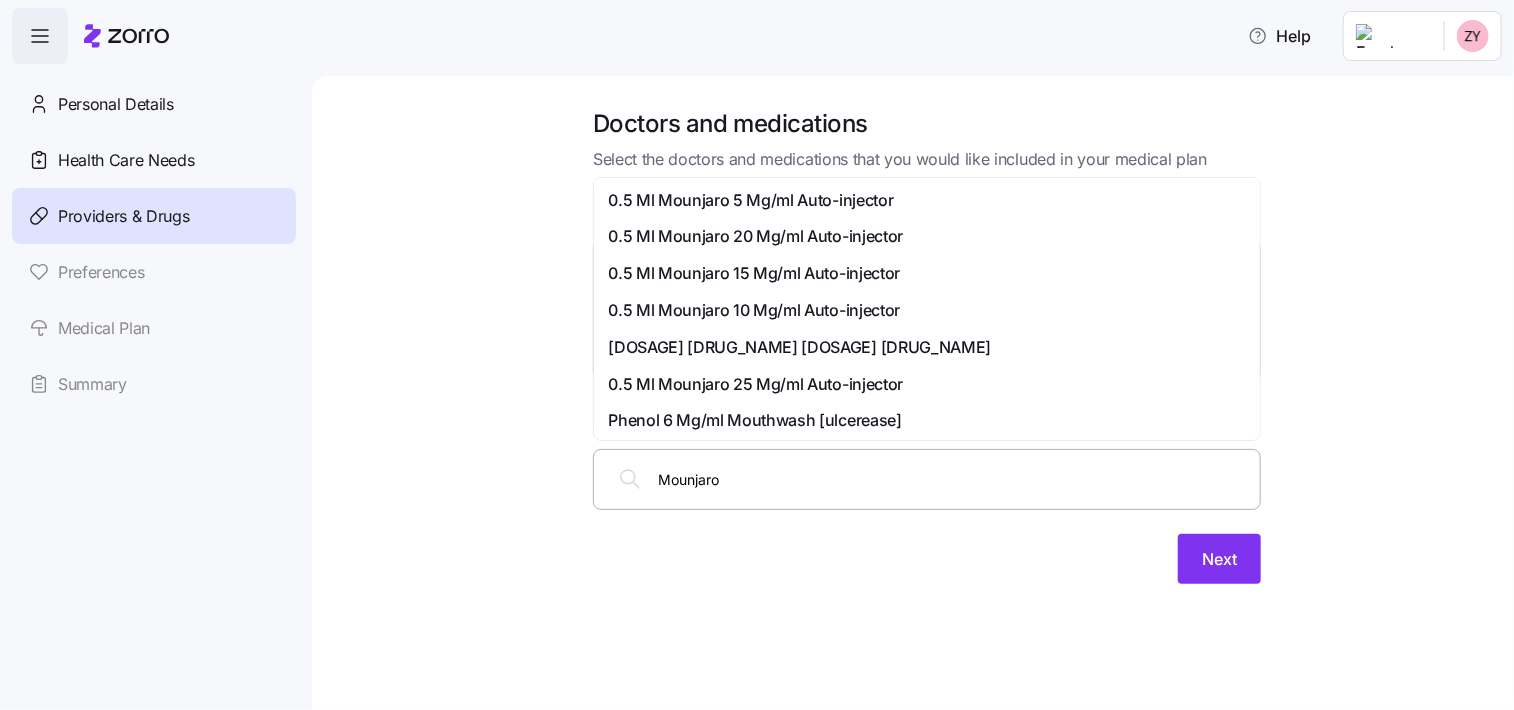 click on "0.5 Ml Mounjaro 5 Mg/ml Auto-injector" at bounding box center [750, 200] 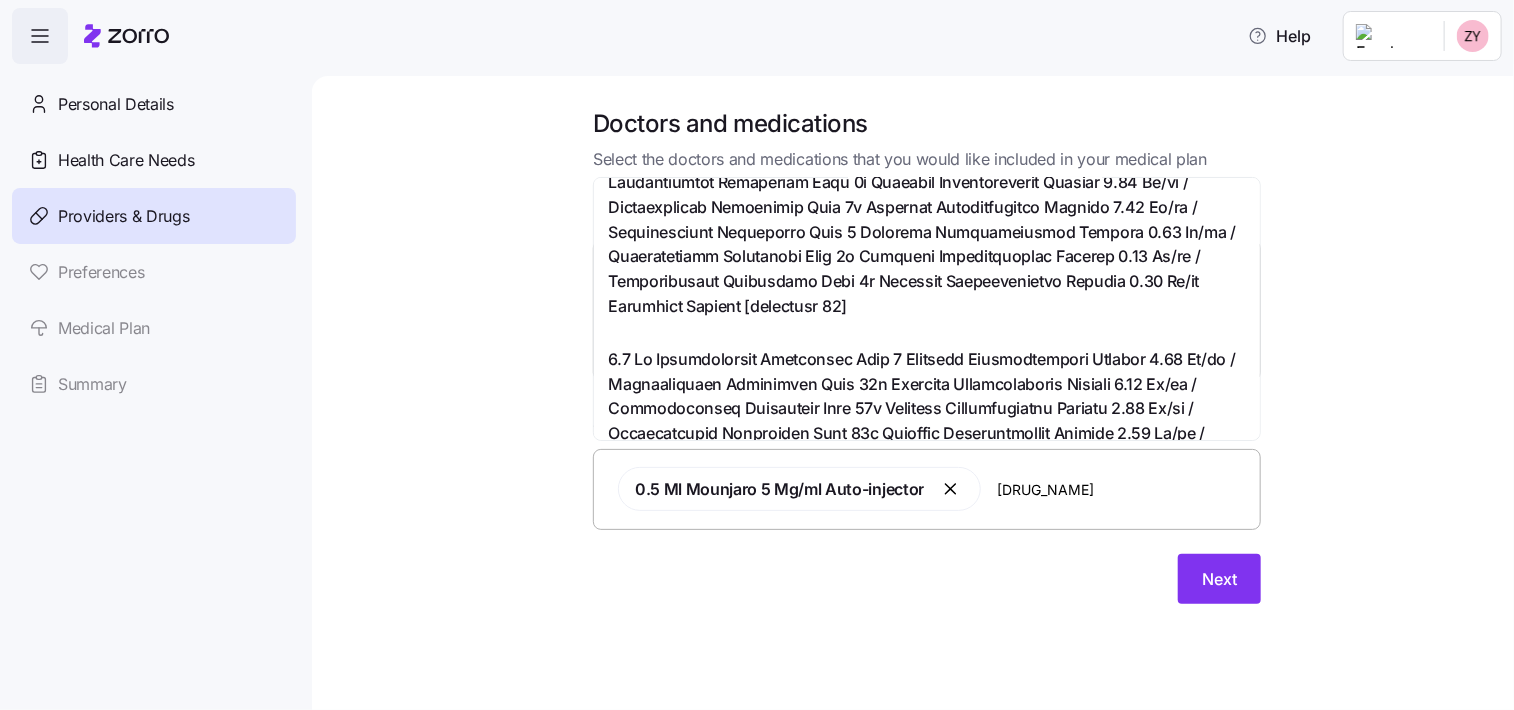 scroll, scrollTop: 500, scrollLeft: 0, axis: vertical 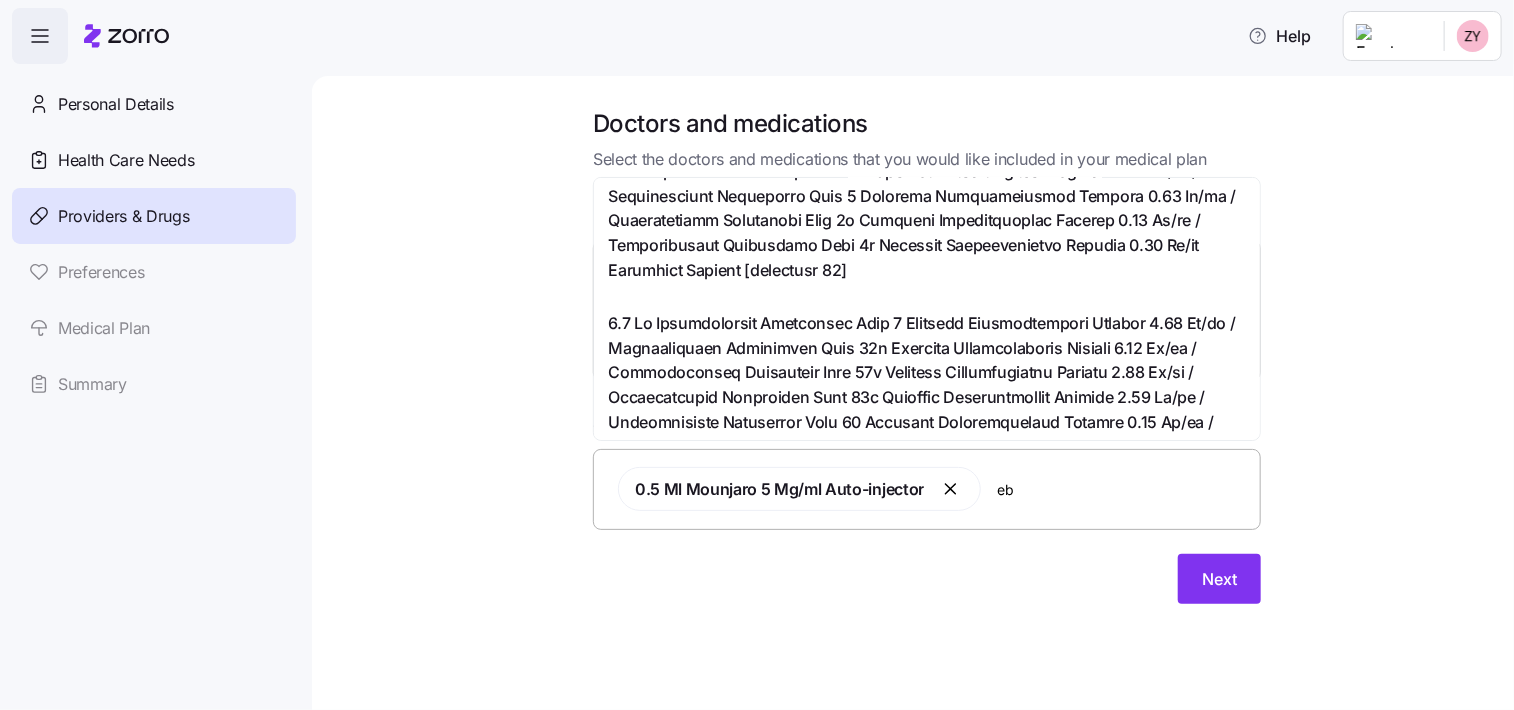 type on "e" 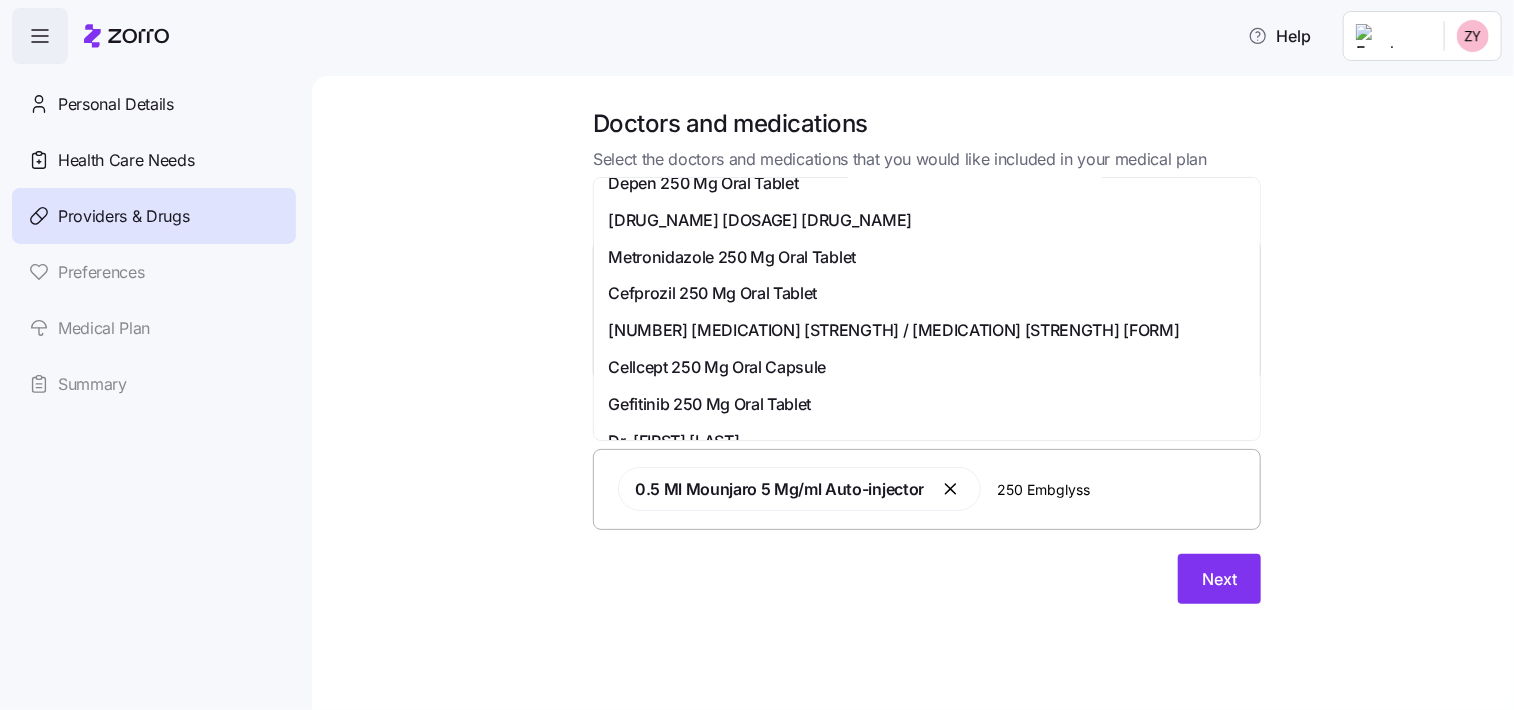 scroll, scrollTop: 500, scrollLeft: 0, axis: vertical 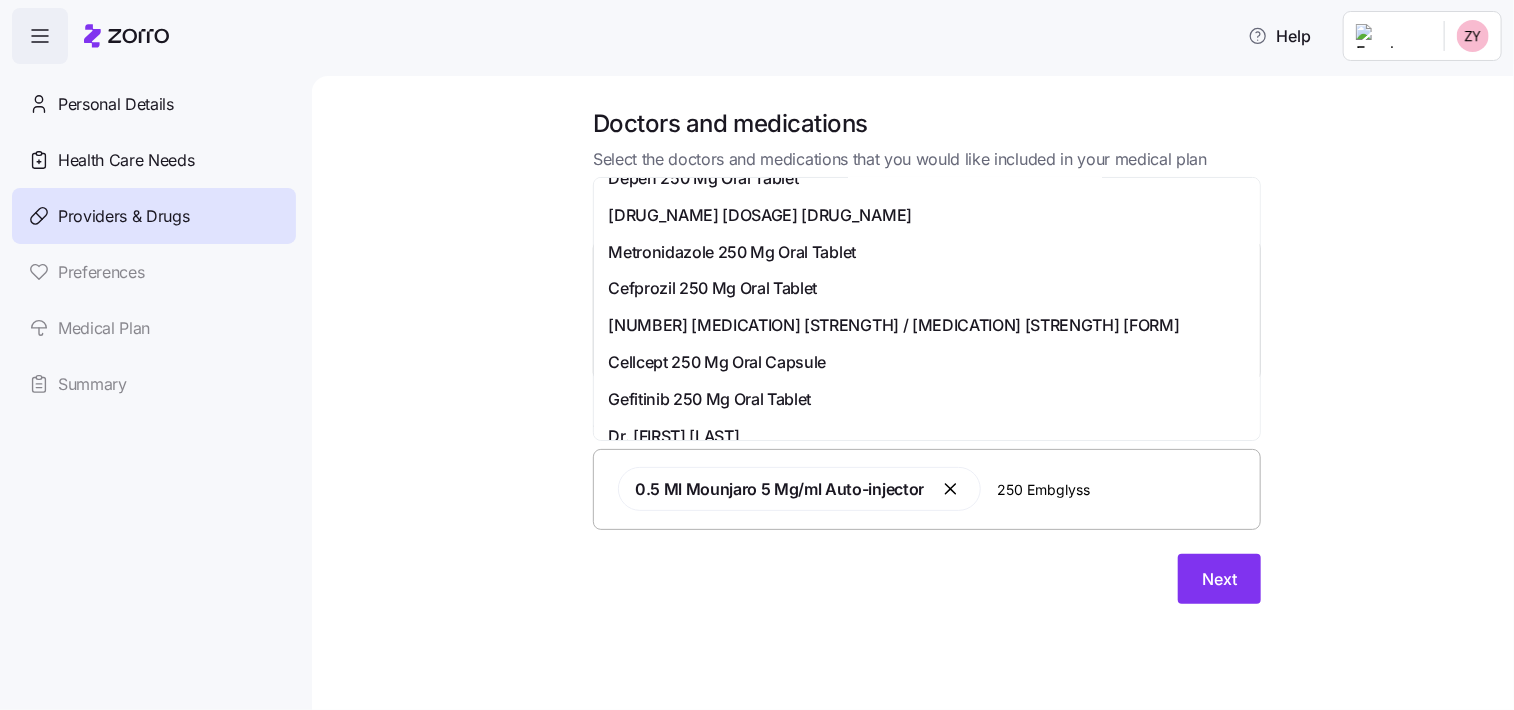 click on "250 Embglyss" at bounding box center (1122, 489) 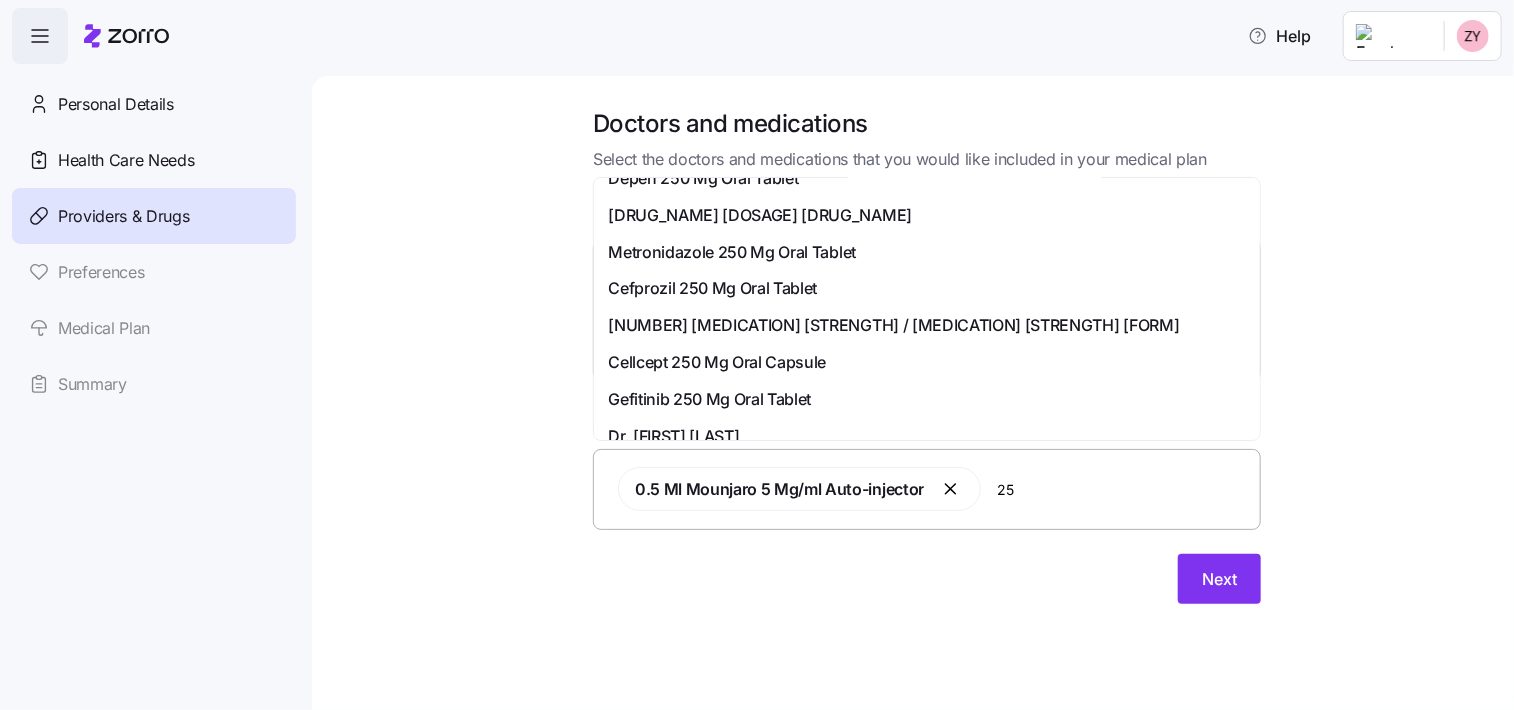 type on "2" 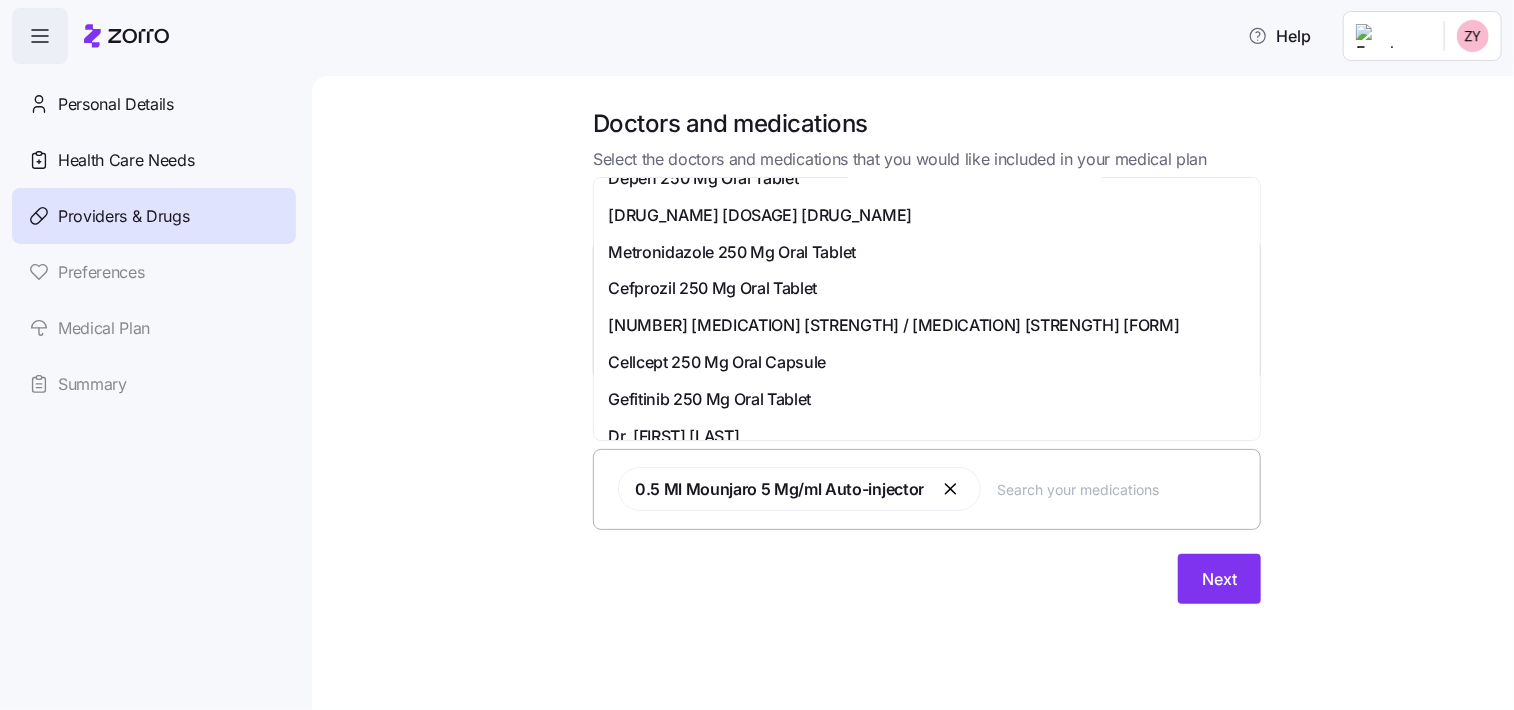 click on "0.5 Ml Mounjaro 5 Mg/ml Auto-injector" at bounding box center [927, 489] 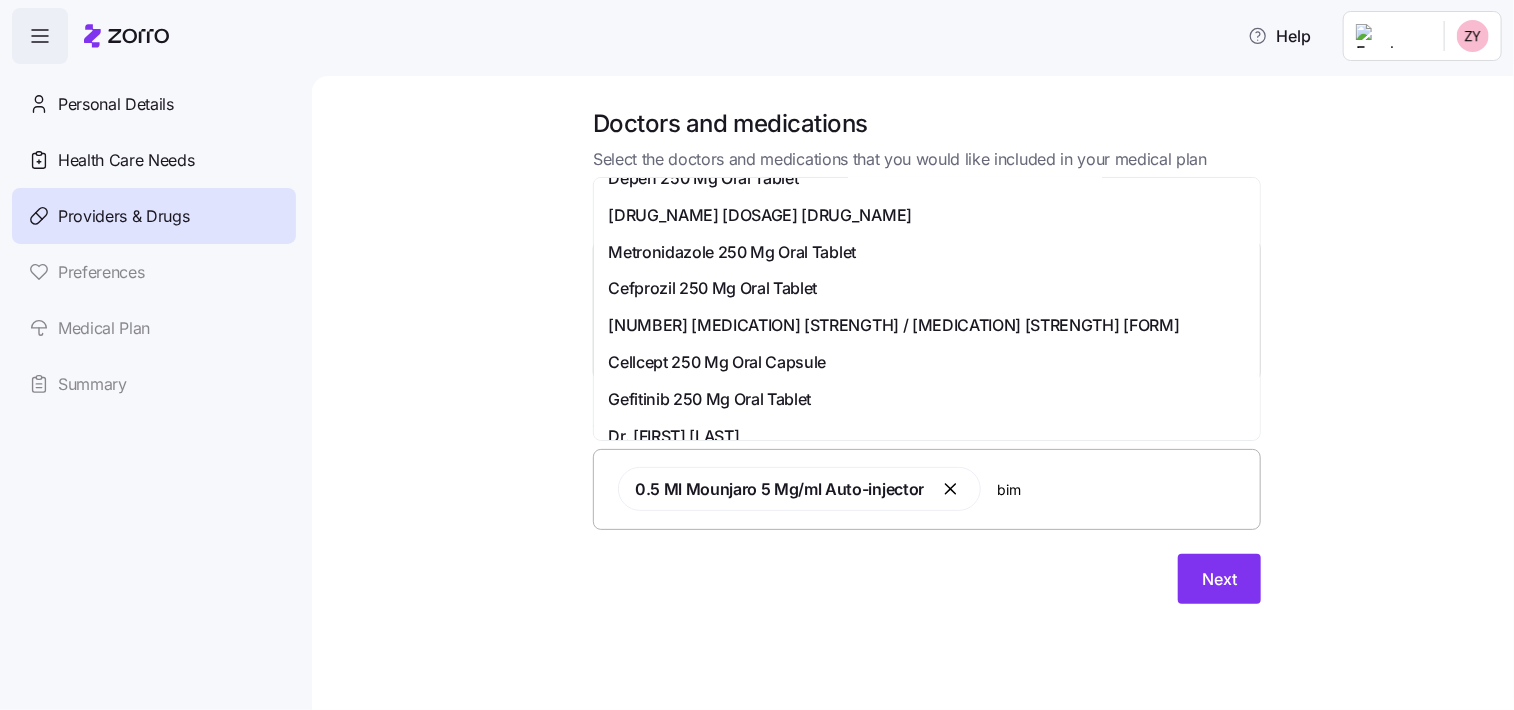 scroll, scrollTop: 0, scrollLeft: 0, axis: both 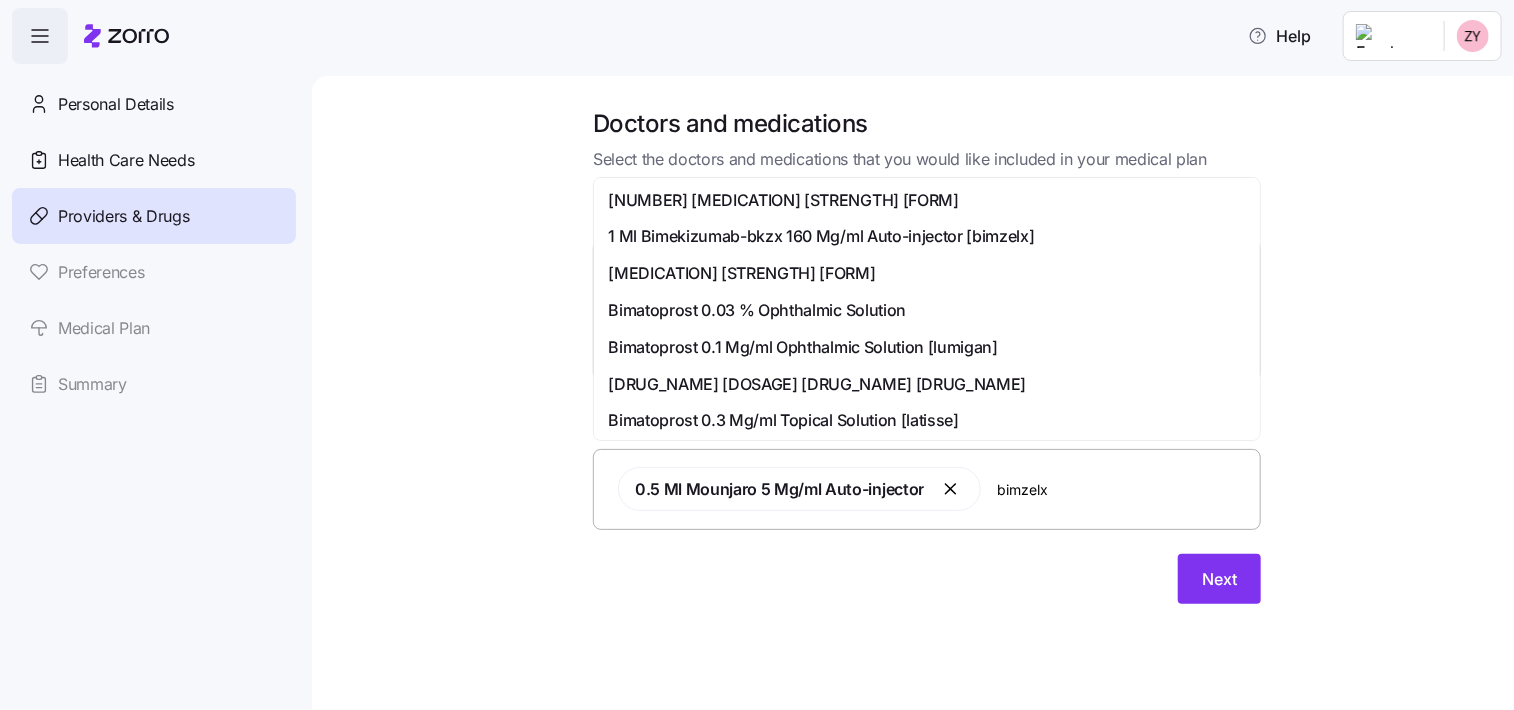 type on "bimzelx" 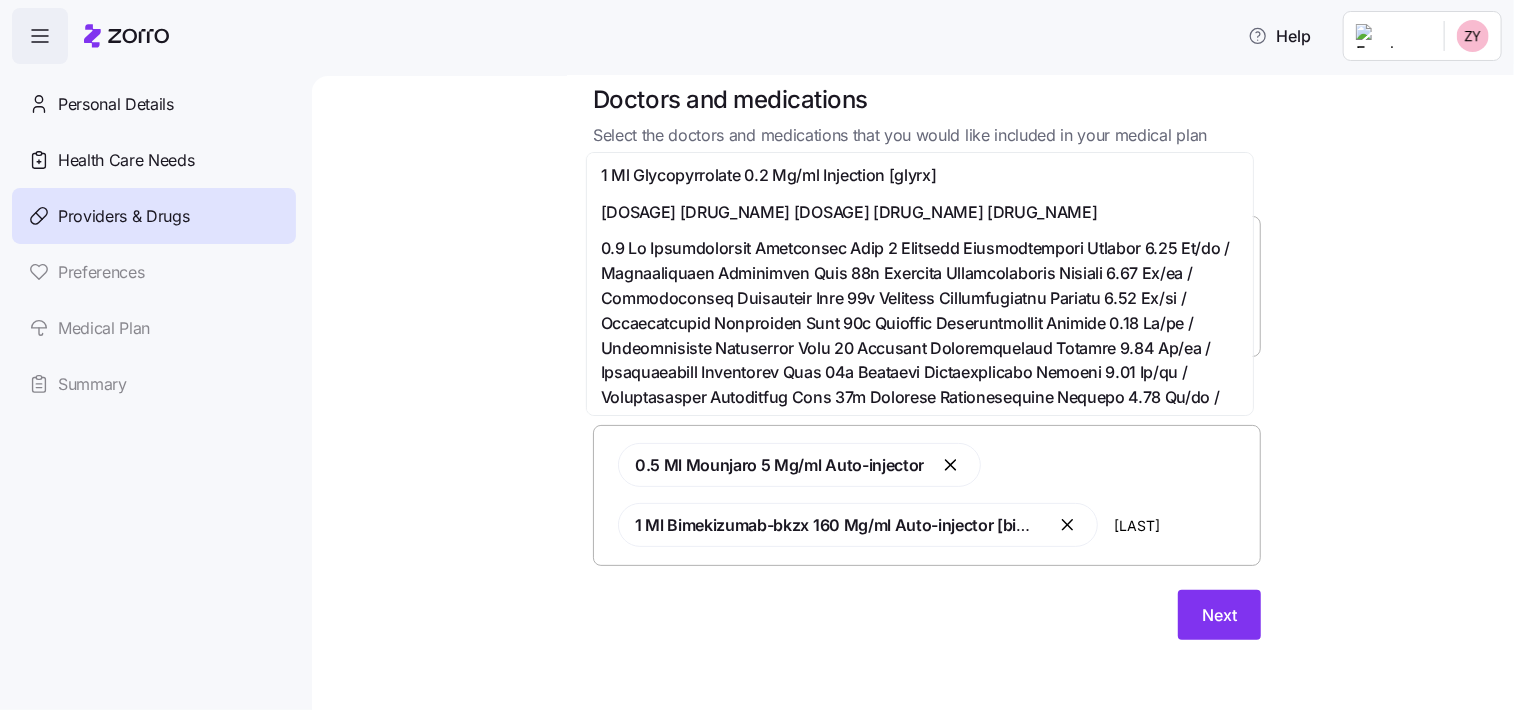 scroll, scrollTop: 0, scrollLeft: 0, axis: both 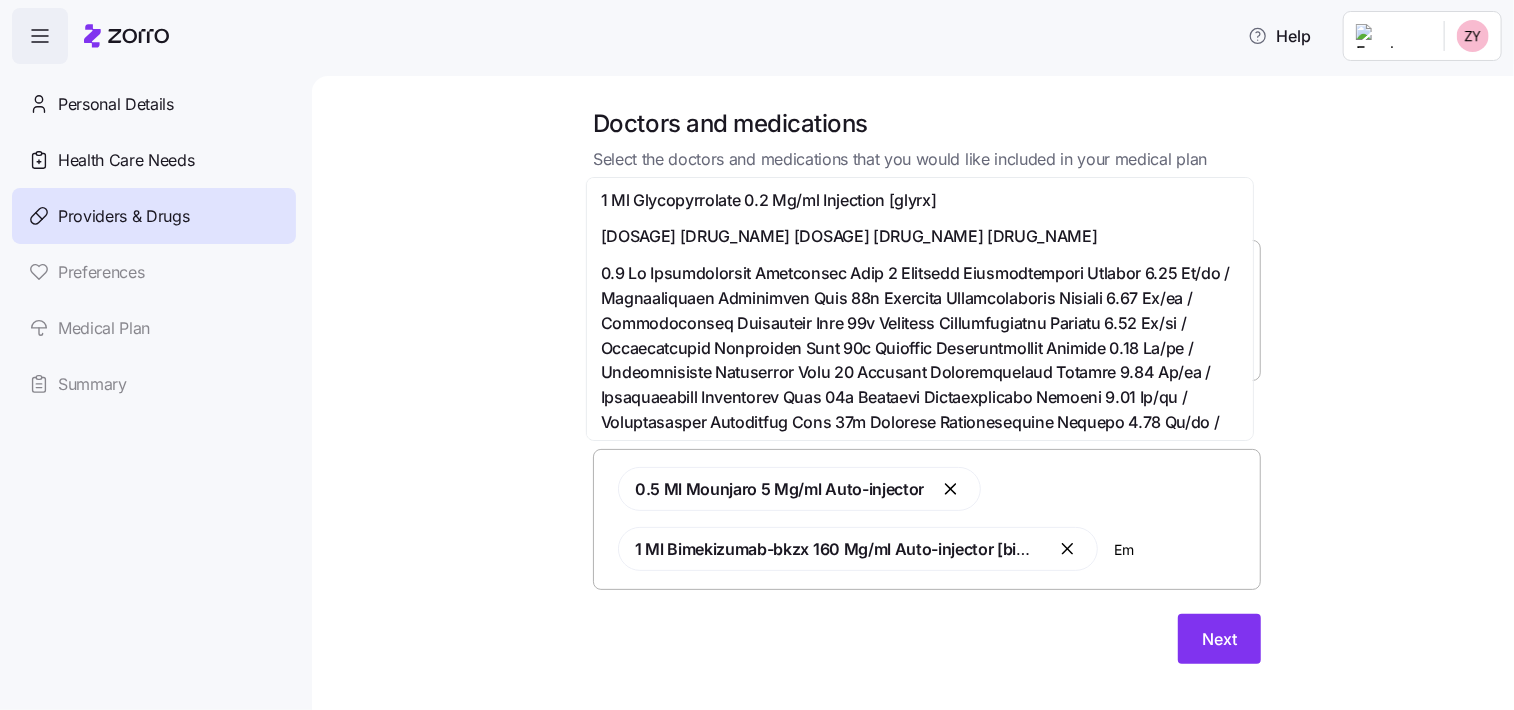 type on "E" 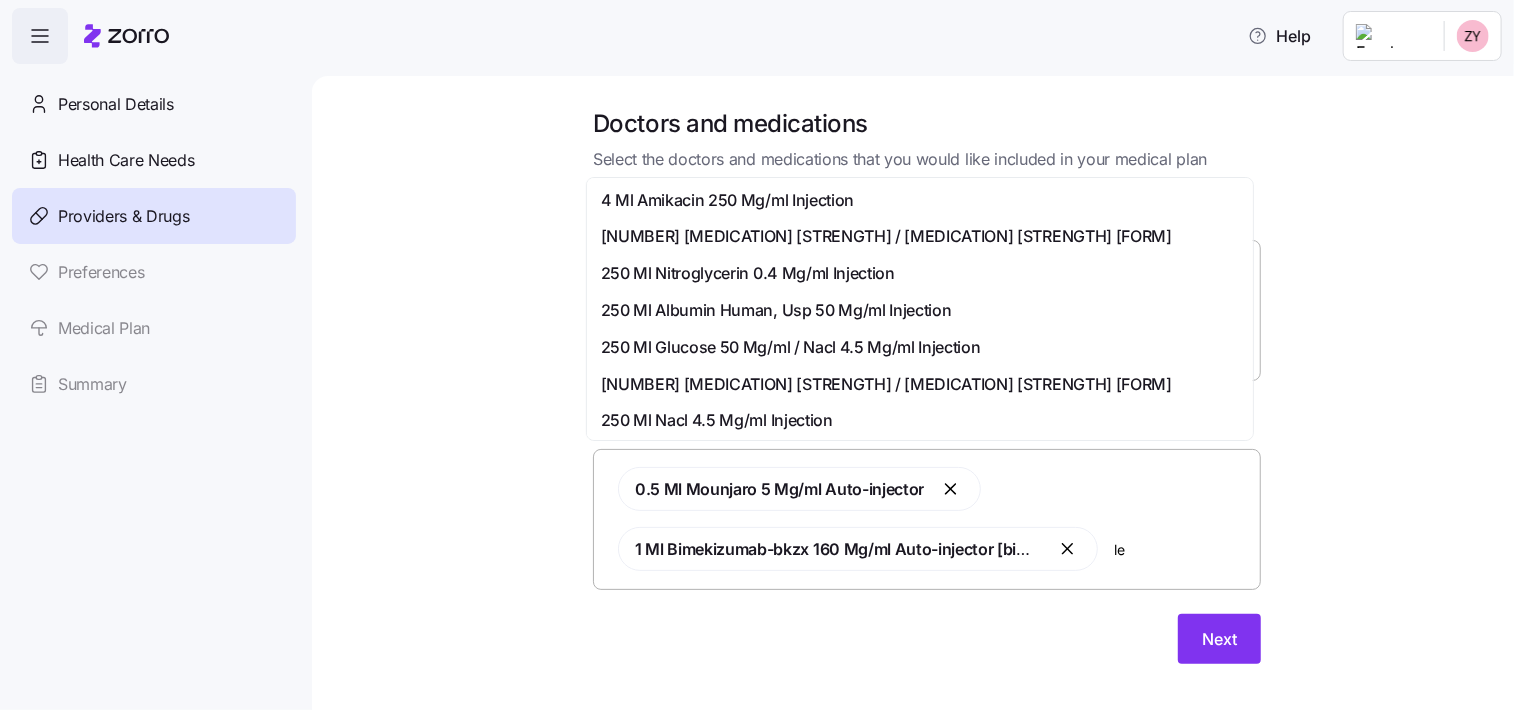 type on "l" 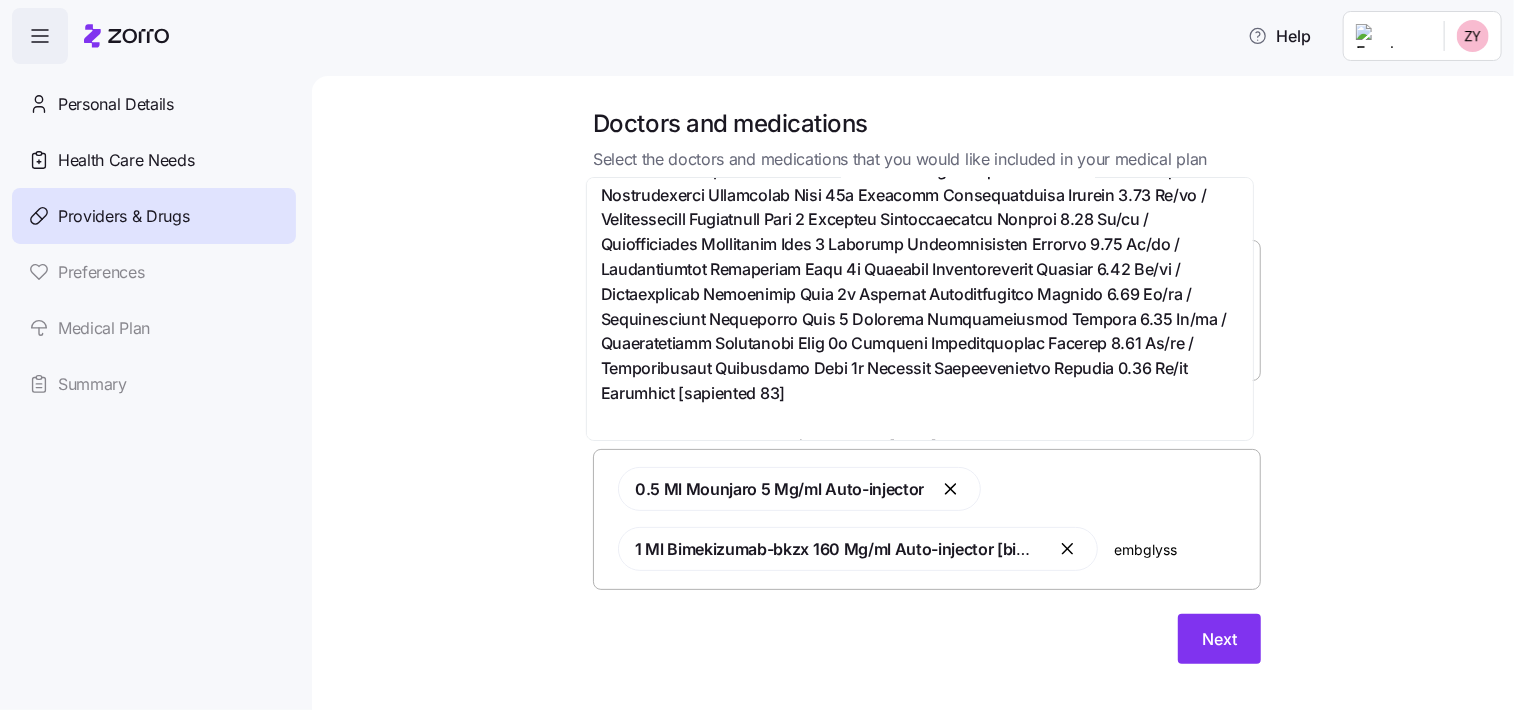 scroll, scrollTop: 1100, scrollLeft: 0, axis: vertical 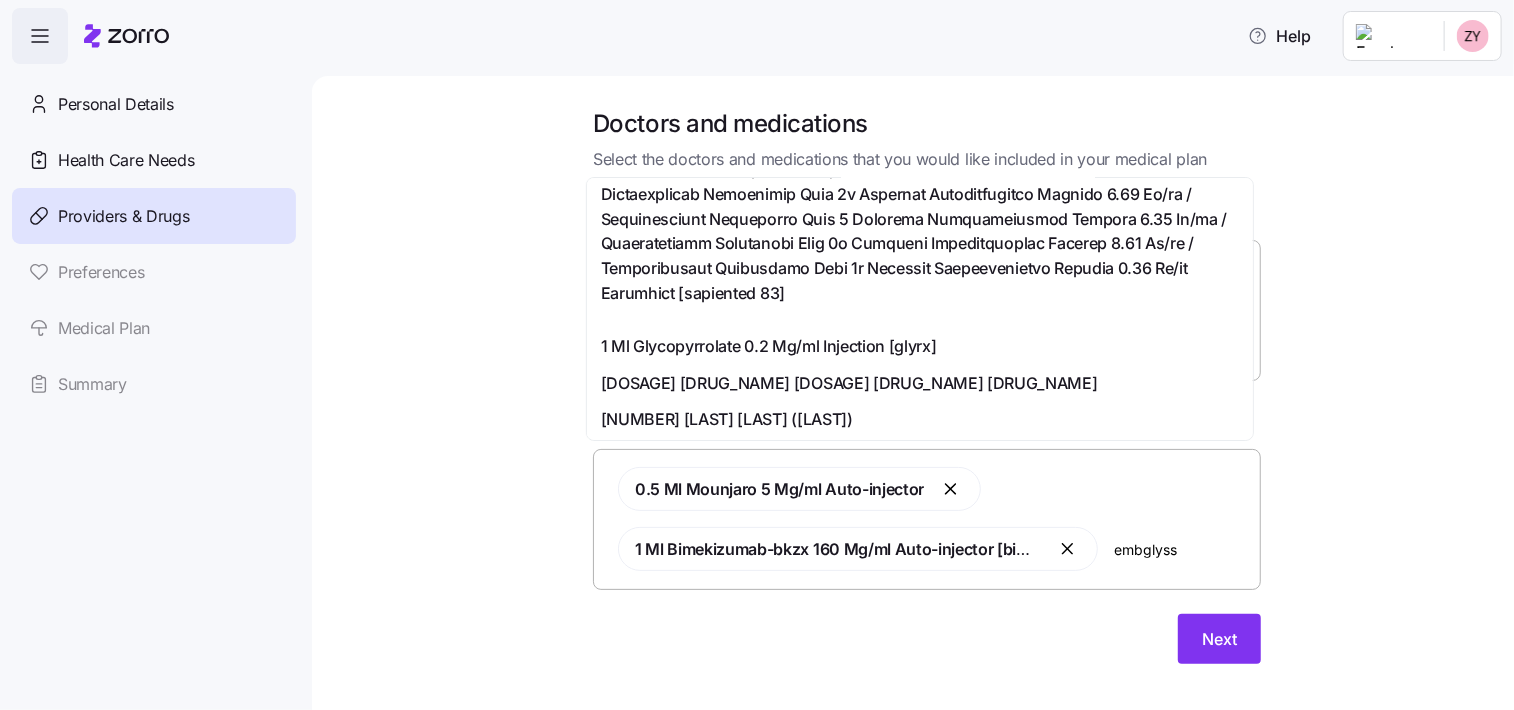 click on "embglyss" at bounding box center (1181, 549) 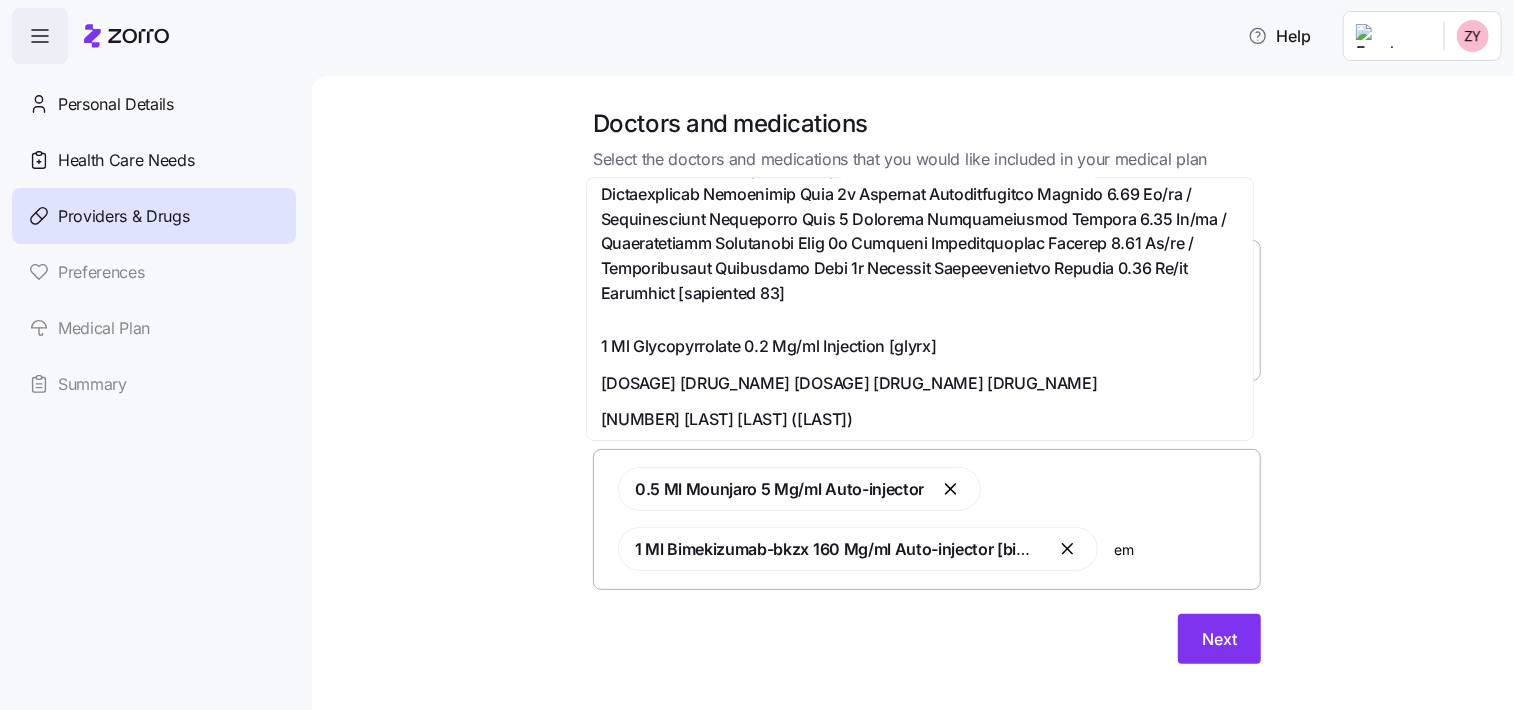 type on "e" 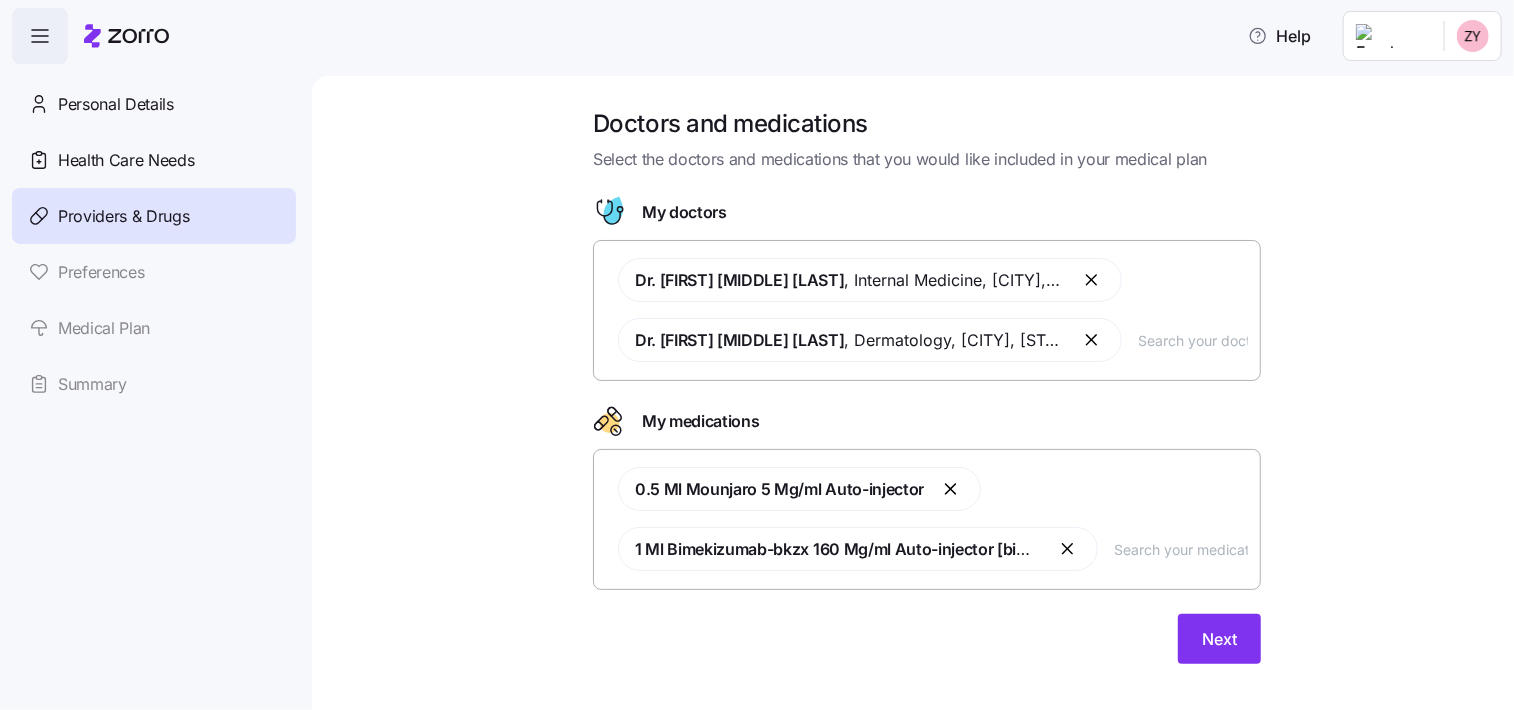 click on "Dr. [FIRST] [LAST] , Internal Medicine , [CITY], [STATE] Dr. [FIRST] [LAST] , Dermatology , [CITY], [STATE] My medications 0.5 Ml Mounjaro 5 Mg/ml Auto-injector 1 Ml Bimekizumab-bkzx 160 Mg/ml Auto-injector [bimzelx] Next" at bounding box center (927, 398) 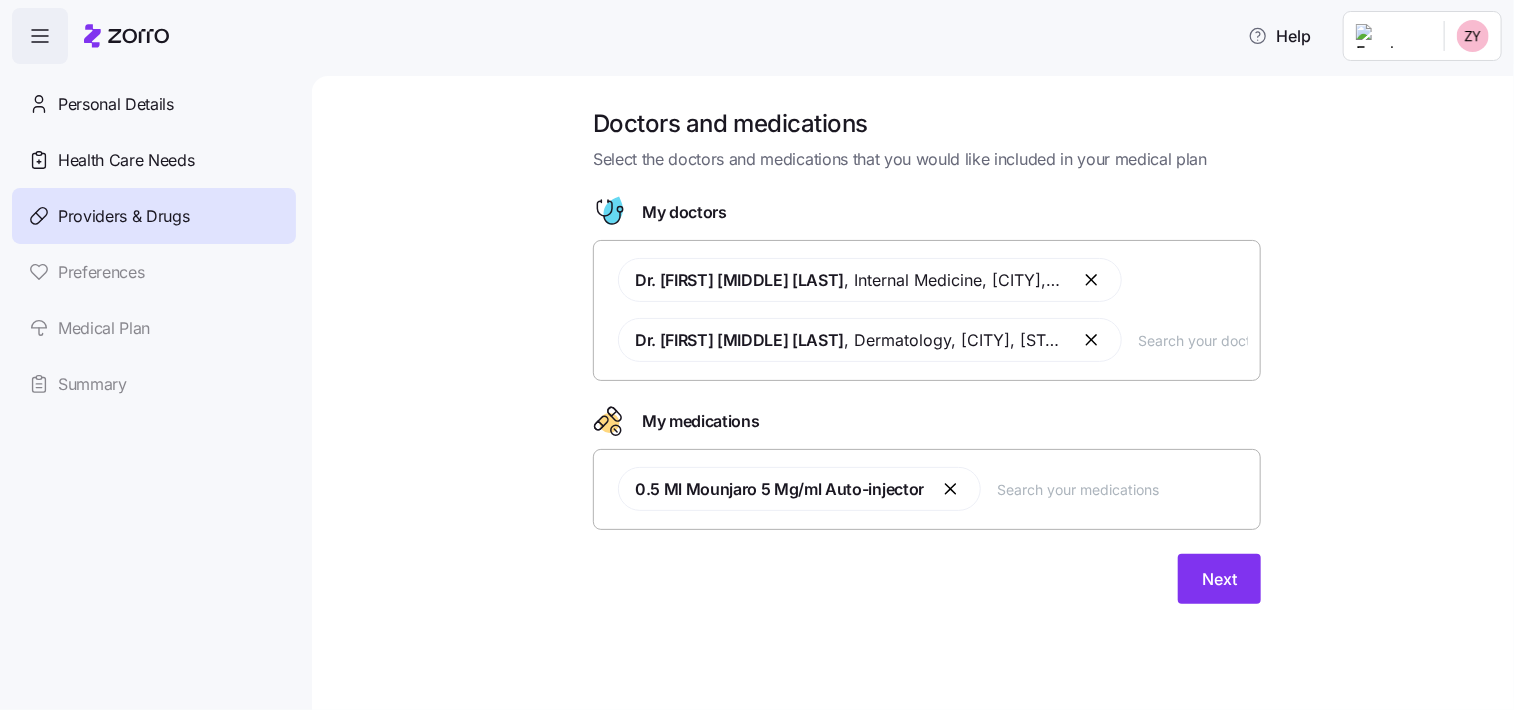 click on "Dr. [FIRST] [MIDDLE] [LAST] , [SPECIALTY] , [CITY], [STATE] Dr. [FIRST] [MIDDLE] [LAST] , [SPECIALTY] , [CITY], [STATE] [MEDICATION]" at bounding box center (927, 368) 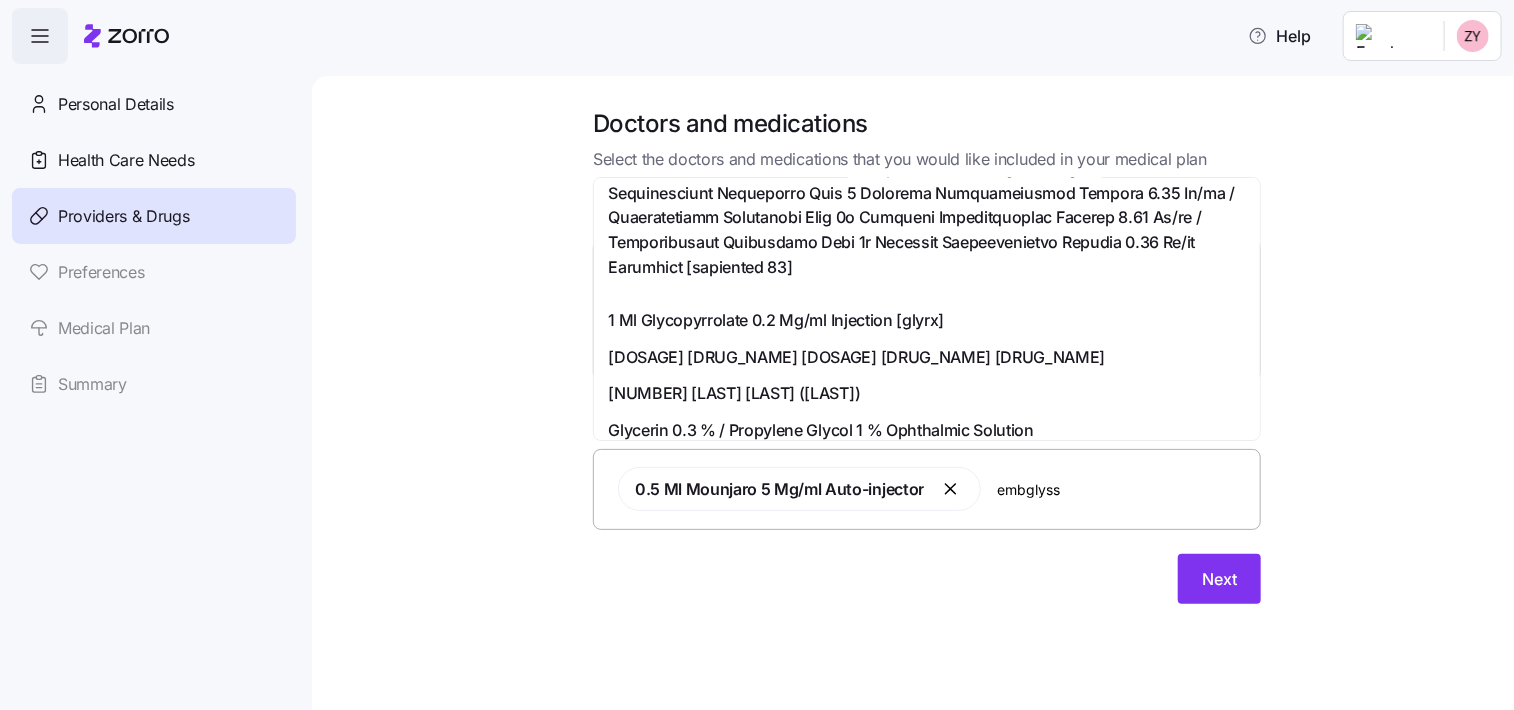 scroll, scrollTop: 1200, scrollLeft: 0, axis: vertical 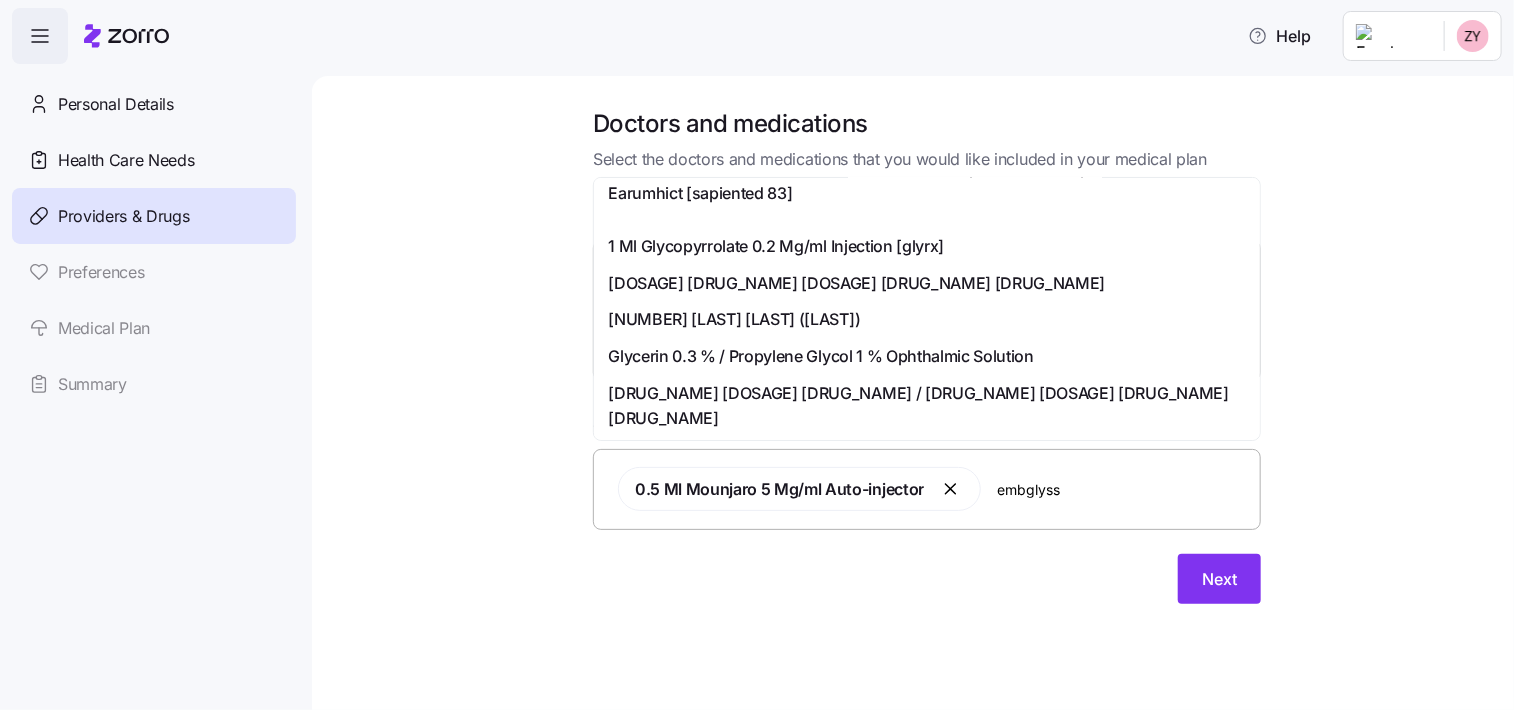 click on "Dr. [FIRST] [MIDDLE] [LAST] , [SPECIALTY] , [CITY], [STATE] Dr. [FIRST] [MIDDLE] [LAST] , [SPECIALTY] , [CITY], [STATE] [MEDICATION]" at bounding box center [927, 368] 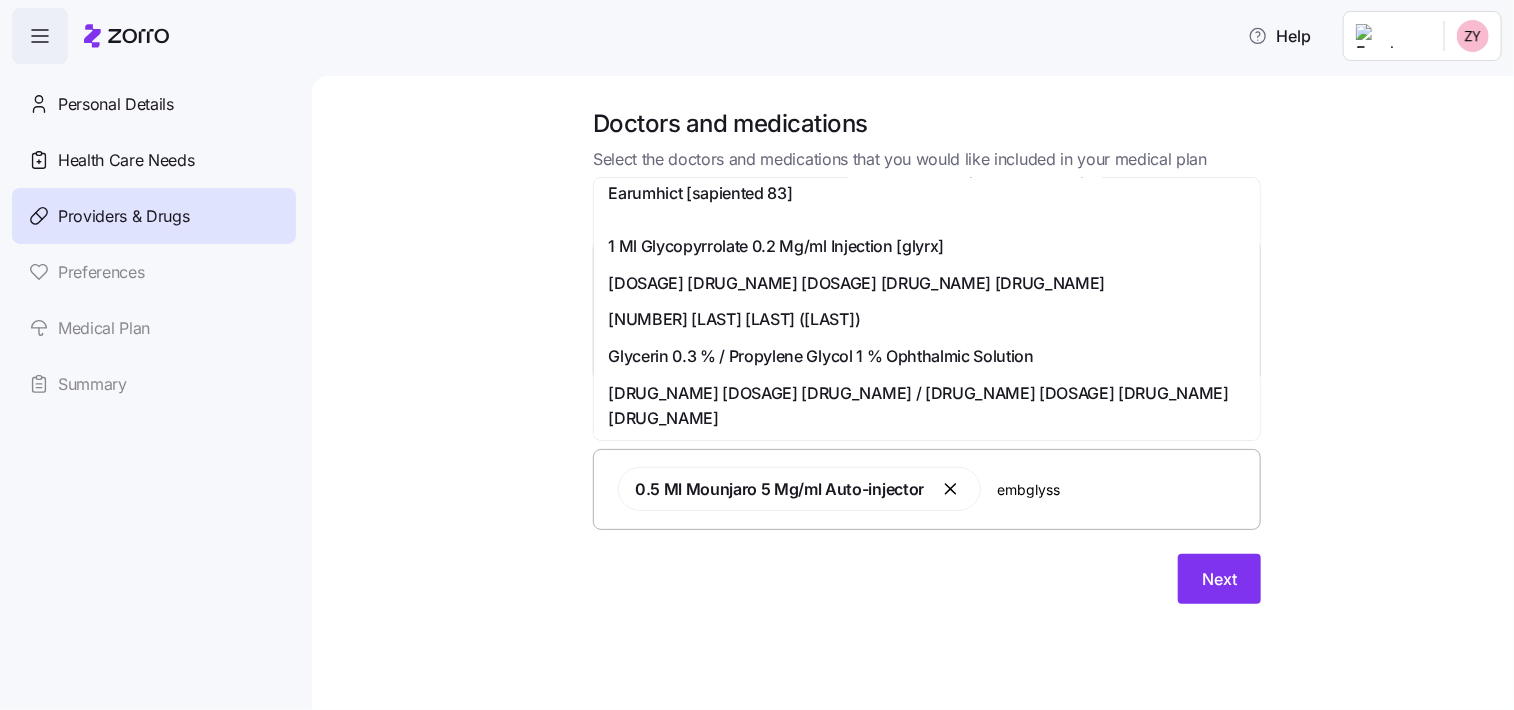 drag, startPoint x: 1085, startPoint y: 495, endPoint x: 1002, endPoint y: 489, distance: 83.21658 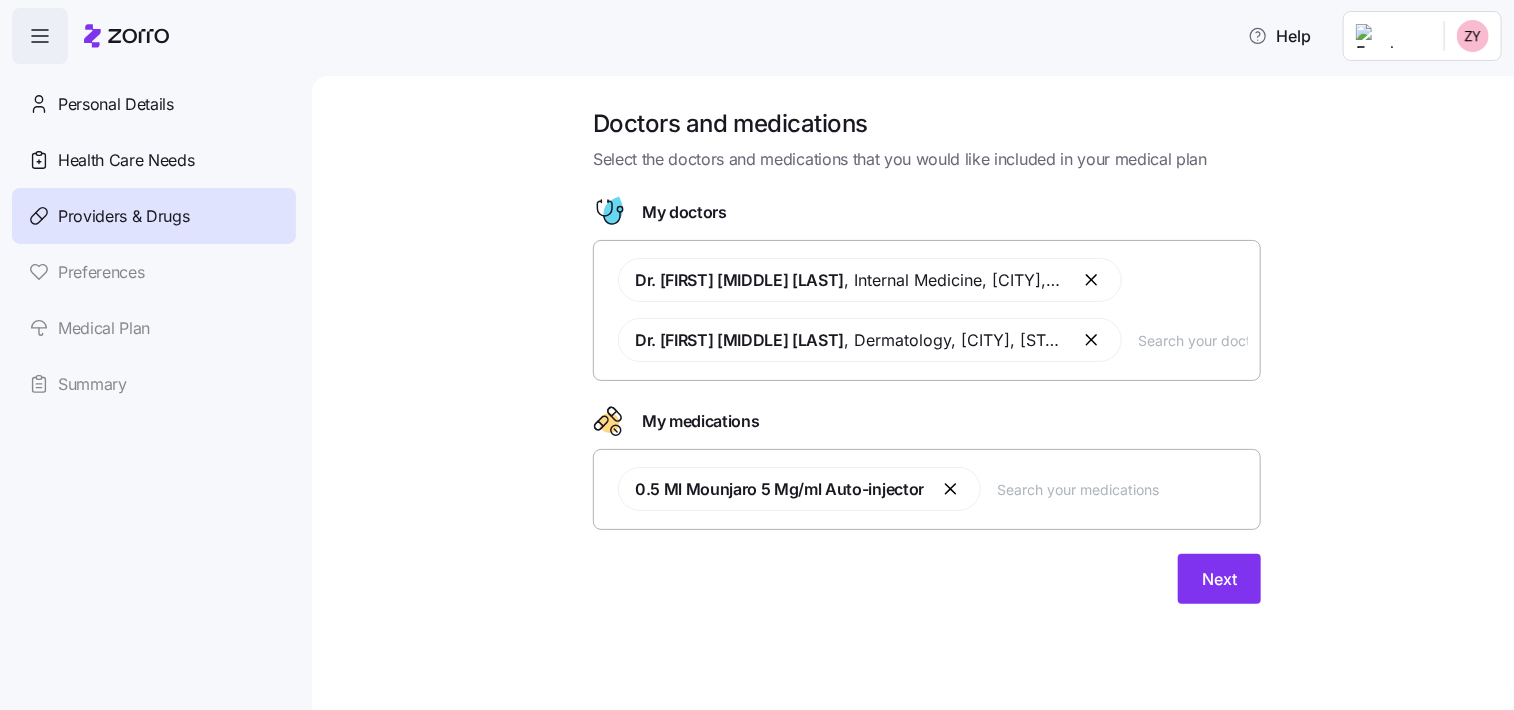 click on "Next" at bounding box center [927, 579] 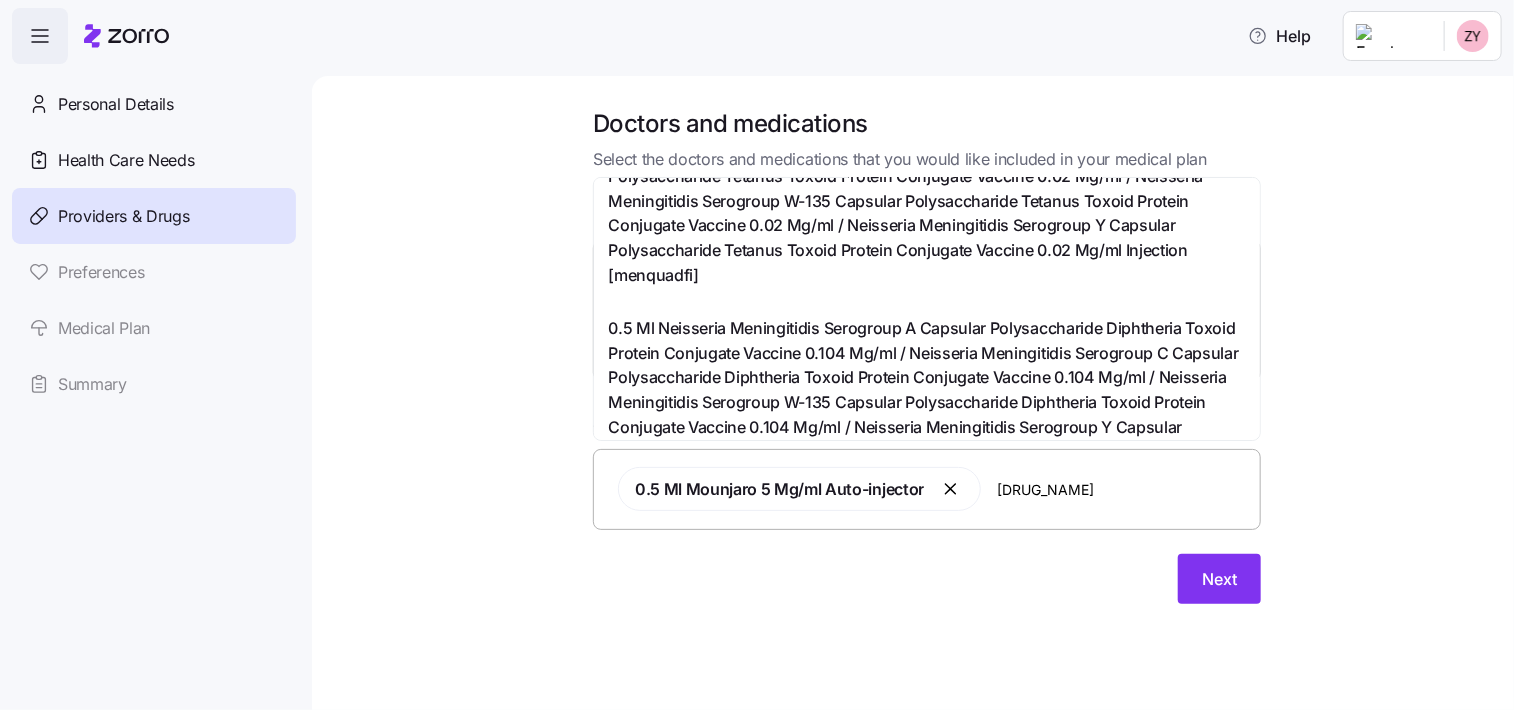 scroll, scrollTop: 2100, scrollLeft: 0, axis: vertical 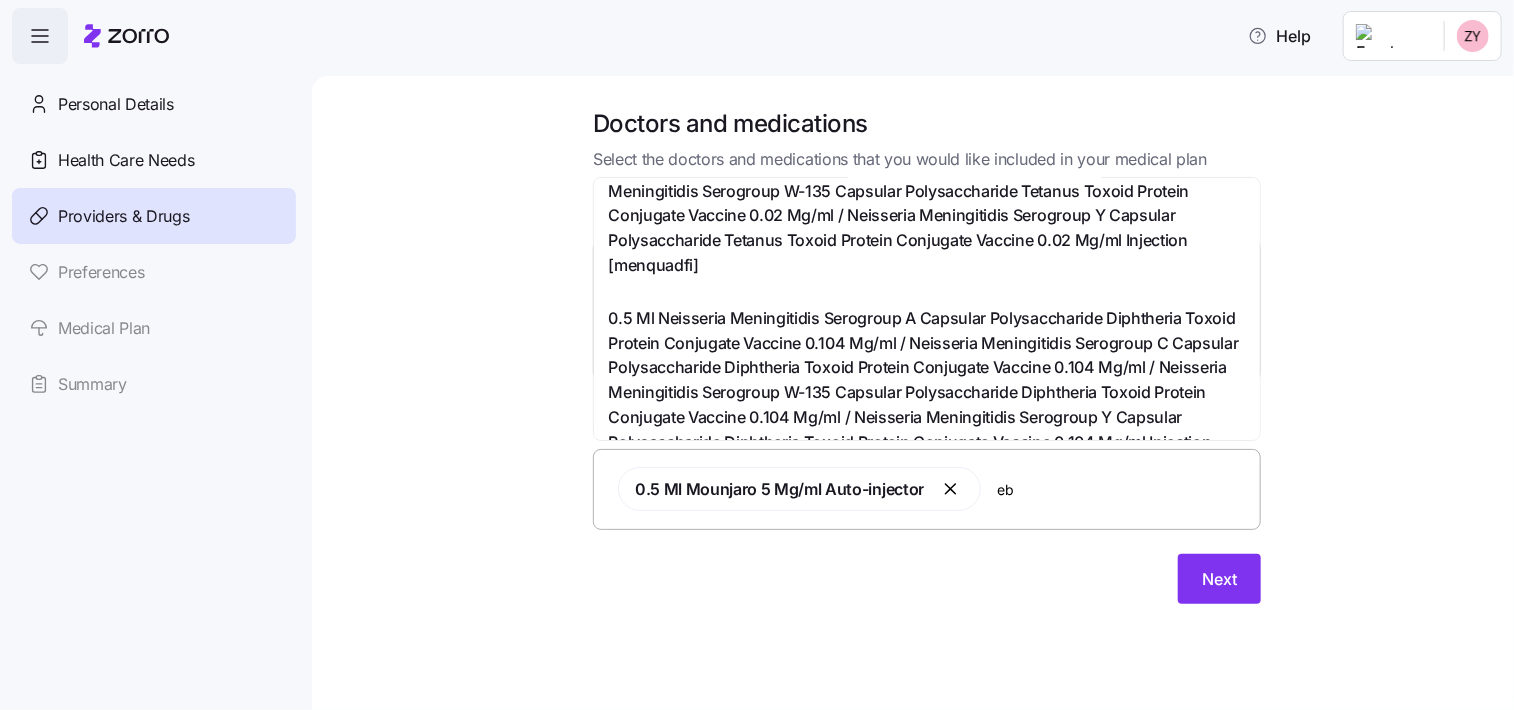 type on "e" 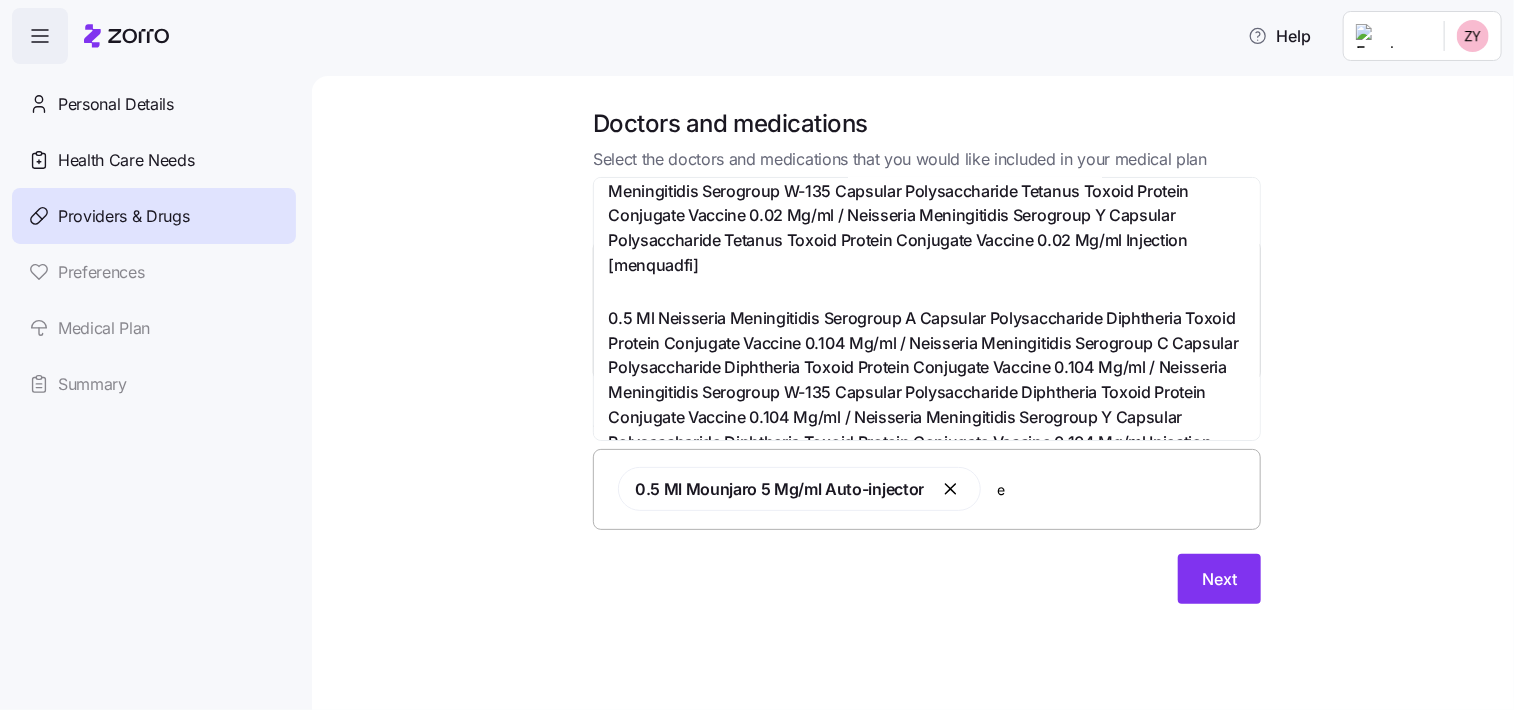 type 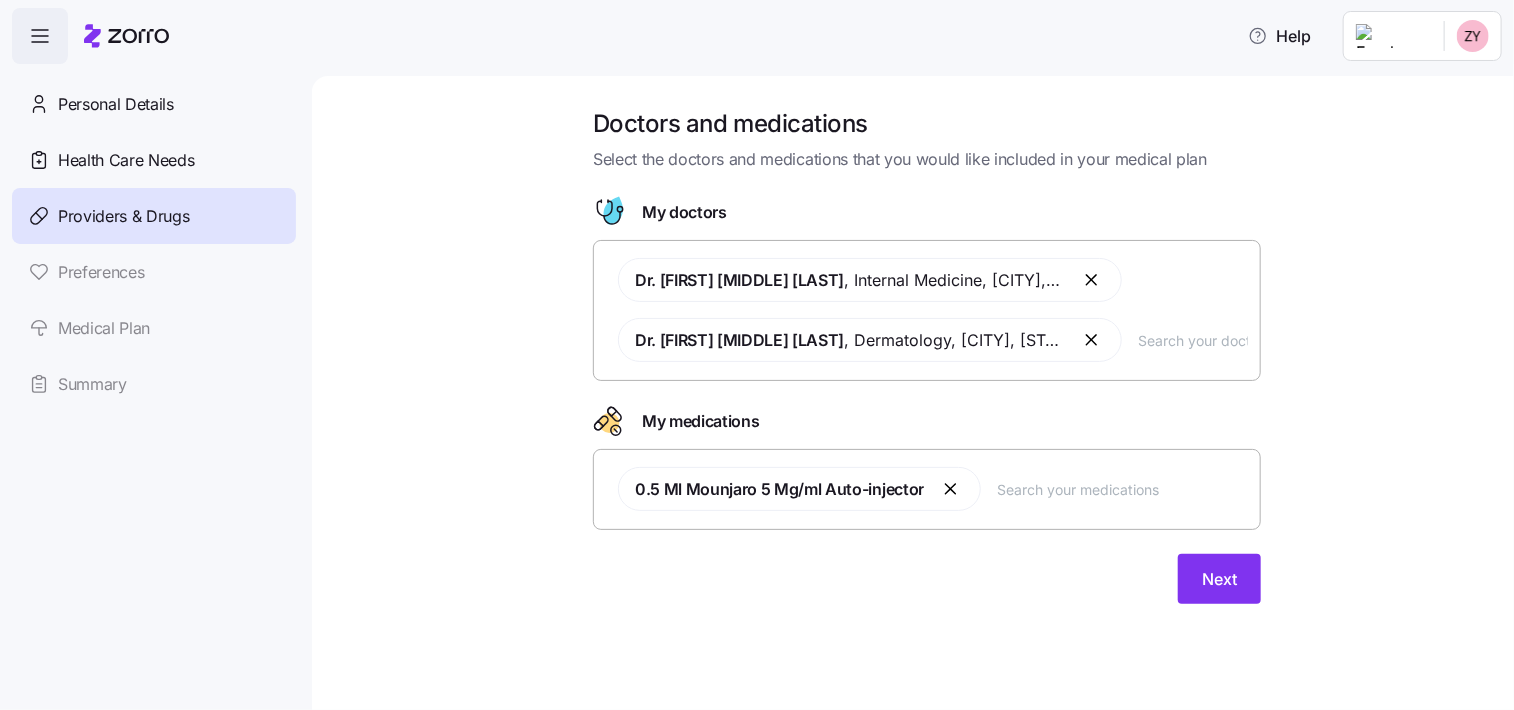 click on "Dr. [FIRST] [MIDDLE] [LAST] , [SPECIALTY] , [CITY], [STATE] Dr. [FIRST] [MIDDLE] [LAST] , [SPECIALTY] , [CITY], [STATE] [MEDICATION]" at bounding box center (927, 368) 